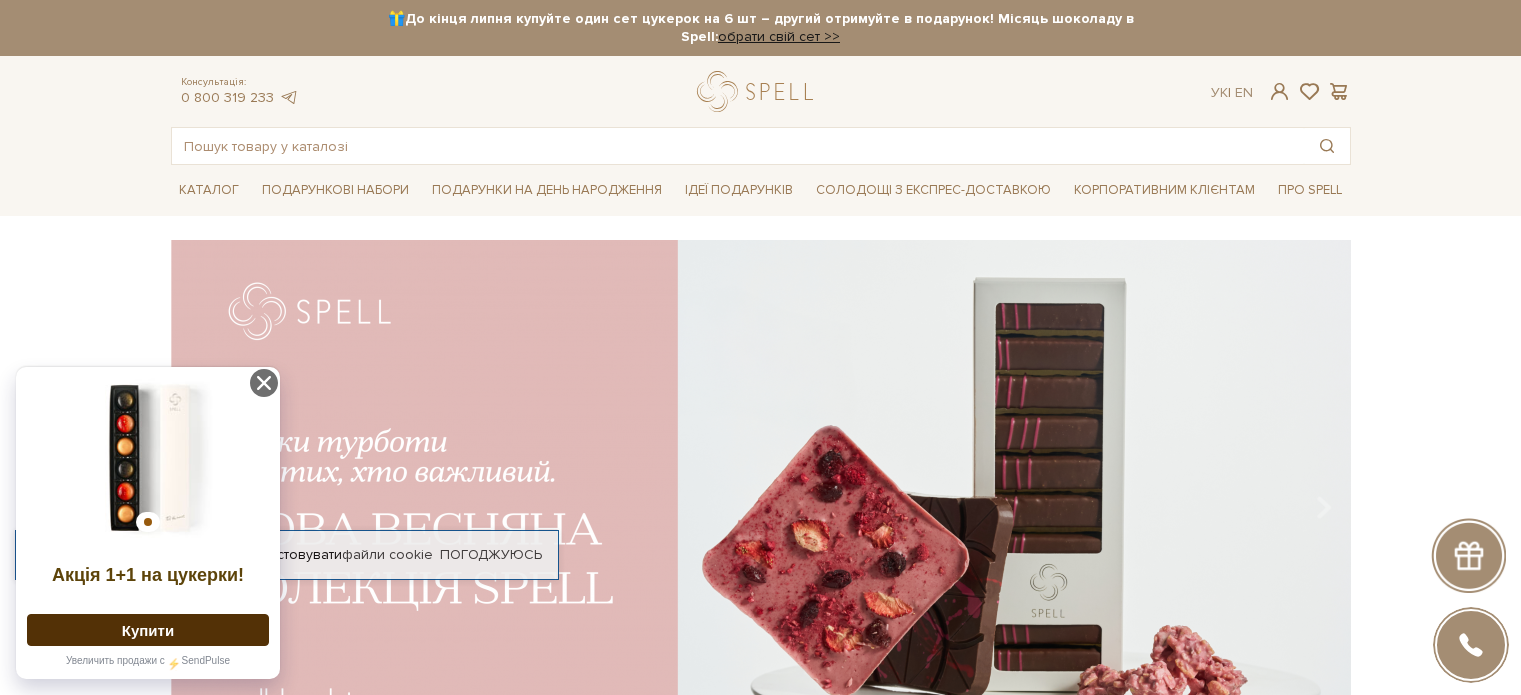 scroll, scrollTop: 0, scrollLeft: 0, axis: both 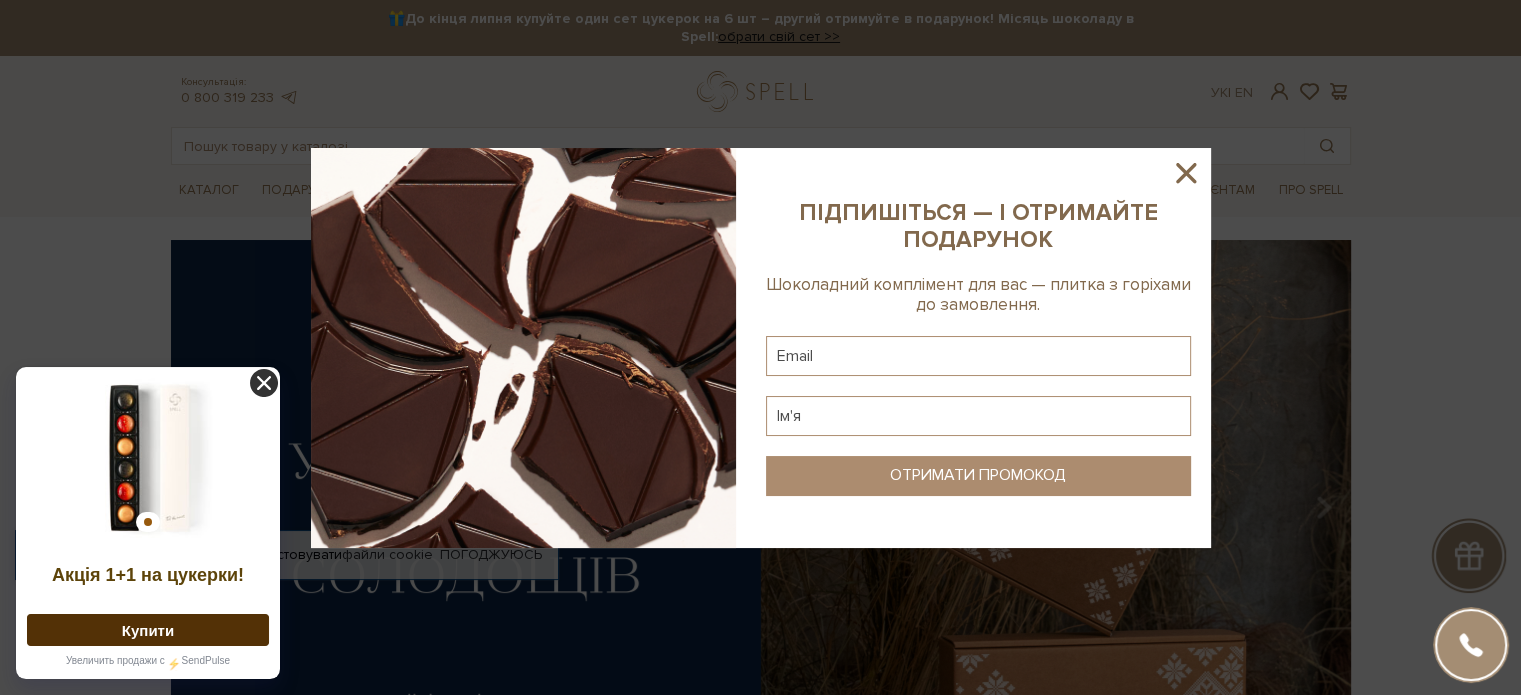 click 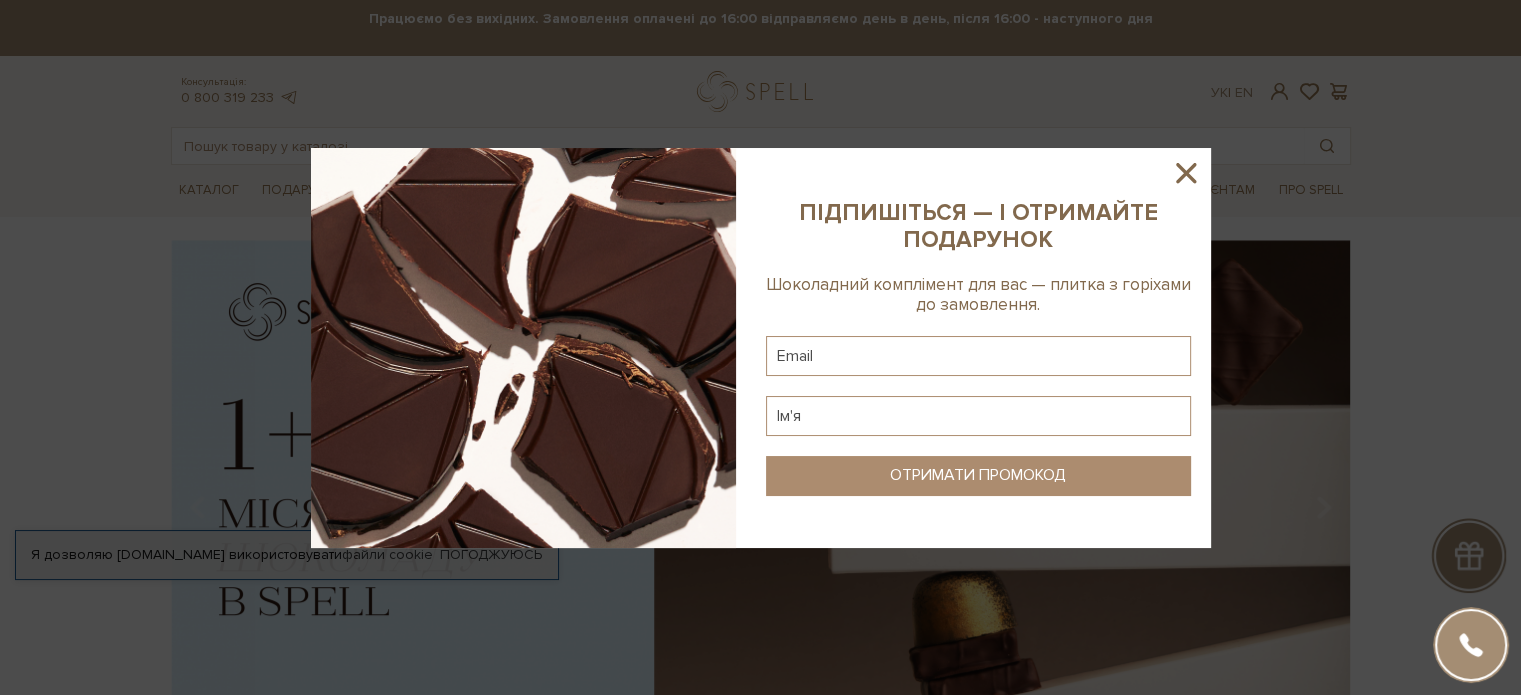 click 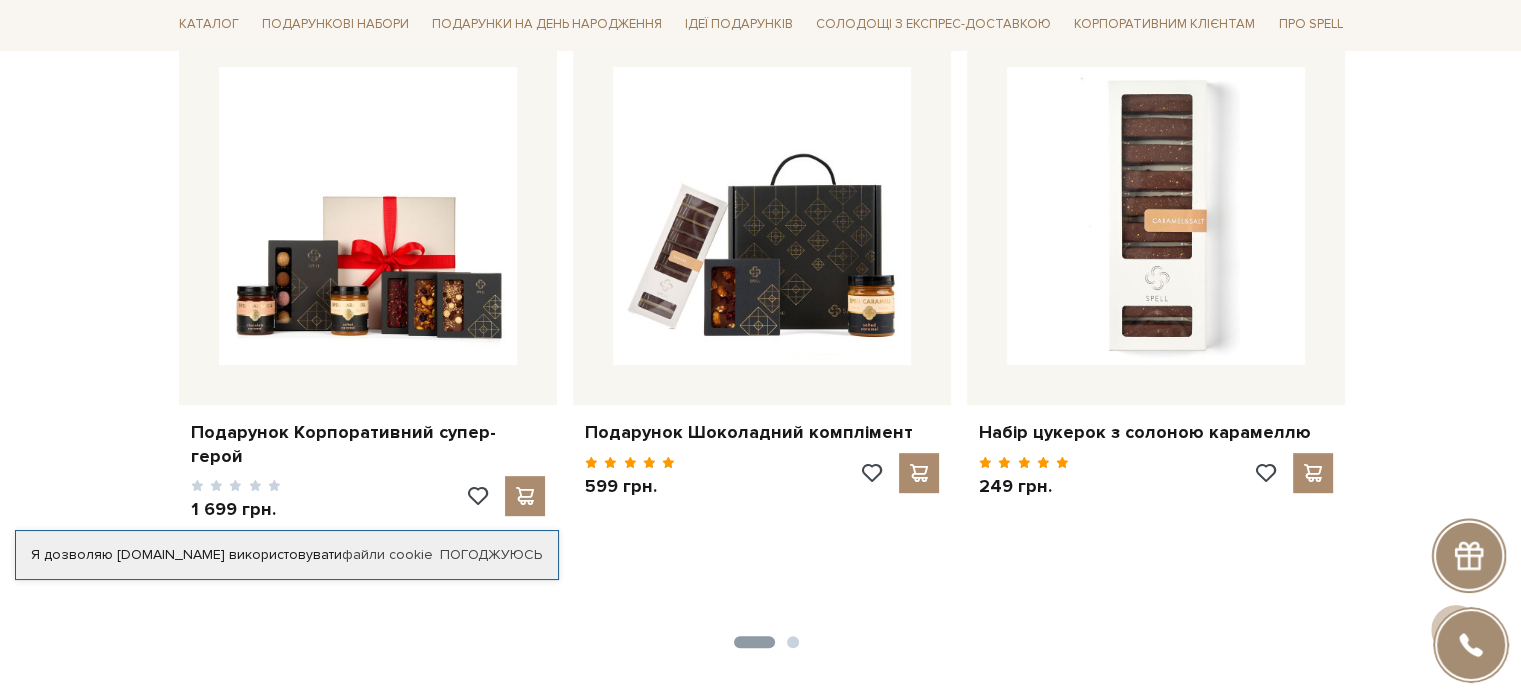 scroll, scrollTop: 900, scrollLeft: 0, axis: vertical 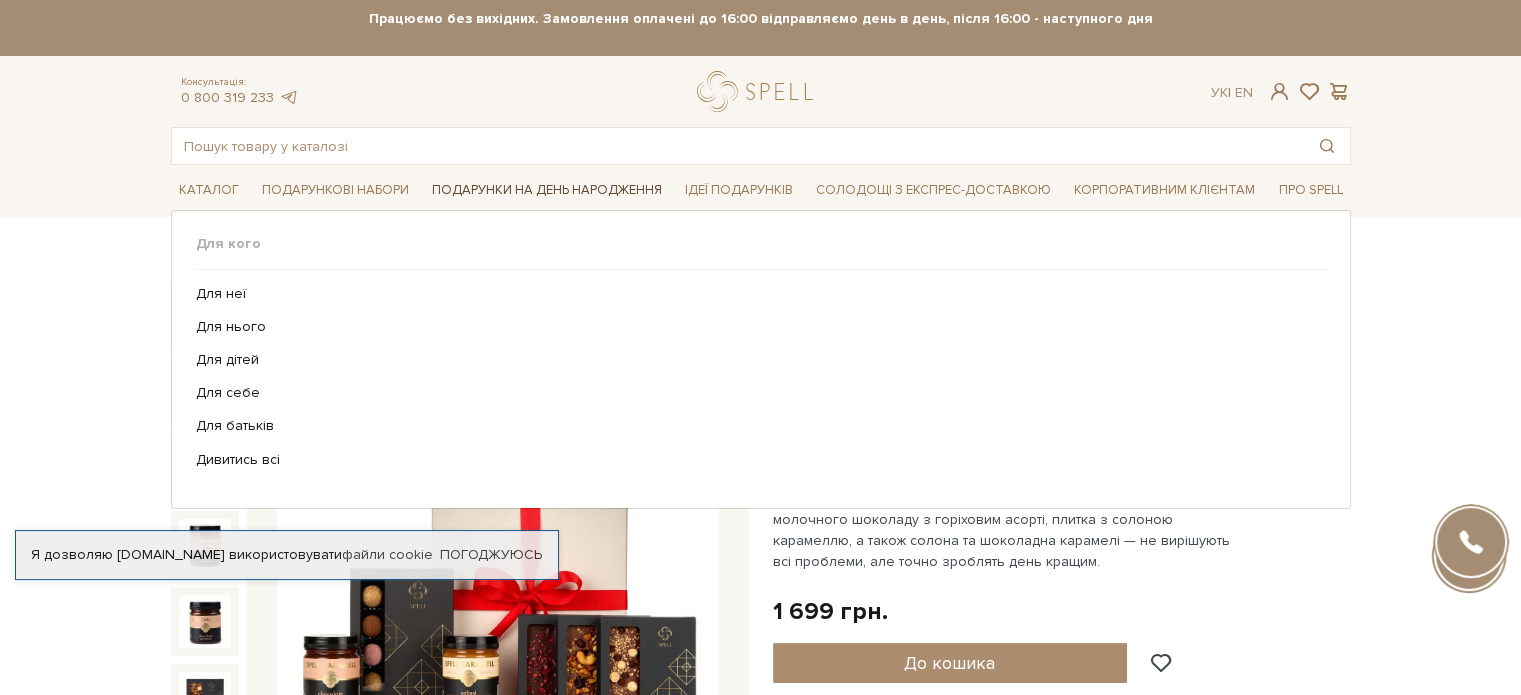 click on "Подарунки на День народження" at bounding box center (547, 190) 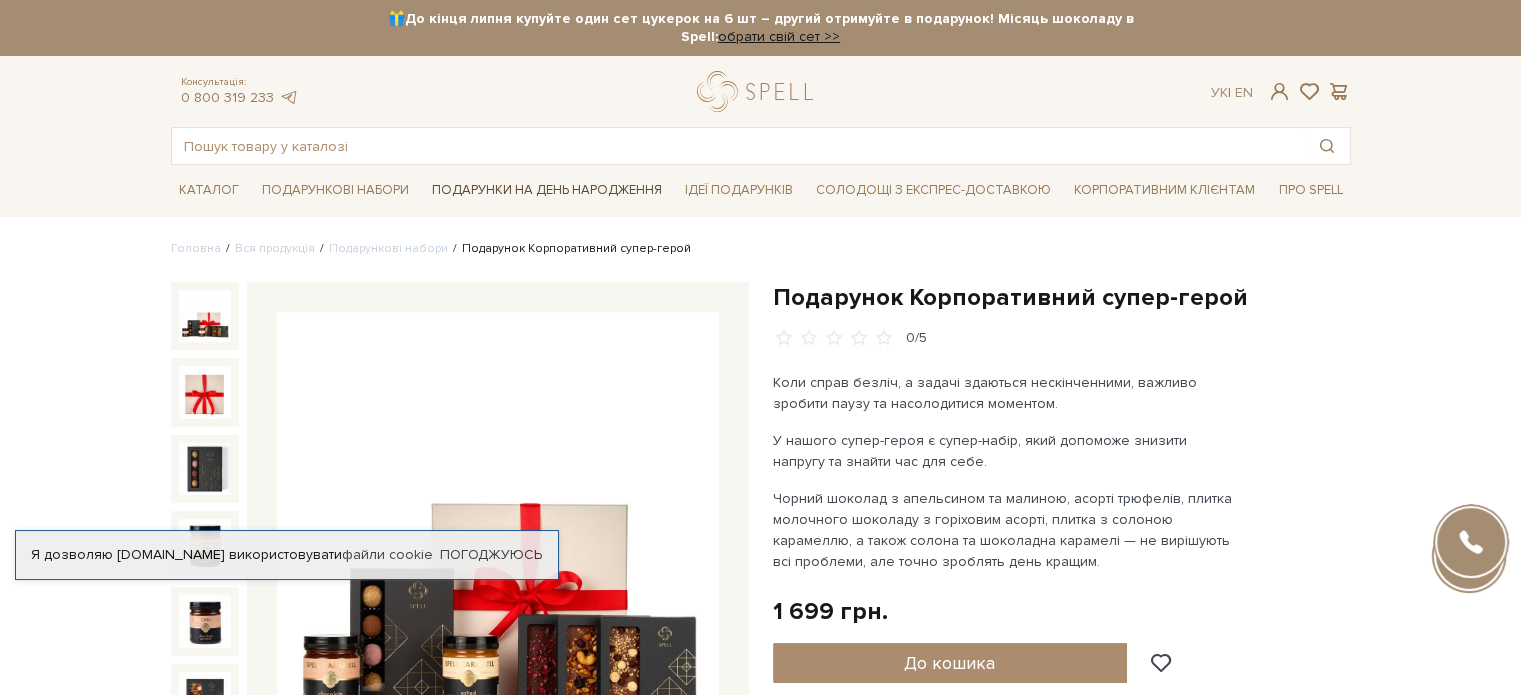 click on "Подарунки на День народження" at bounding box center [547, 190] 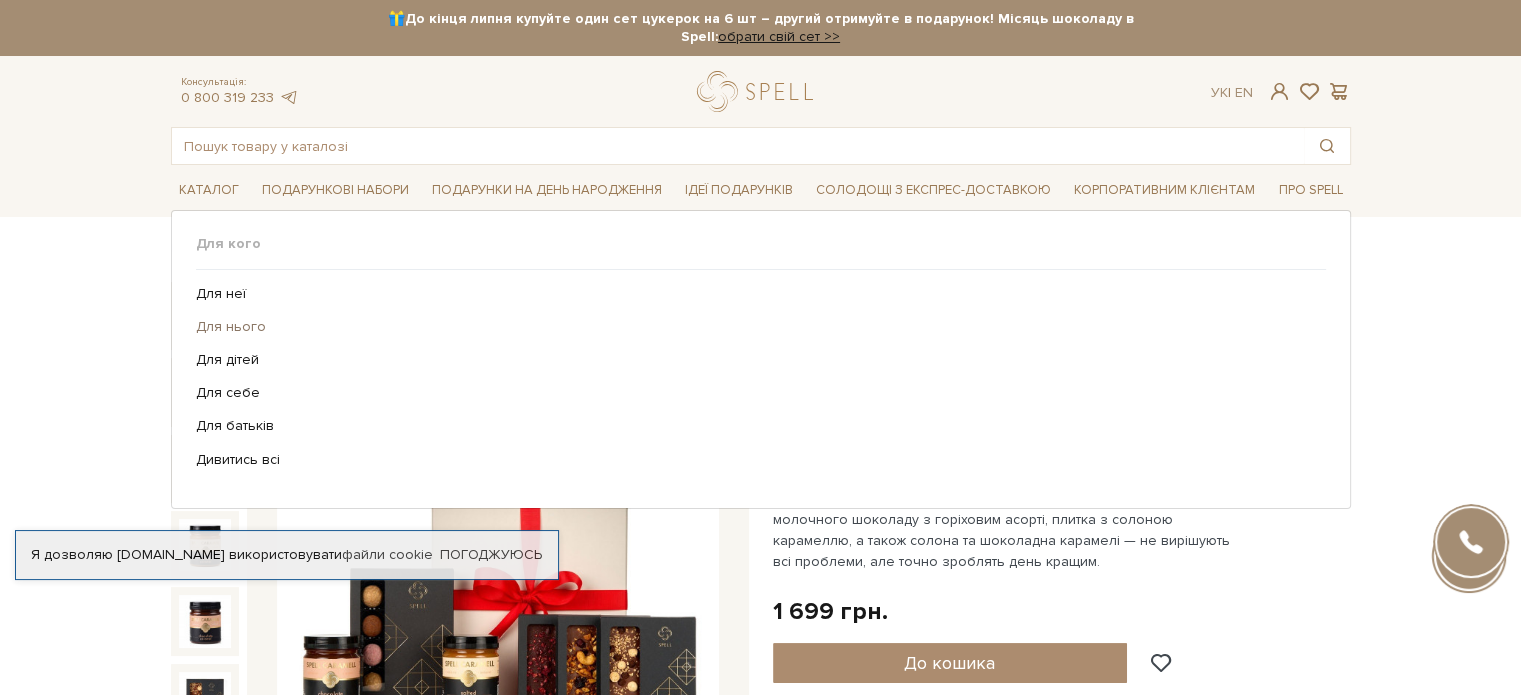 click on "Для нього" at bounding box center [753, 327] 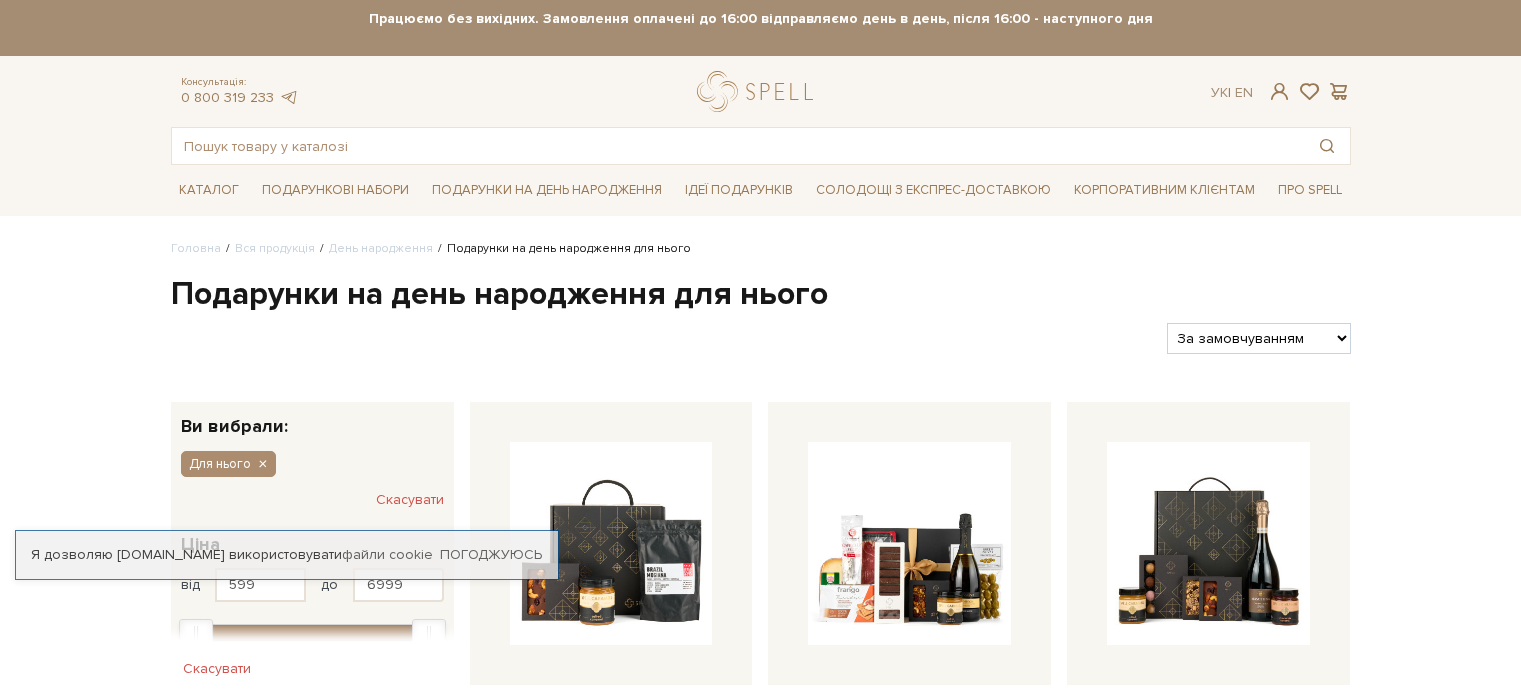 scroll, scrollTop: 0, scrollLeft: 0, axis: both 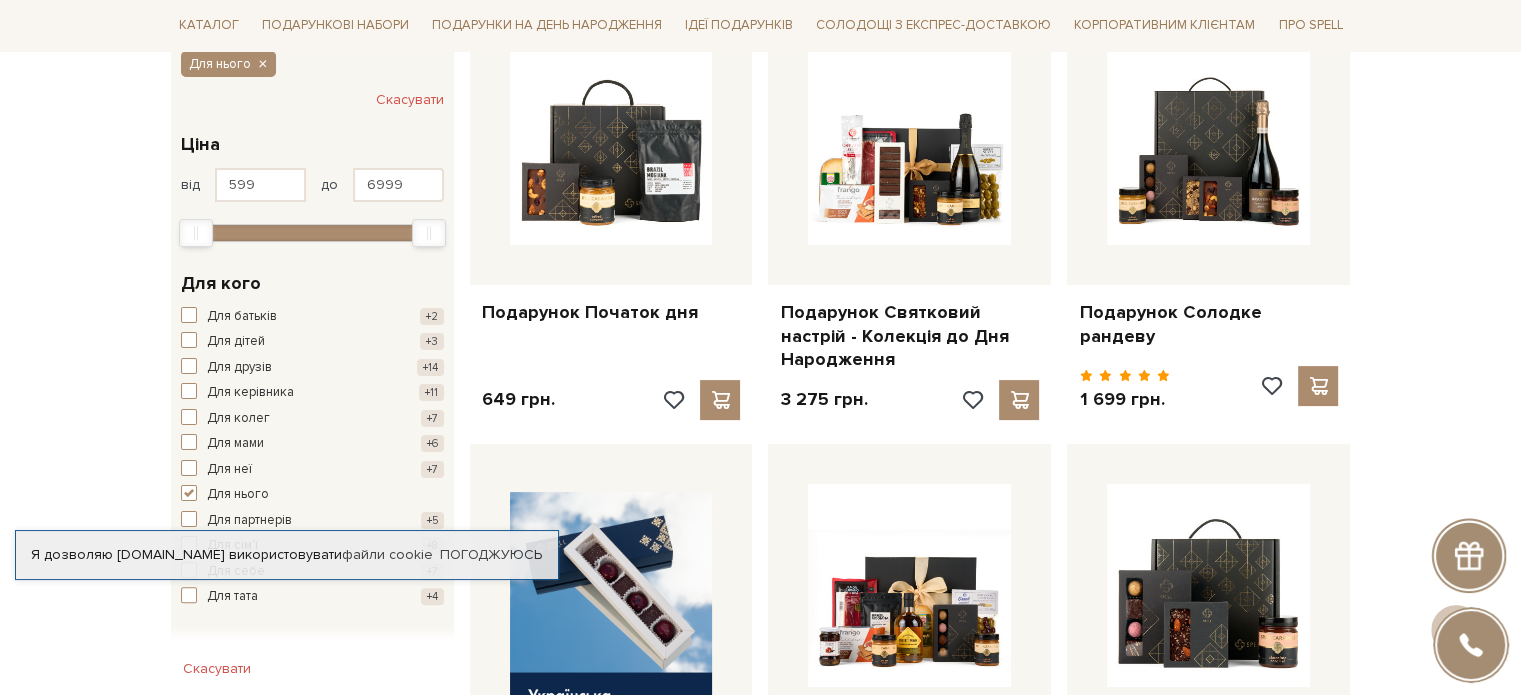 click on "Головна
Вся продукція
День народження
[PERSON_NAME] на день народження для нього
Подарунки на день народження для нього
Фільтри
За замовчуванням За Ціною (зростання) Новинки" at bounding box center (760, 1086) 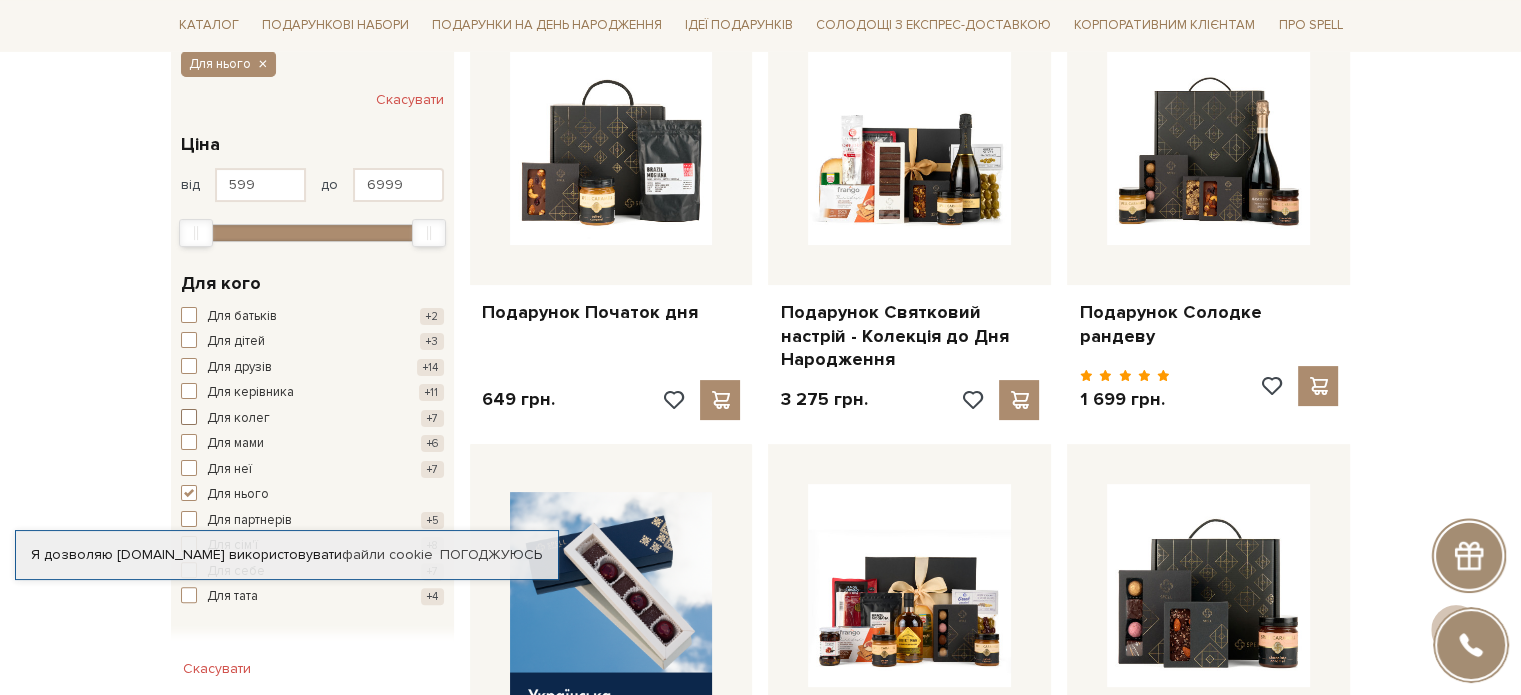 click at bounding box center [189, 417] 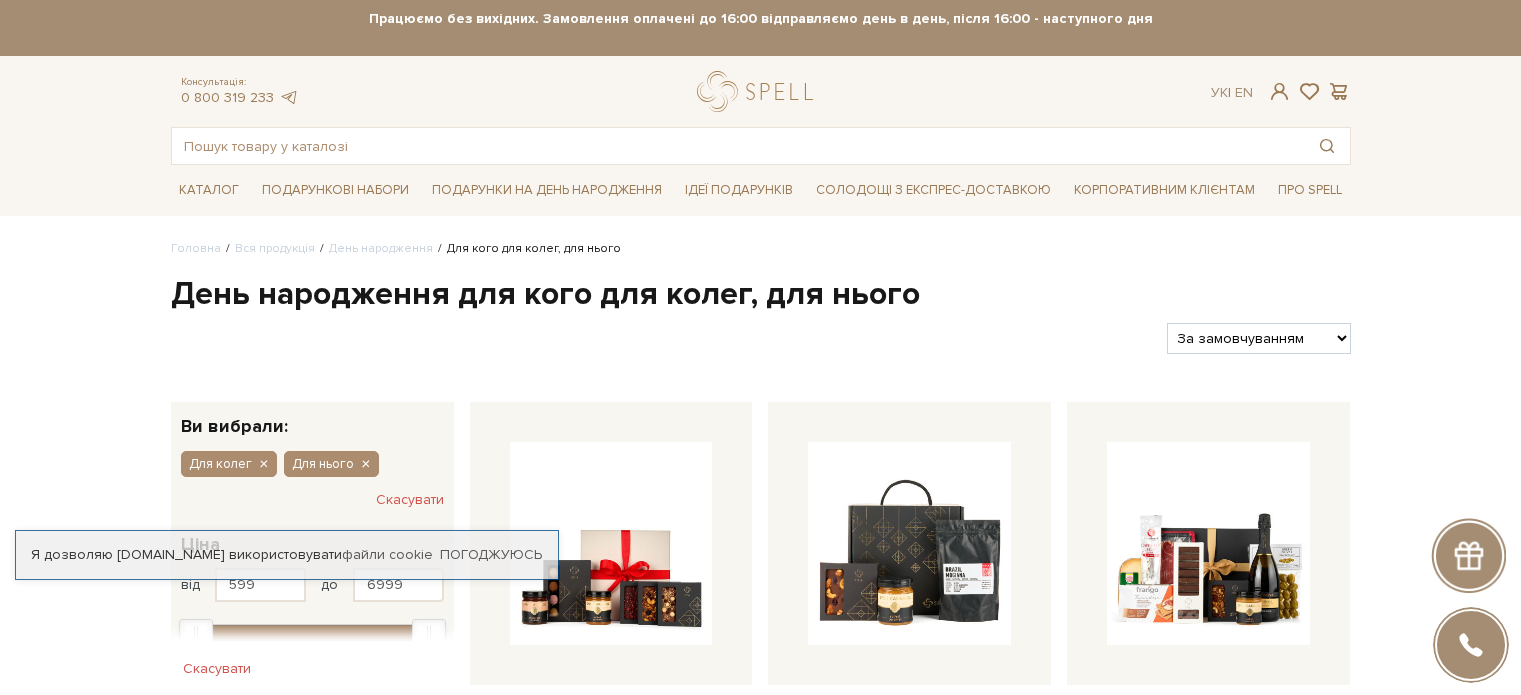 scroll, scrollTop: 0, scrollLeft: 0, axis: both 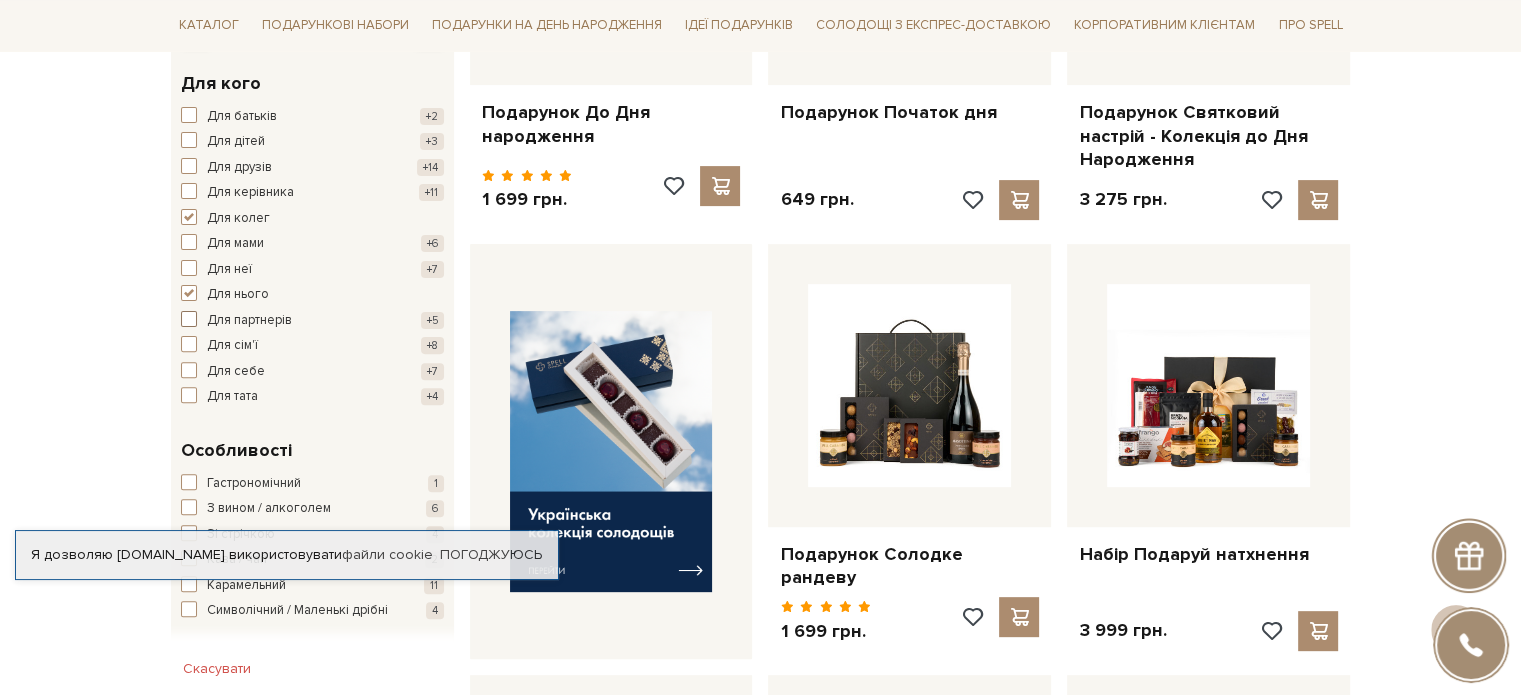 click at bounding box center (189, 319) 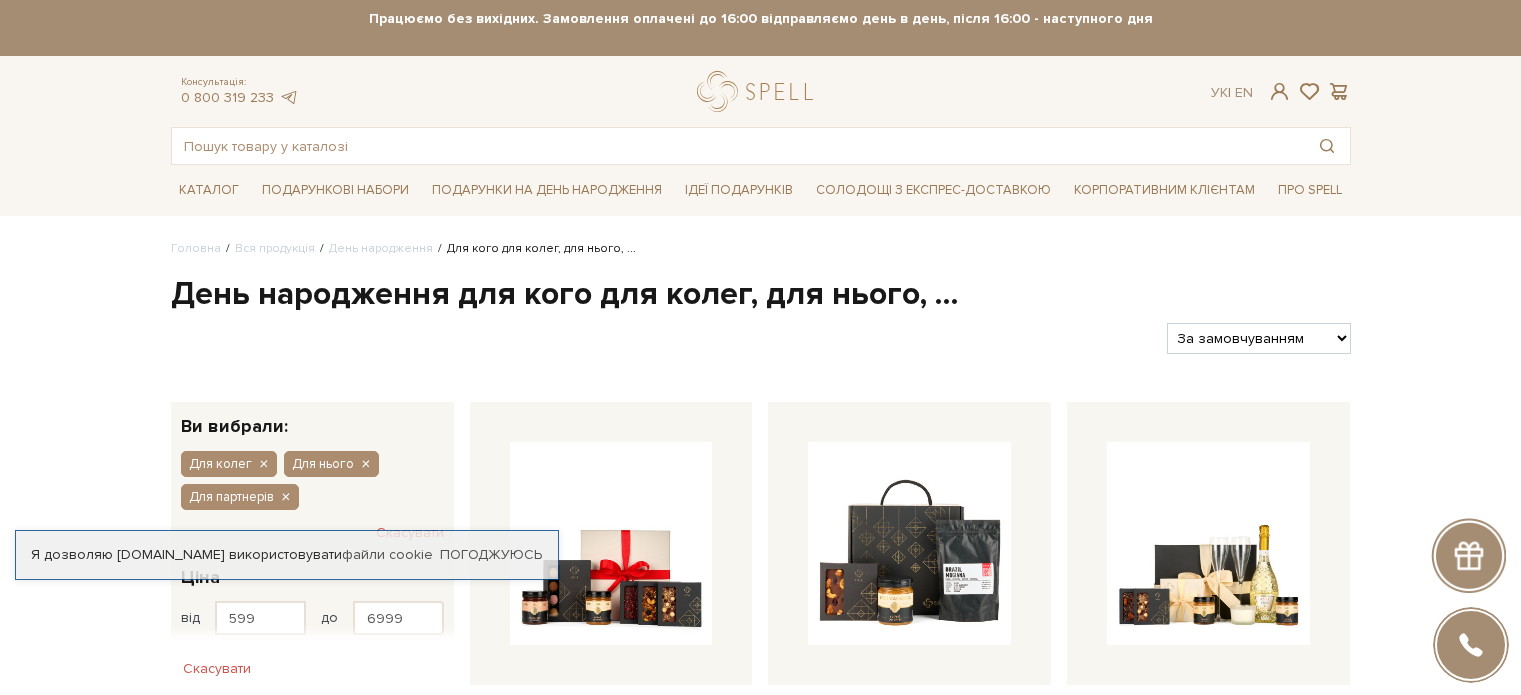 scroll, scrollTop: 0, scrollLeft: 0, axis: both 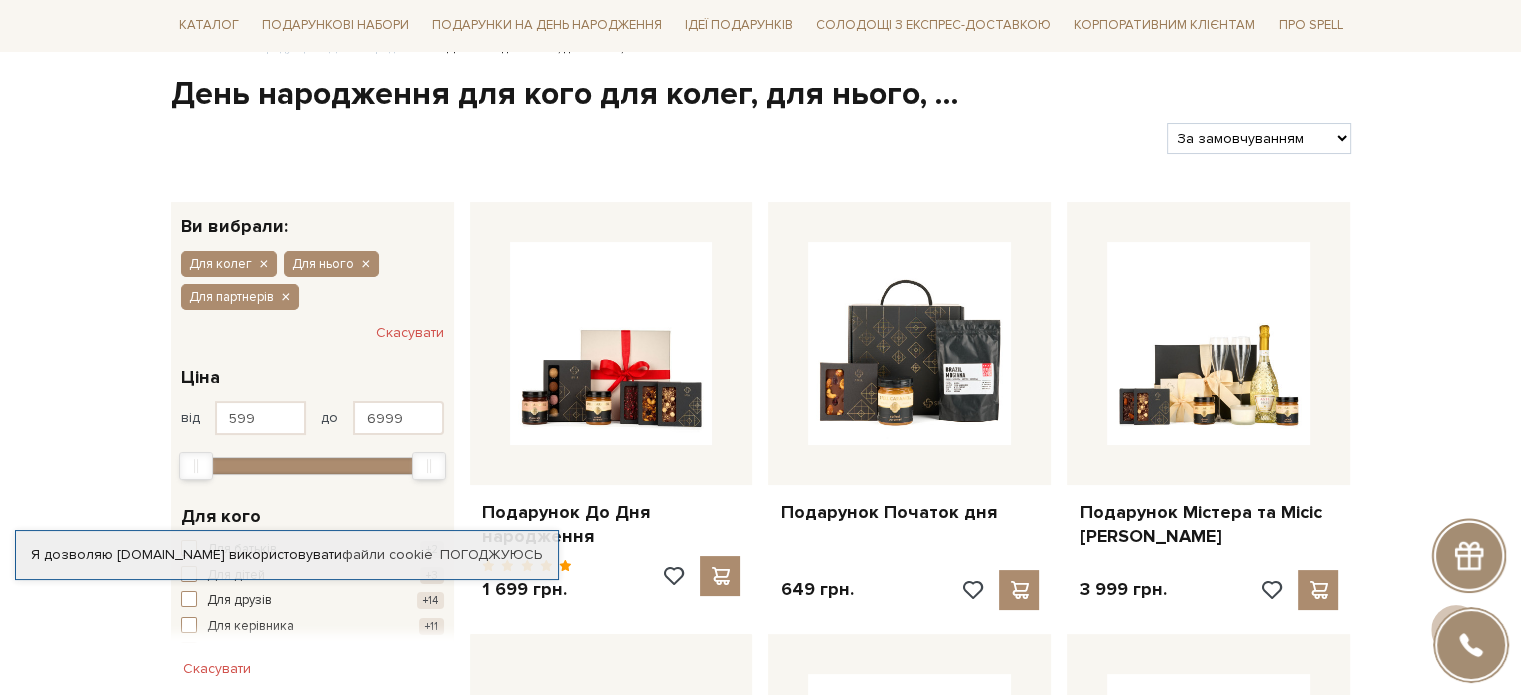 click on "За замовчуванням
За Ціною (зростання)
За Ціною (зменшення)
Новинки
За популярністю" at bounding box center [1258, 138] 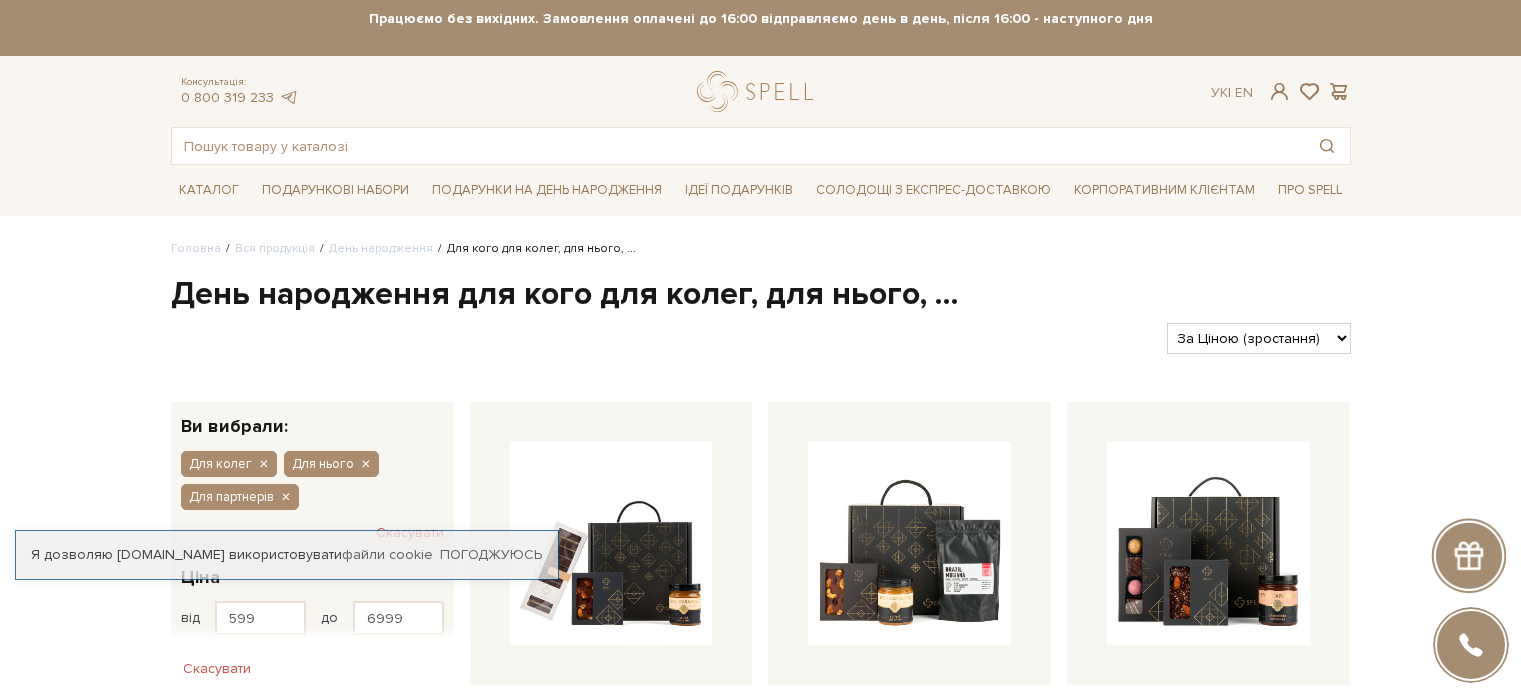 scroll, scrollTop: 1, scrollLeft: 0, axis: vertical 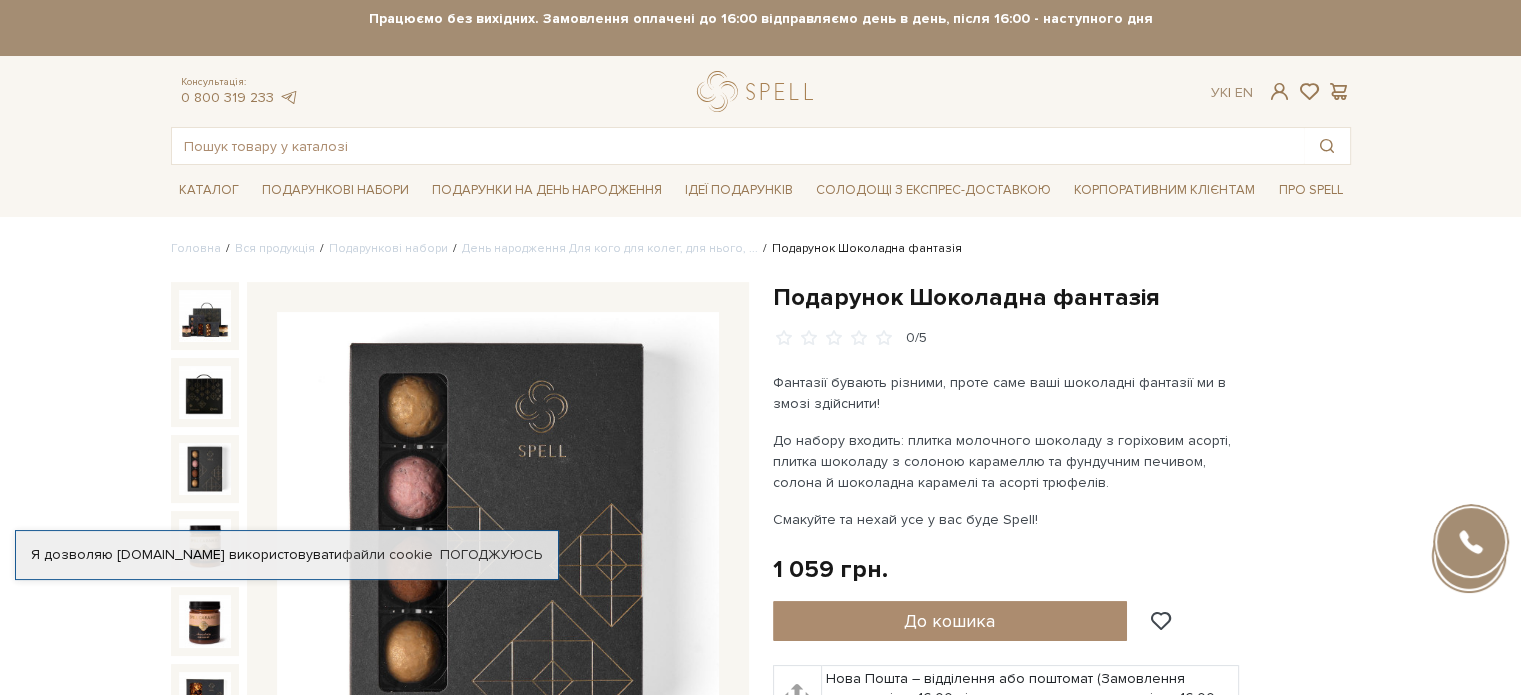 click on "Подарункові набори
SALE
Корпоративним клієнтам
Доставка і оплата
Консультація: 0 800 319 233
Передзвонити мені
Ук                 |
En
|
🎁До кінця липня купуйте один сет цукерок на 6 шт – другий отримуйте в подарунок! Місяць шоколаду в Spell:
обрати свій сет >>
обрати свій сет >>" at bounding box center [760, 1901] 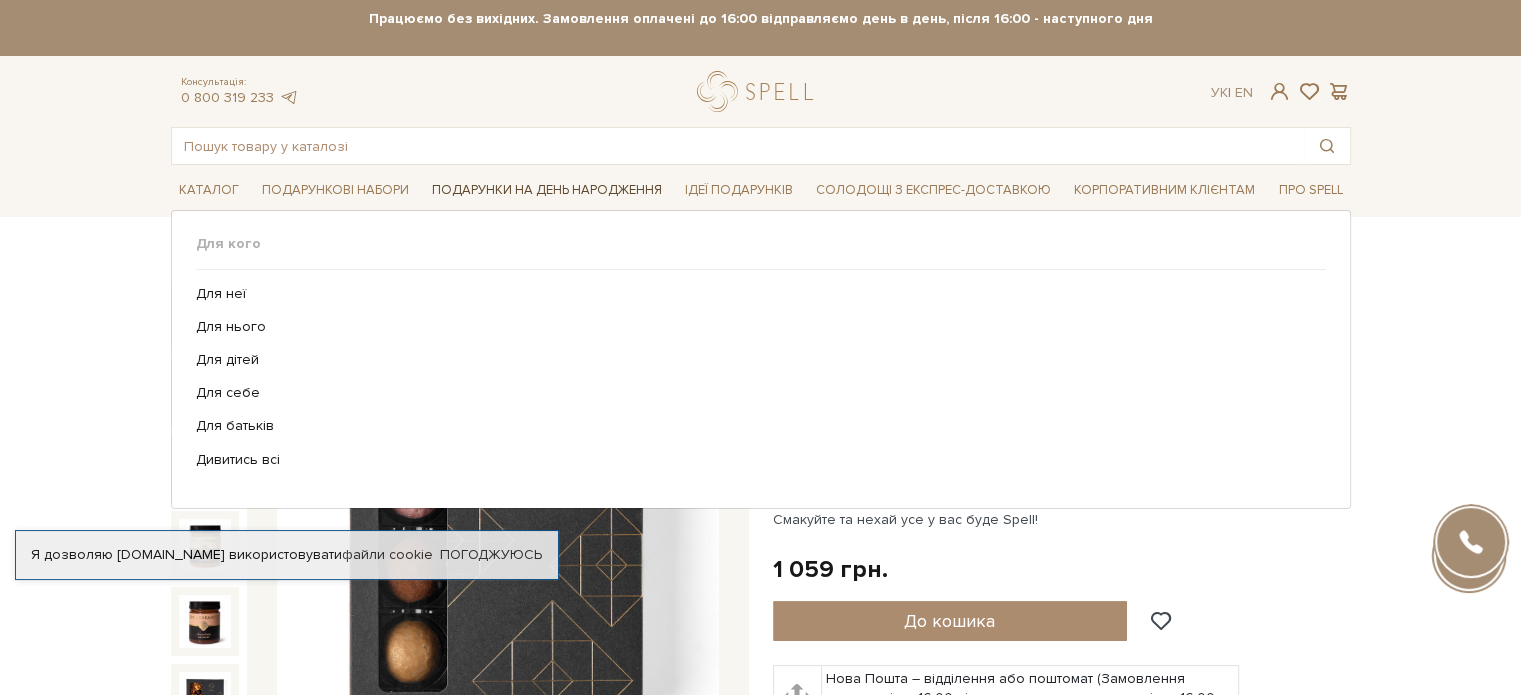 click on "Подарунки на День народження" at bounding box center (547, 190) 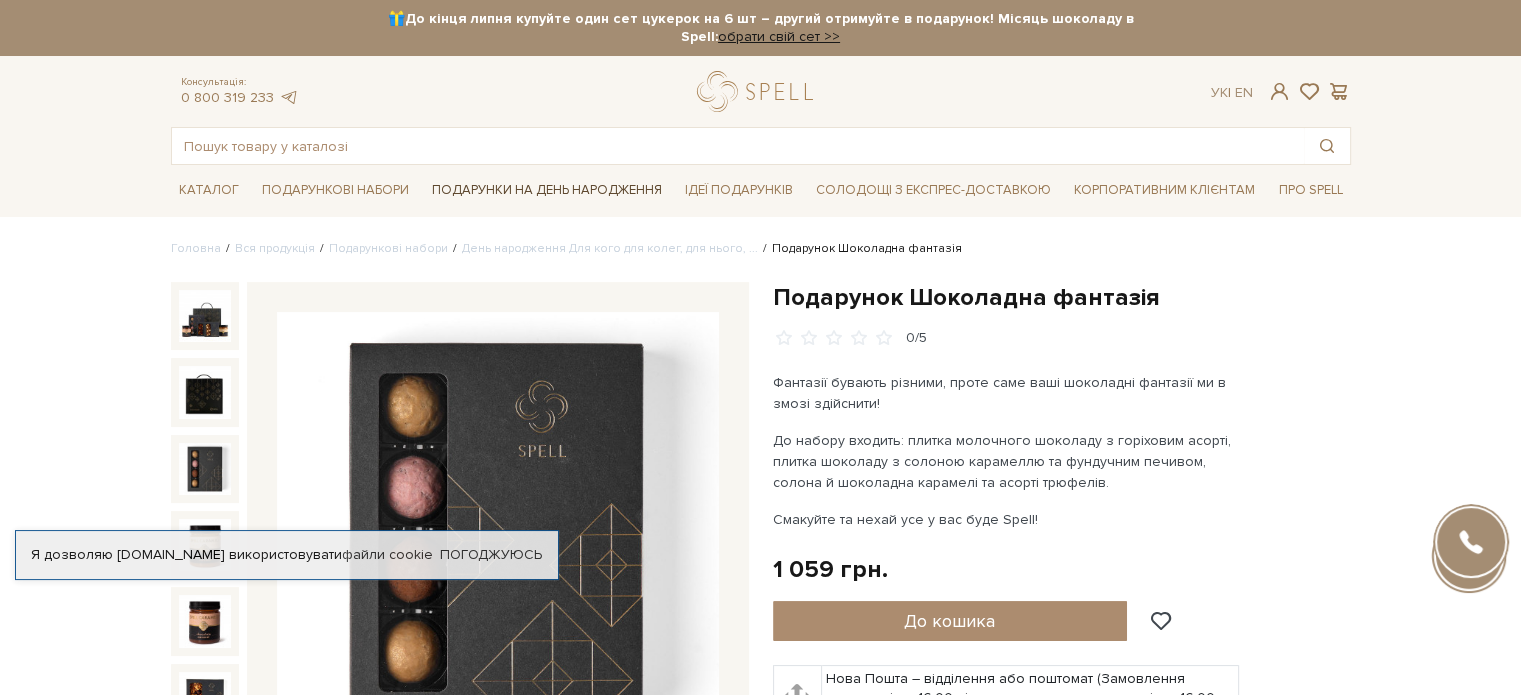 click on "Подарунки на День народження" at bounding box center (547, 190) 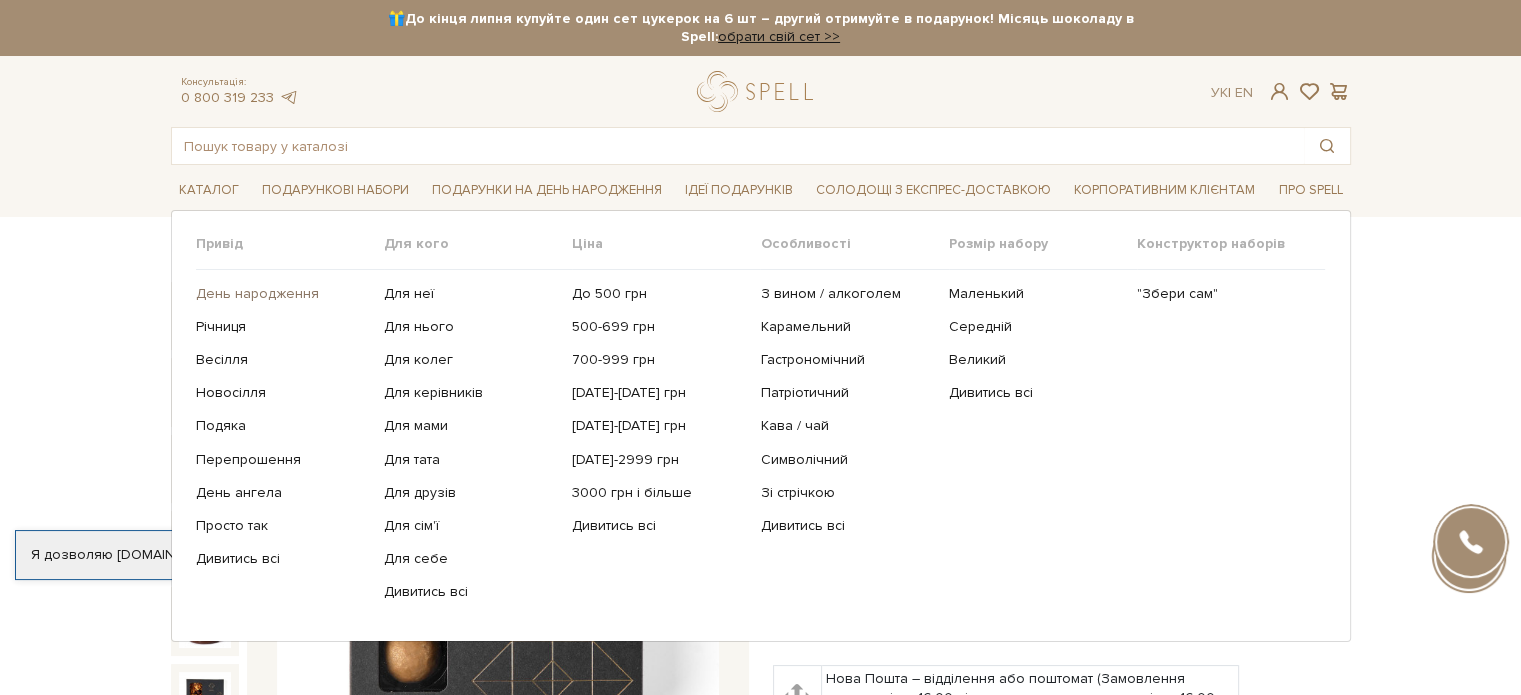 click on "День народження" at bounding box center (282, 294) 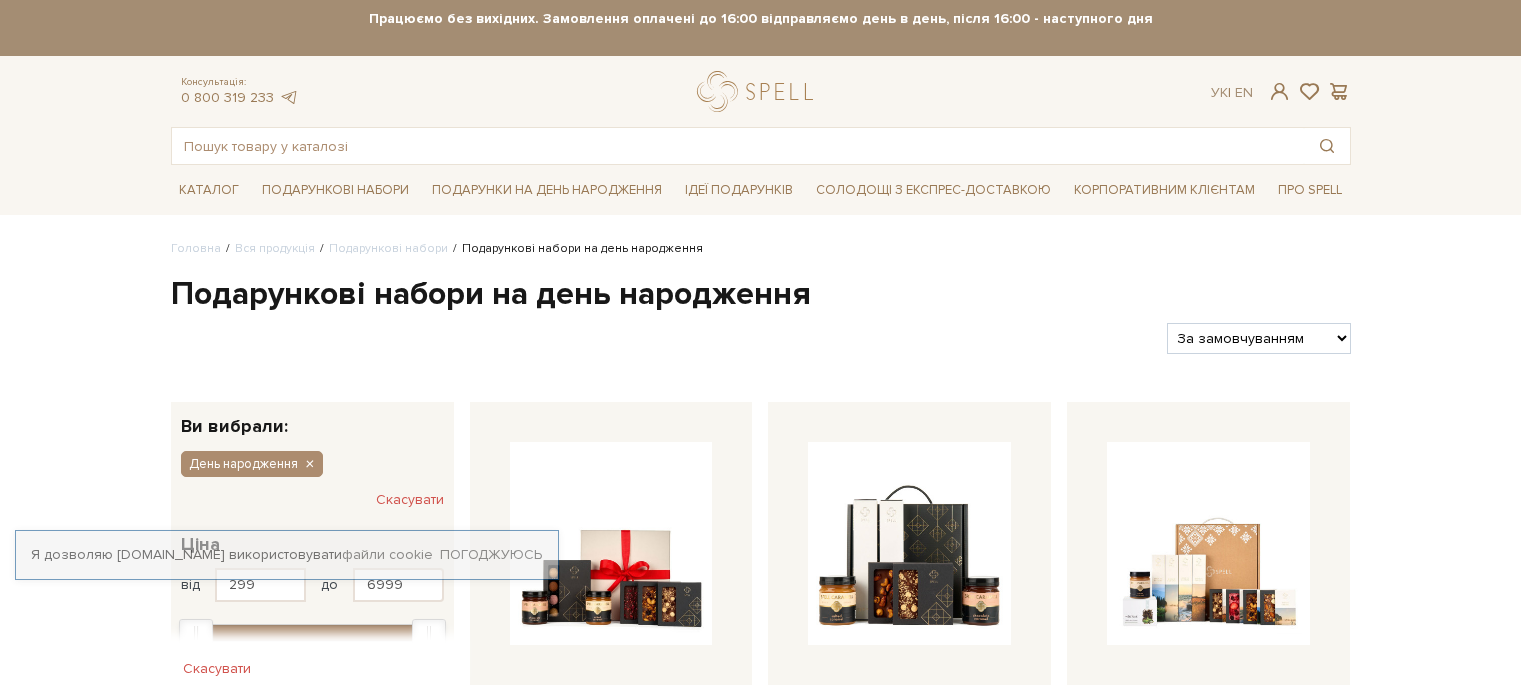 scroll, scrollTop: 0, scrollLeft: 0, axis: both 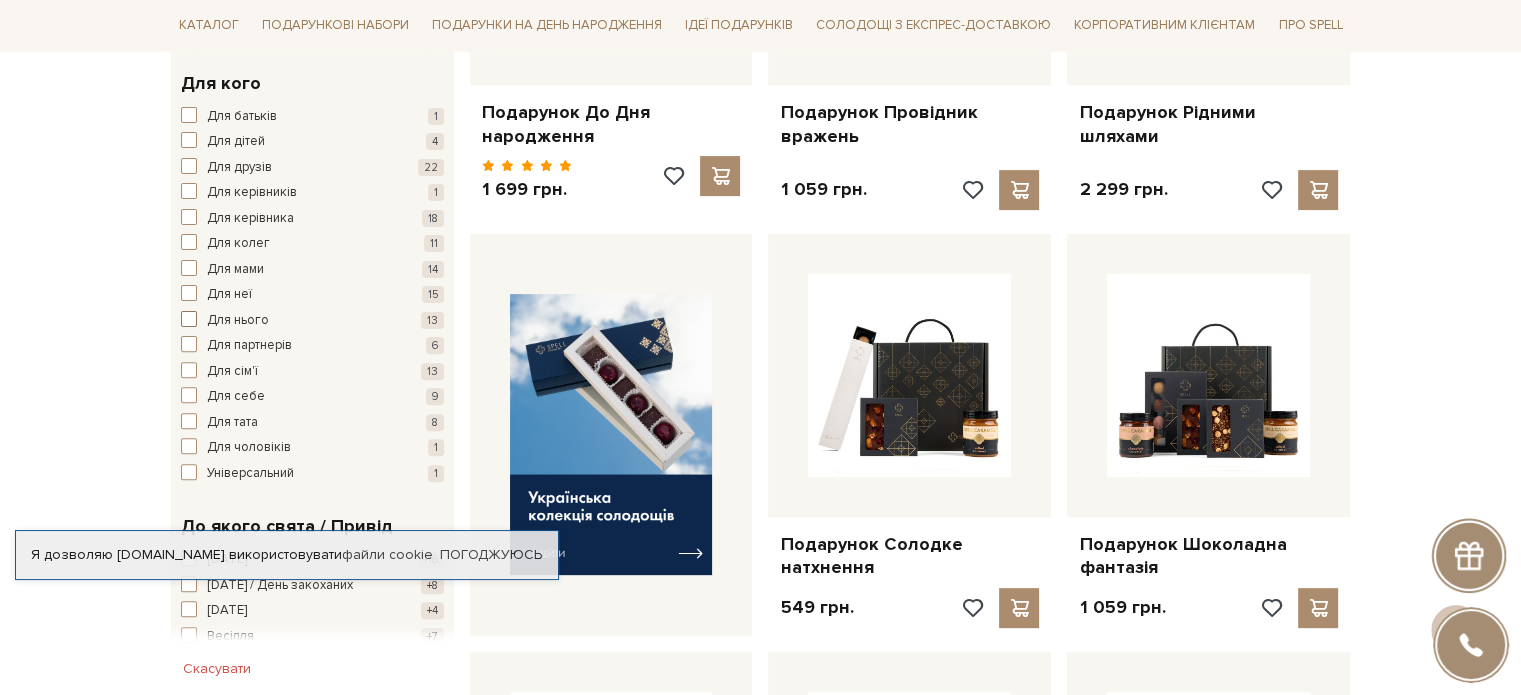 click at bounding box center (189, 319) 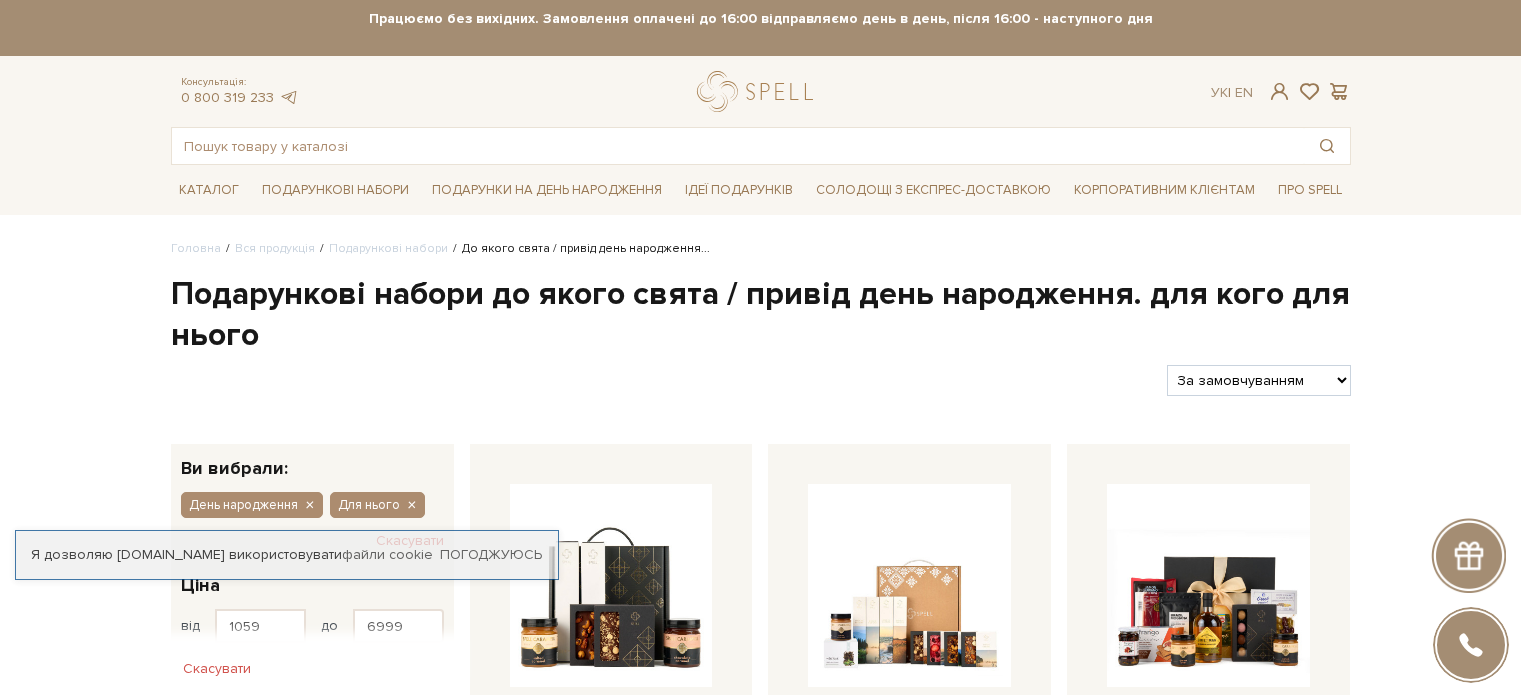 scroll, scrollTop: 0, scrollLeft: 0, axis: both 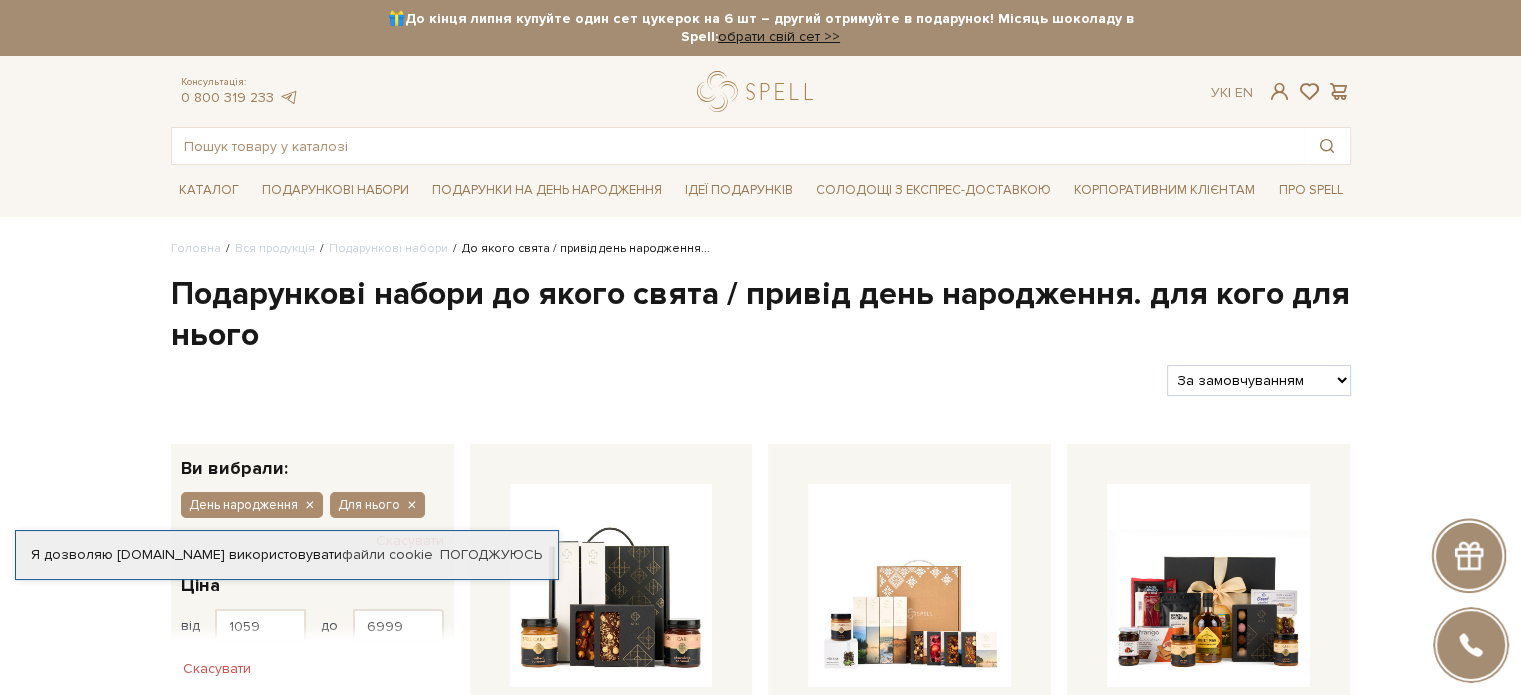 click on "Головна
Вся продукція
Подарункові набори
До якого свята / привід день народження...
Подарункові набори до якого свята / привід день народження. для кого для нього
Фільтри" at bounding box center (760, 1704) 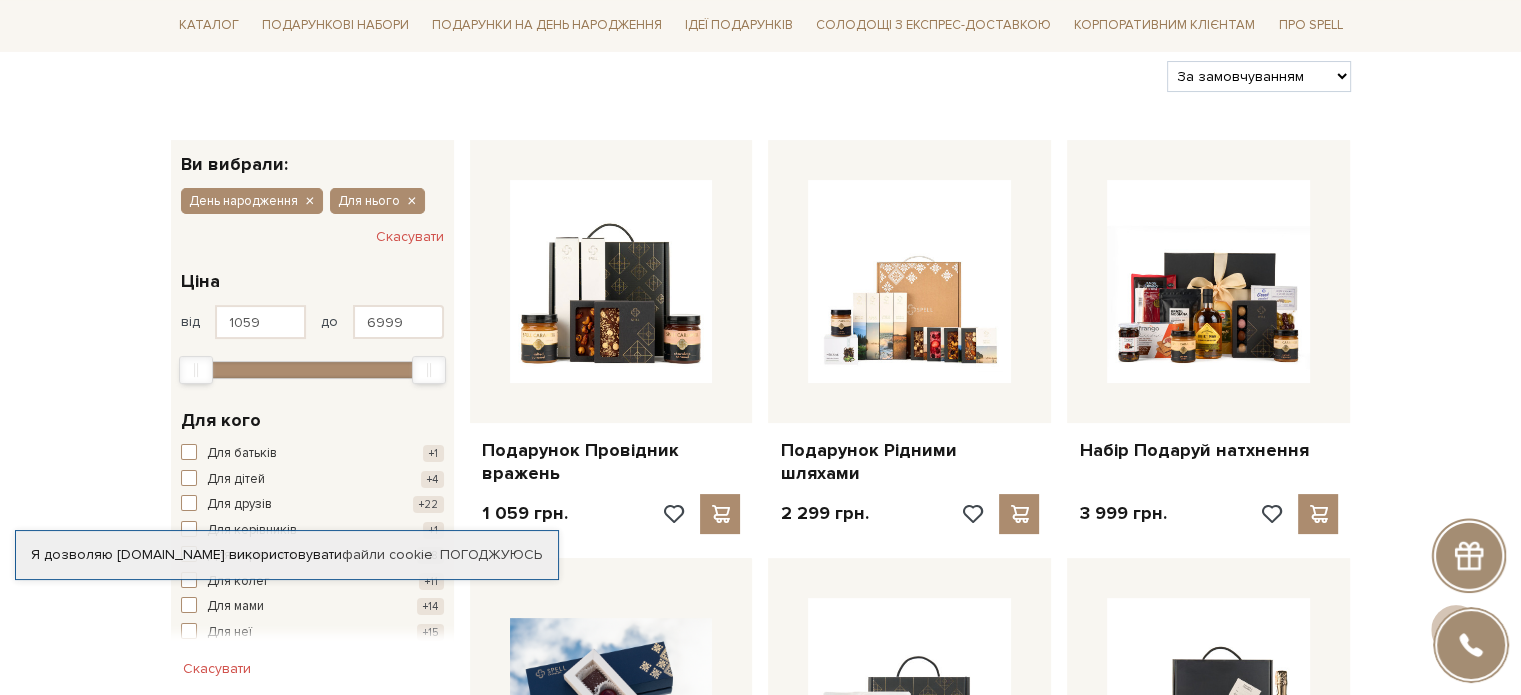 scroll, scrollTop: 100, scrollLeft: 0, axis: vertical 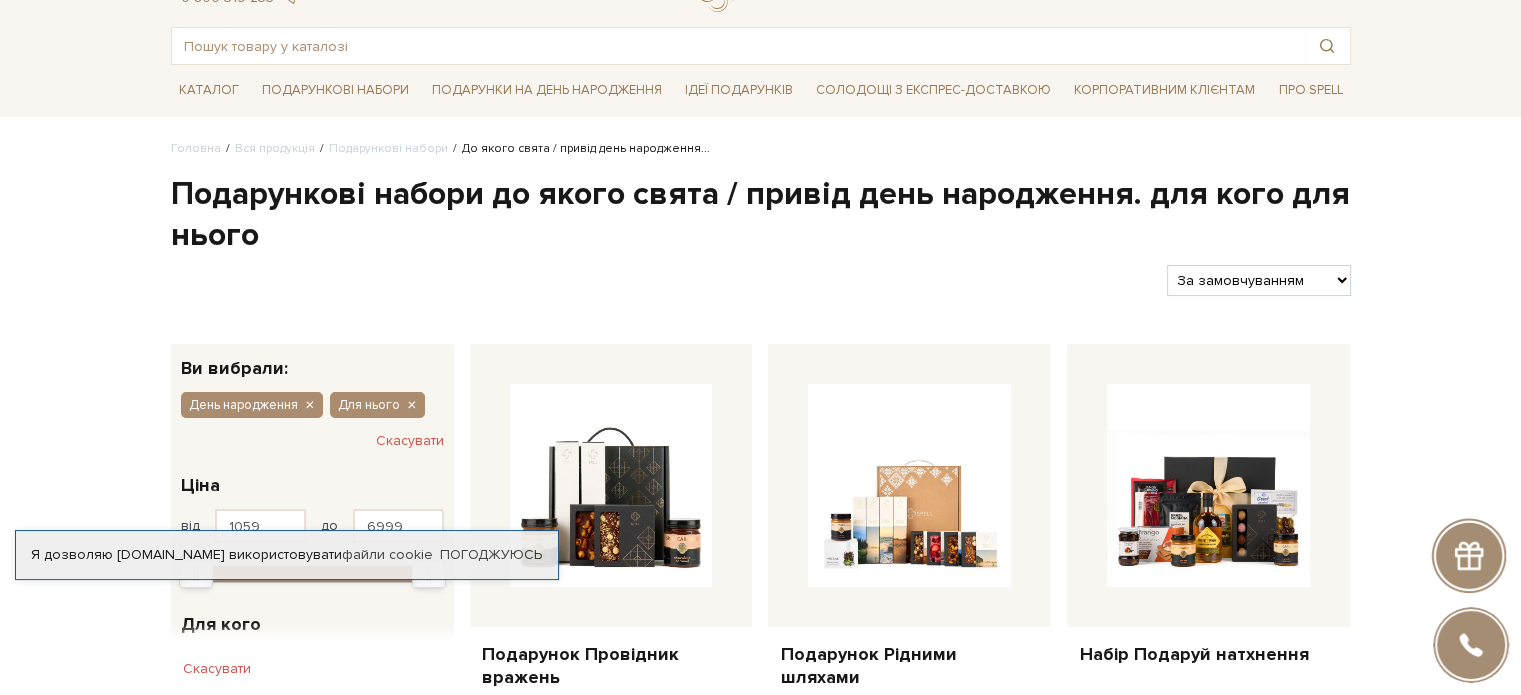 click on "За замовчуванням
За Ціною (зростання)
За Ціною (зменшення)
Новинки
За популярністю" at bounding box center (1258, 280) 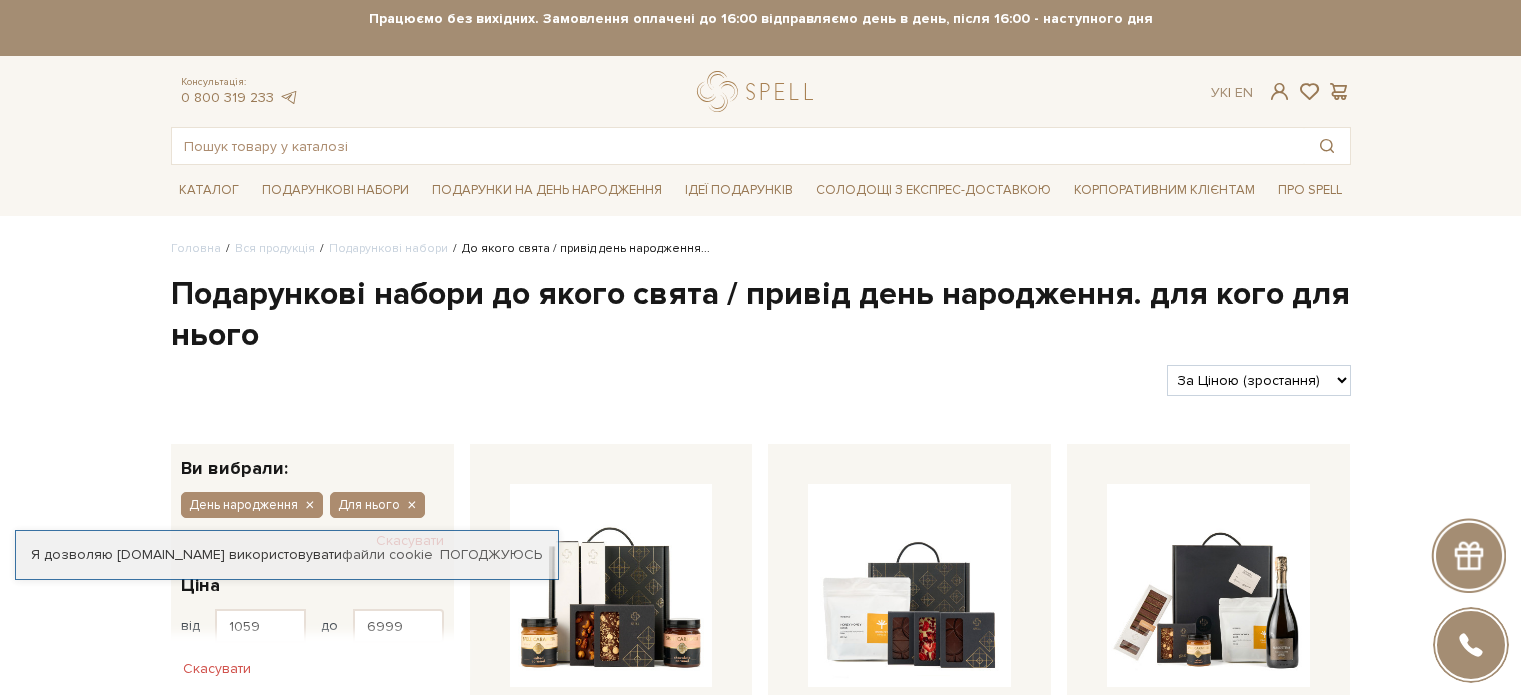 scroll, scrollTop: 500, scrollLeft: 0, axis: vertical 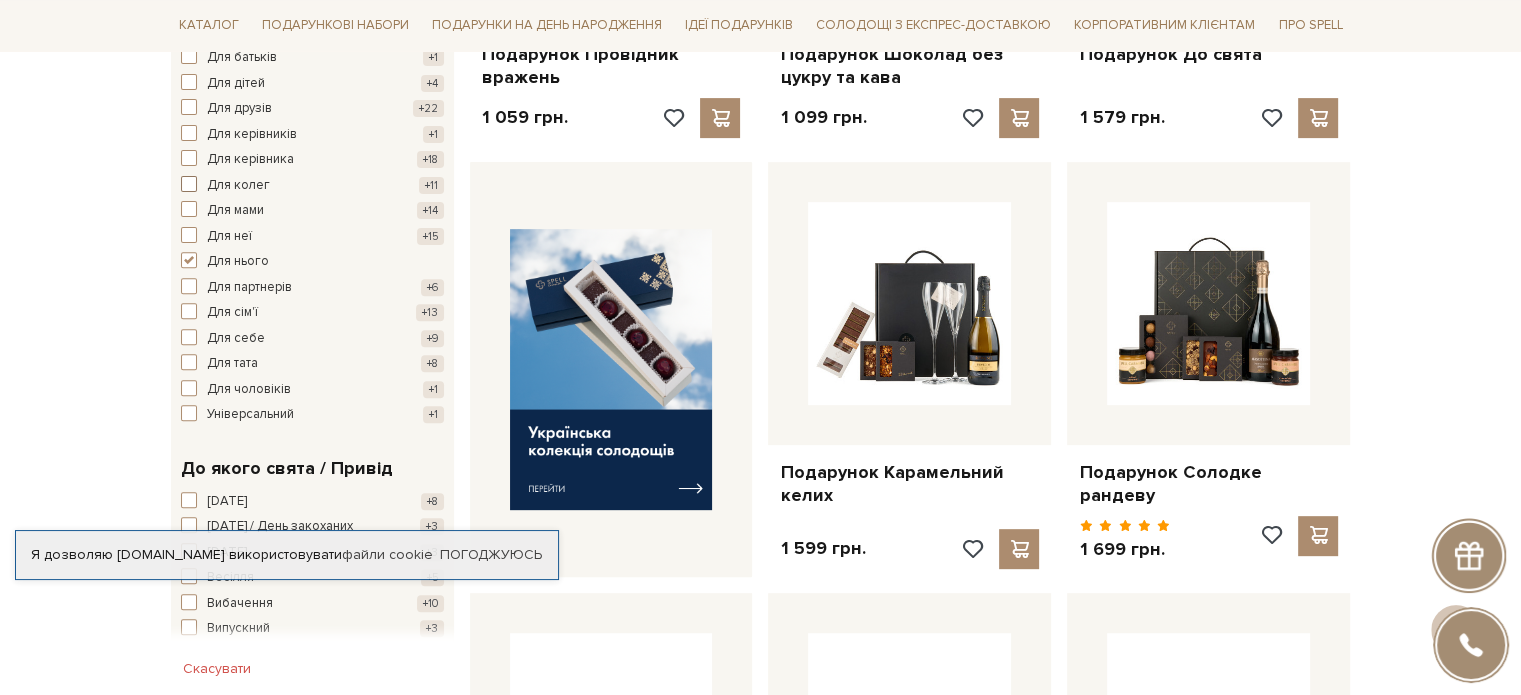 click at bounding box center (189, 184) 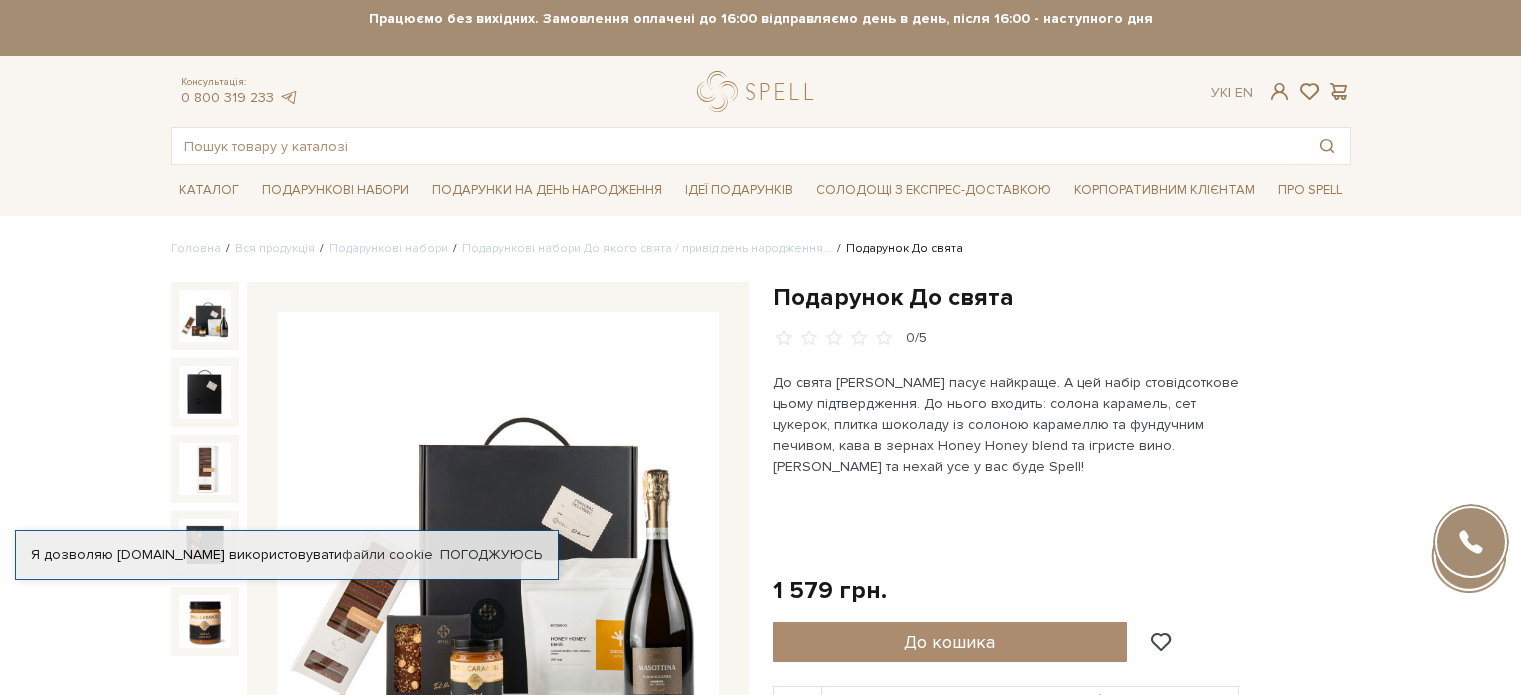 scroll, scrollTop: 0, scrollLeft: 0, axis: both 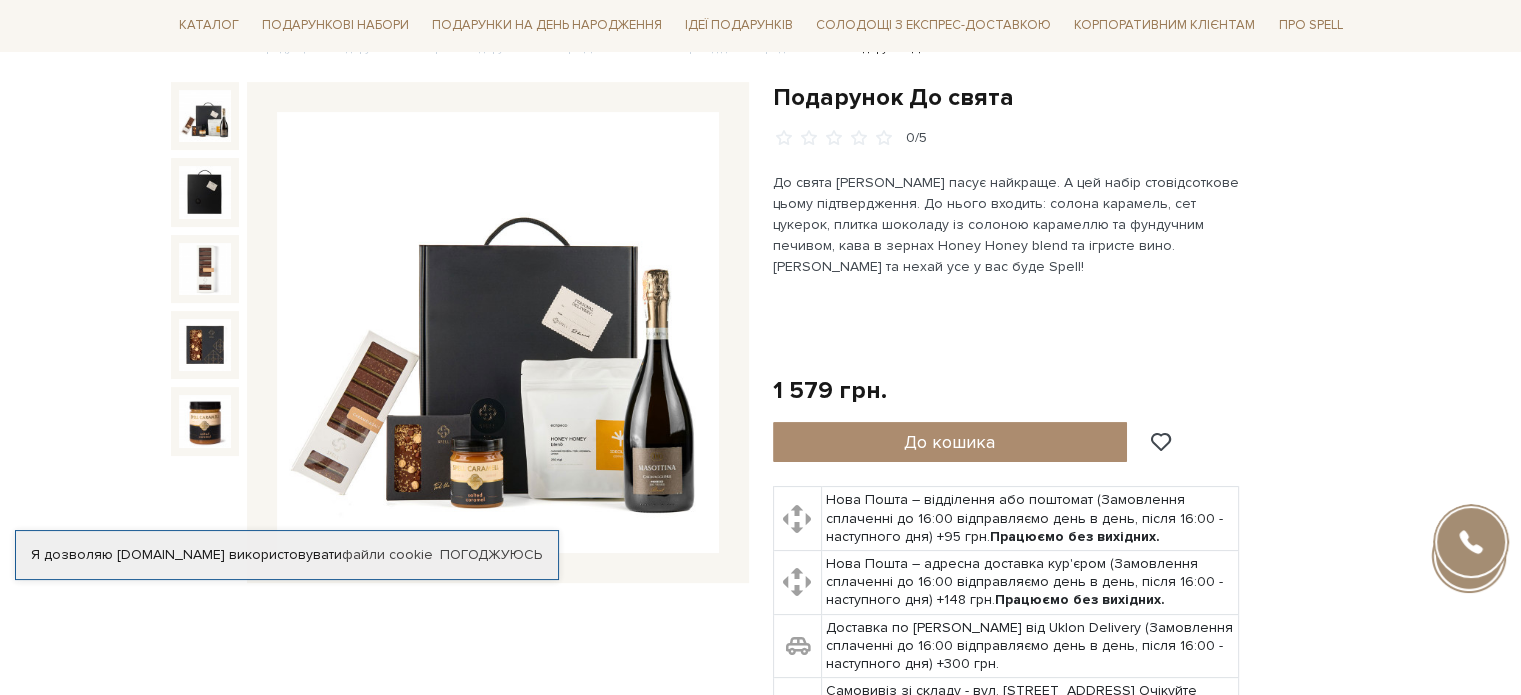 click at bounding box center (498, 333) 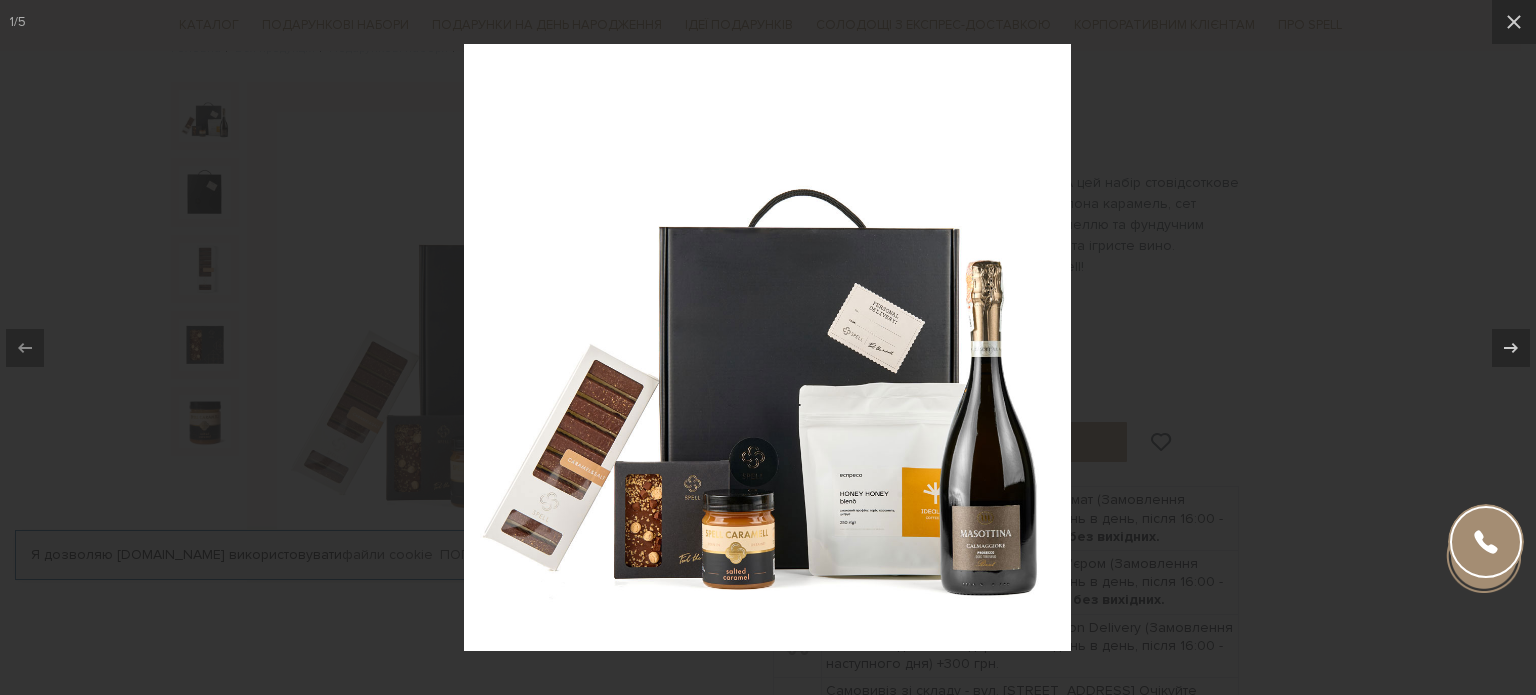 click at bounding box center [767, 347] 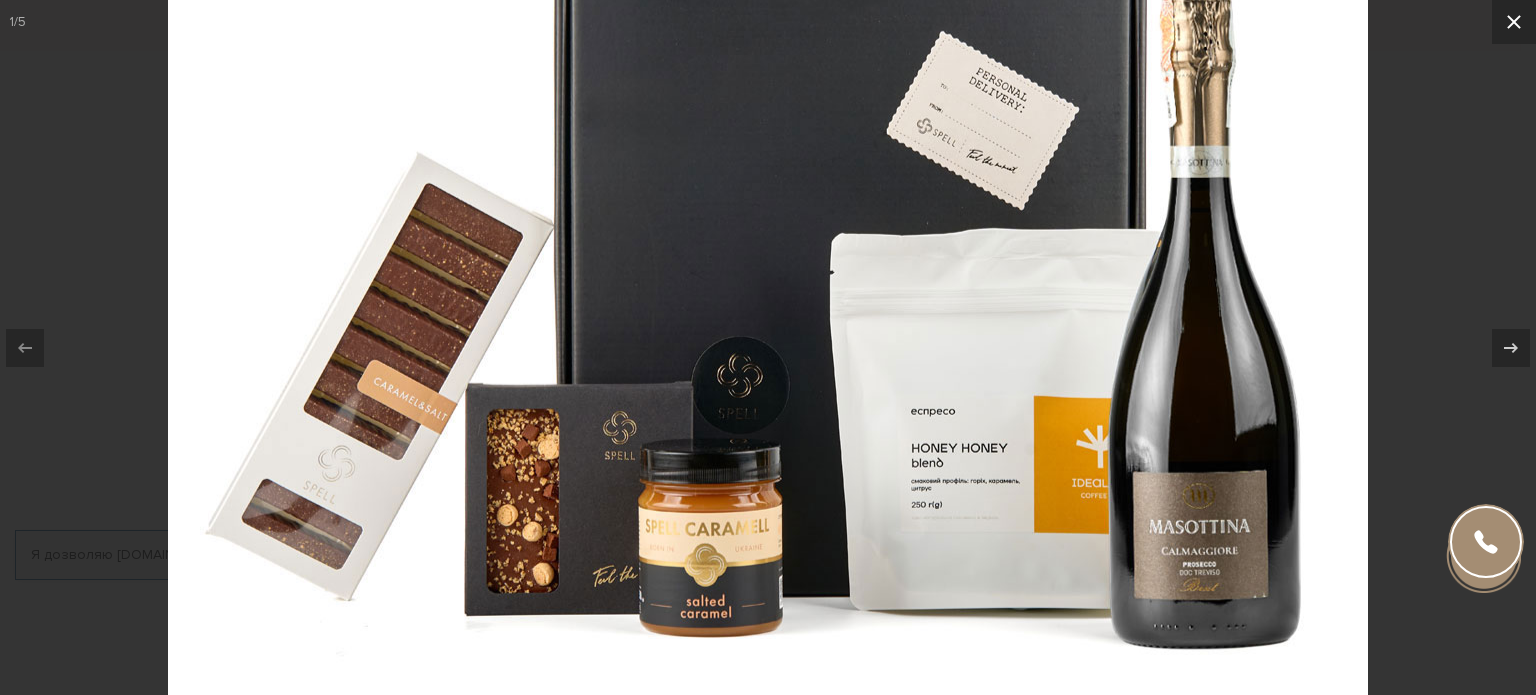 click 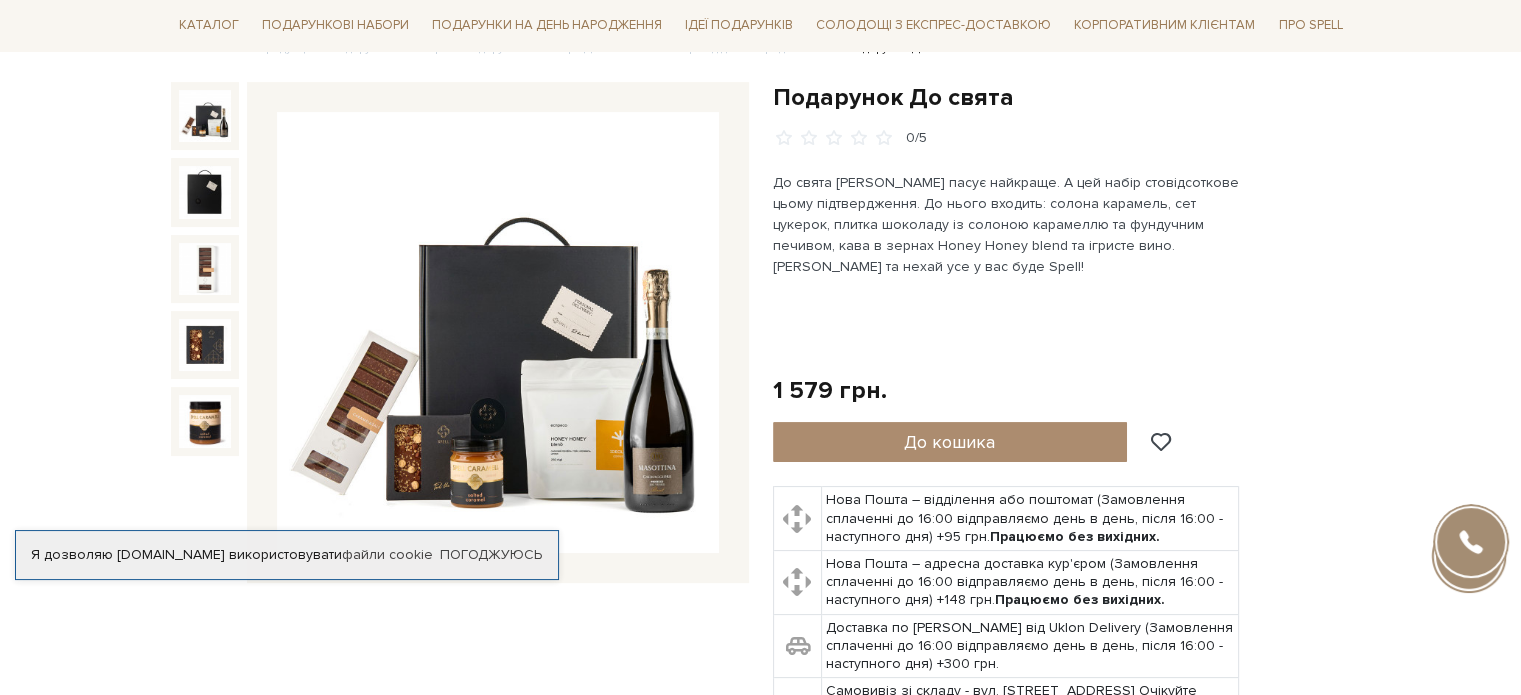 click on "Подарунок До свята
0/5" at bounding box center (1062, 433) 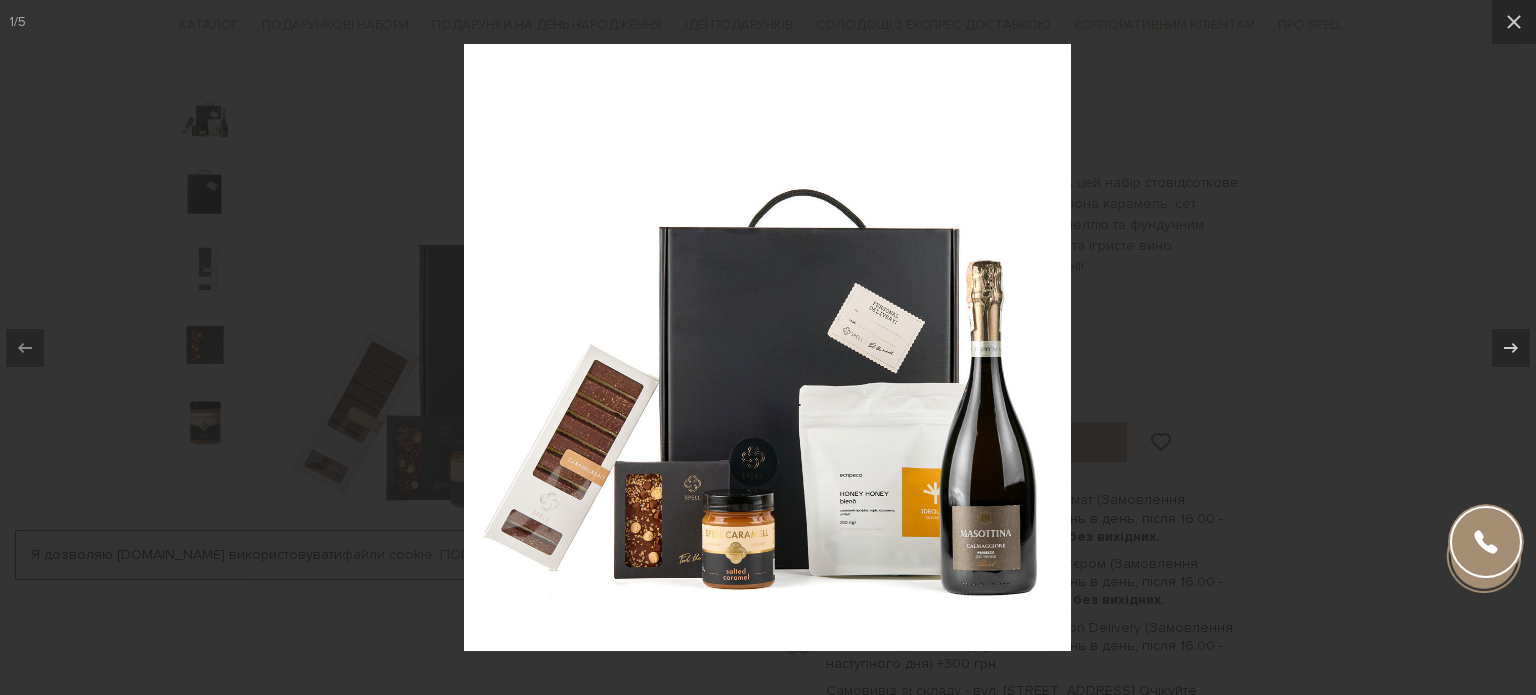 click at bounding box center [767, 347] 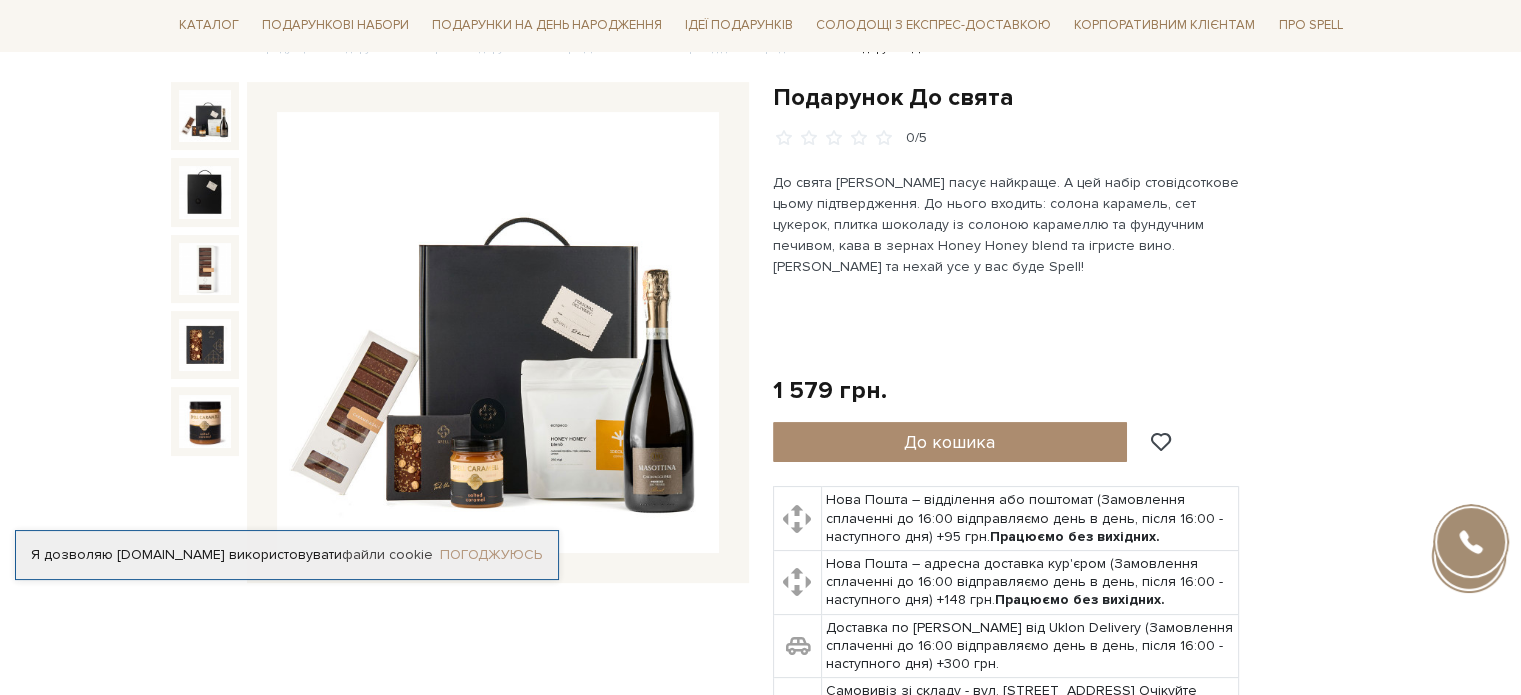 click on "Погоджуюсь" at bounding box center [491, 555] 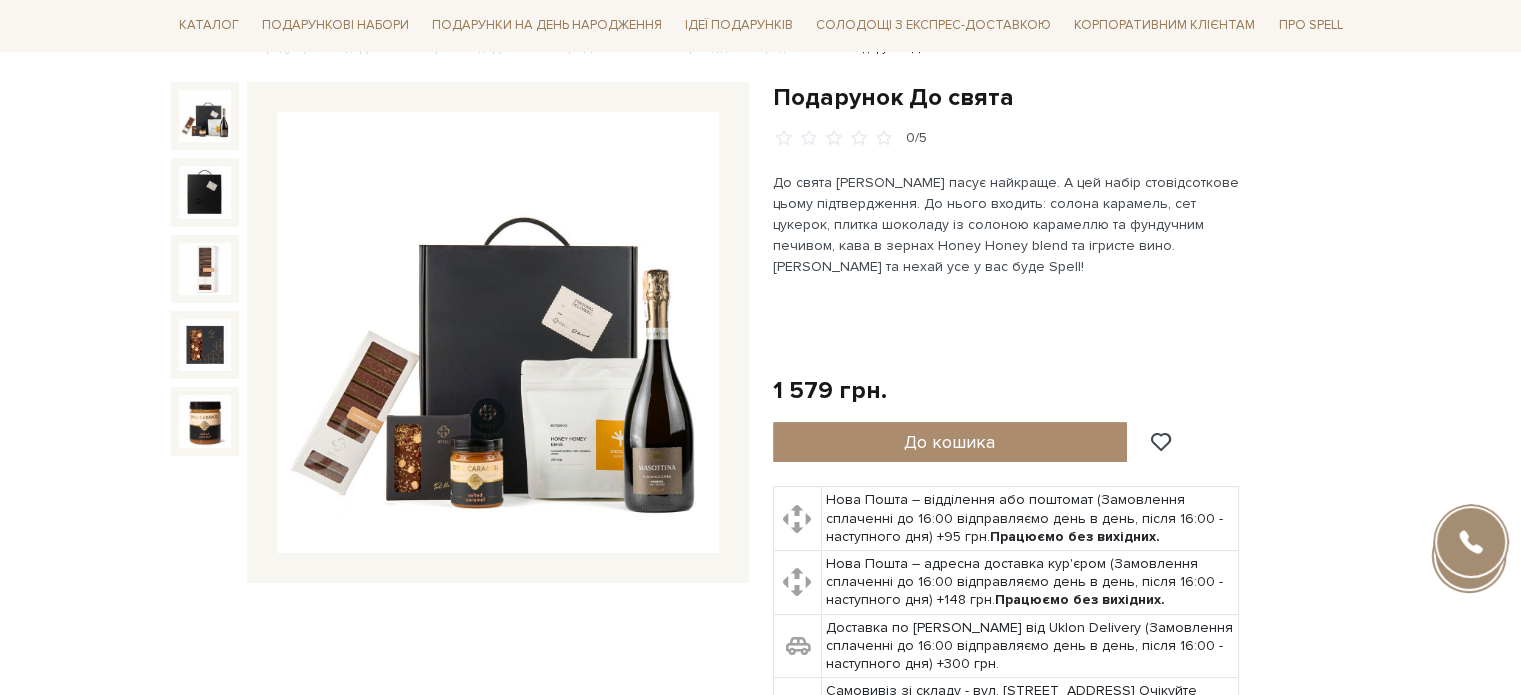 click on "Подарункові набори
SALE
Корпоративним клієнтам
Доставка і оплата
Консультація: 0 800 319 233
Передзвонити мені
Ук                 |
En
|
🎁До кінця липня купуйте один сет цукерок на 6 шт – другий отримуйте в подарунок! Місяць шоколаду в Spell:
обрати свій сет >>
обрати свій сет >>" at bounding box center [760, 1729] 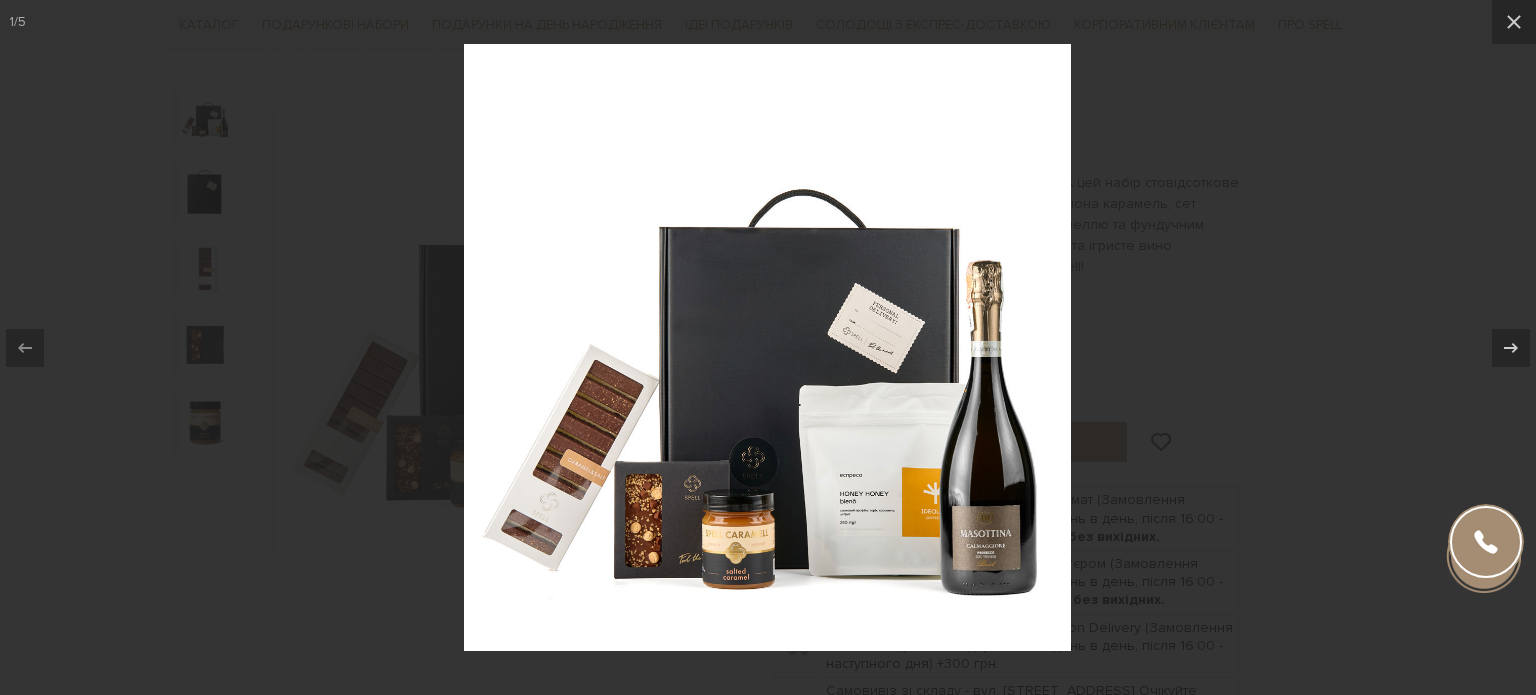 click at bounding box center [768, 347] 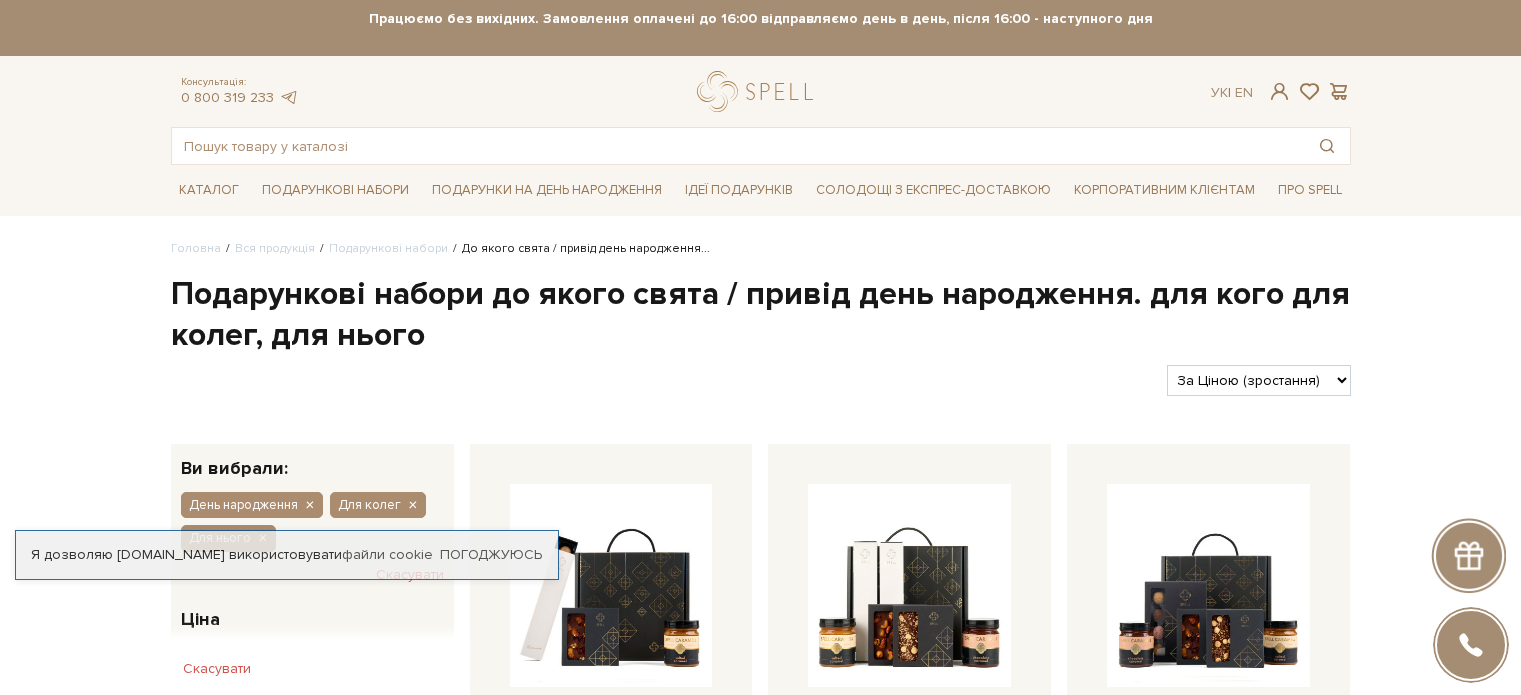 scroll, scrollTop: 0, scrollLeft: 0, axis: both 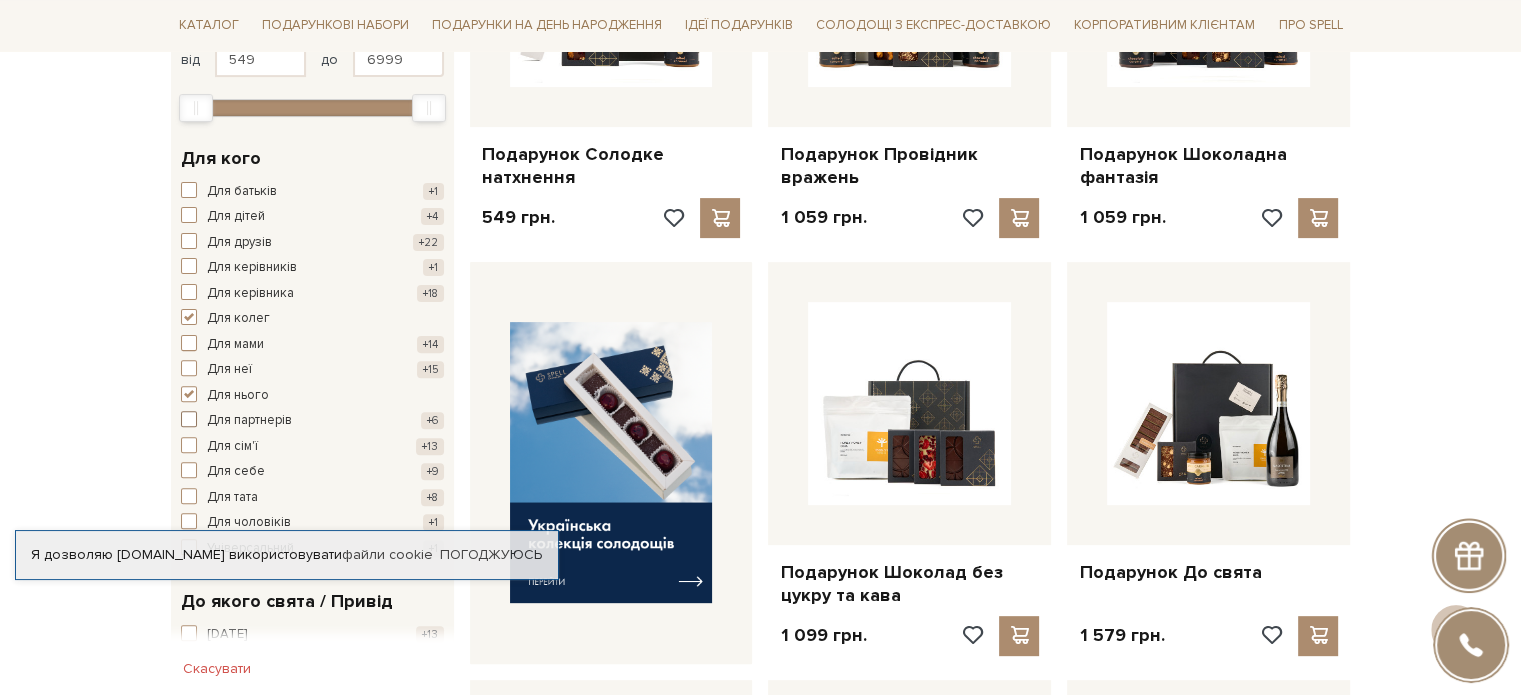 click at bounding box center [189, 419] 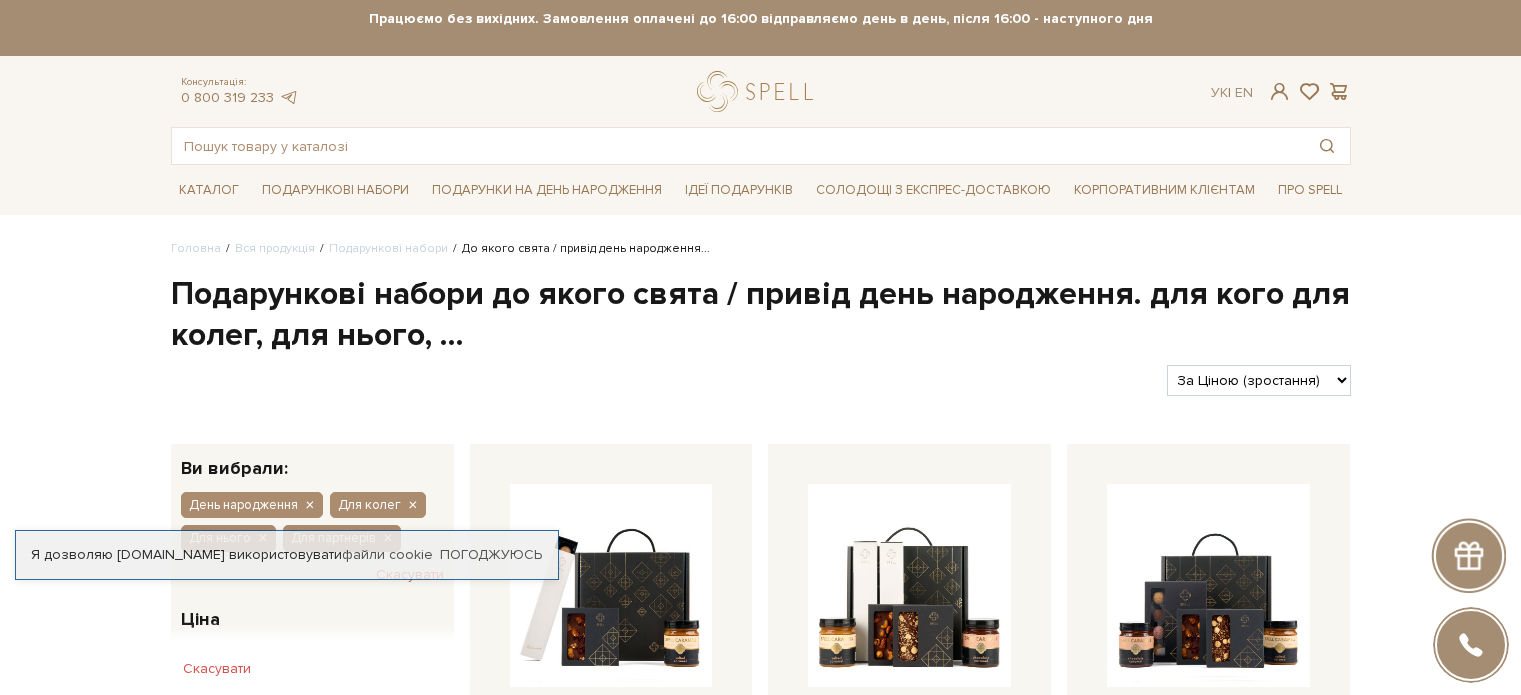 scroll, scrollTop: 36, scrollLeft: 0, axis: vertical 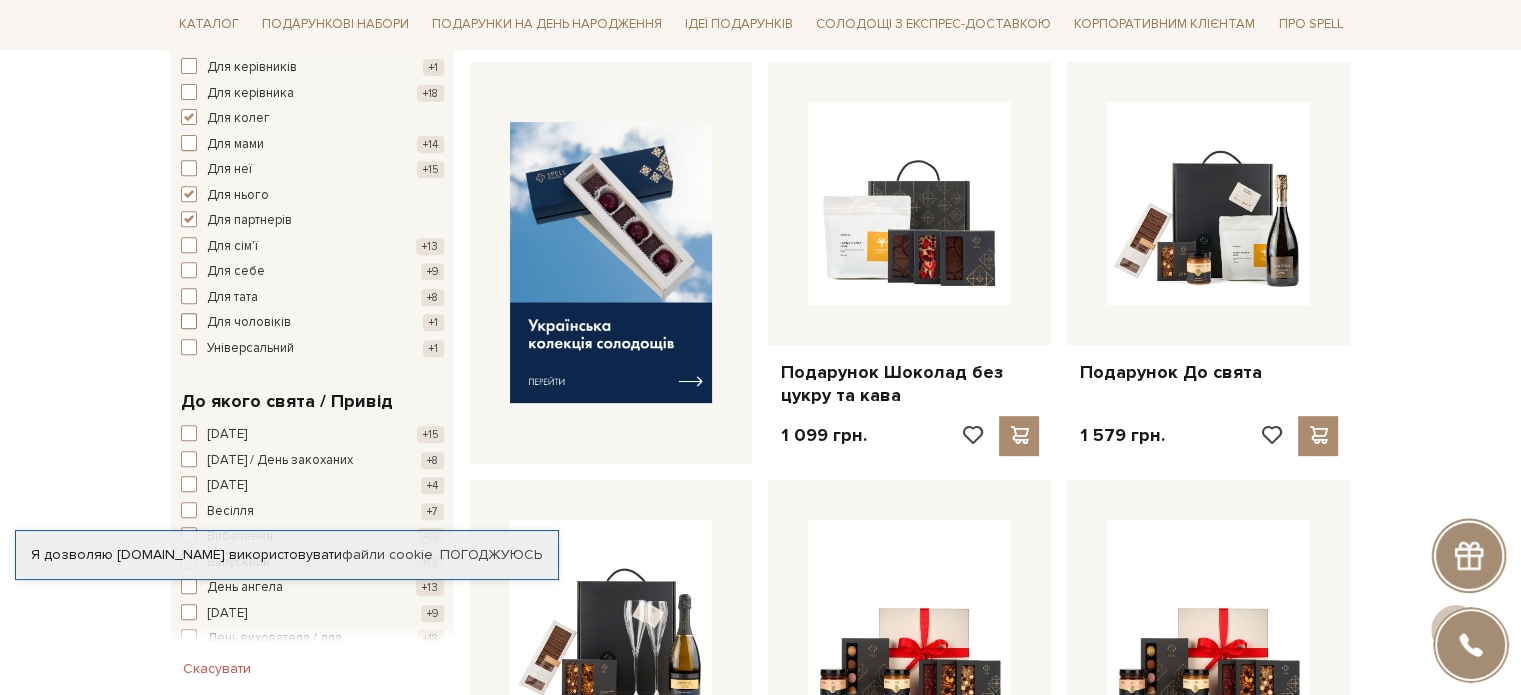 click at bounding box center (189, 321) 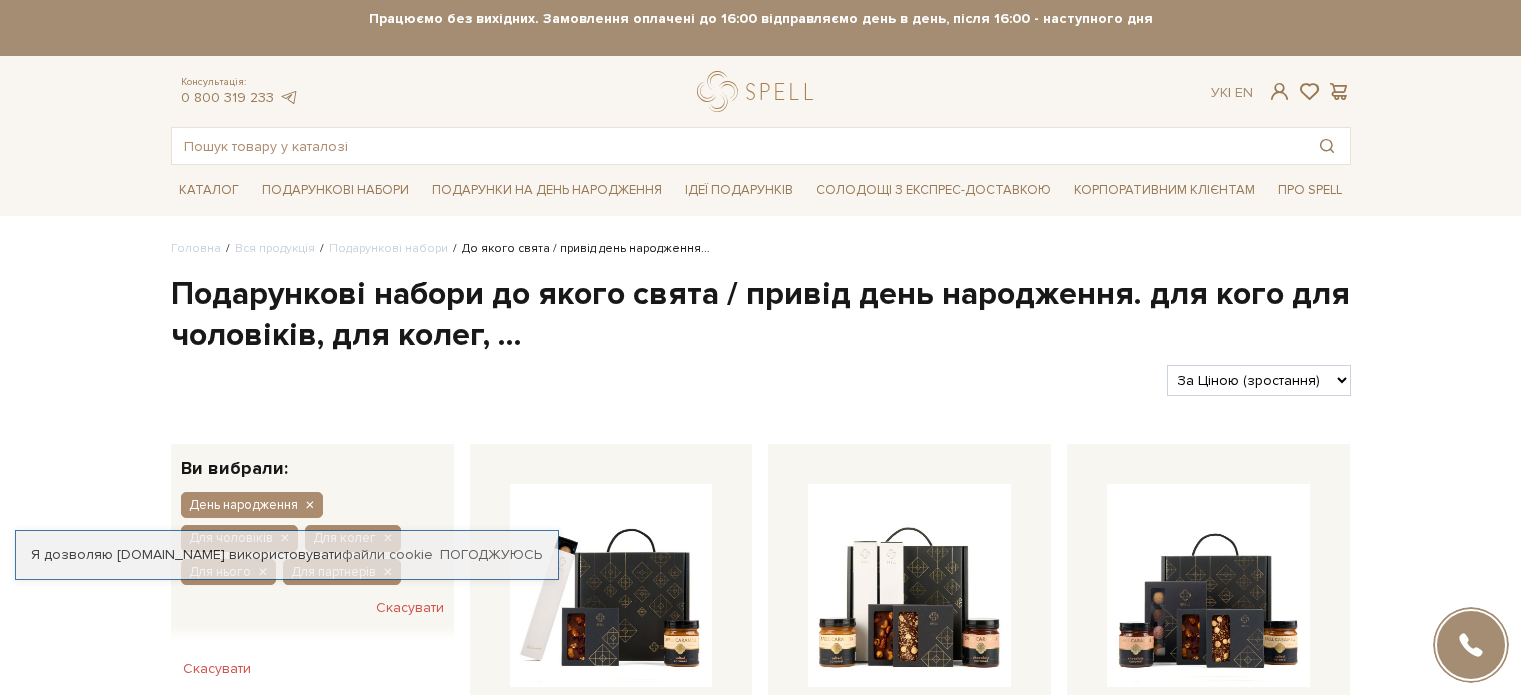 scroll, scrollTop: 0, scrollLeft: 0, axis: both 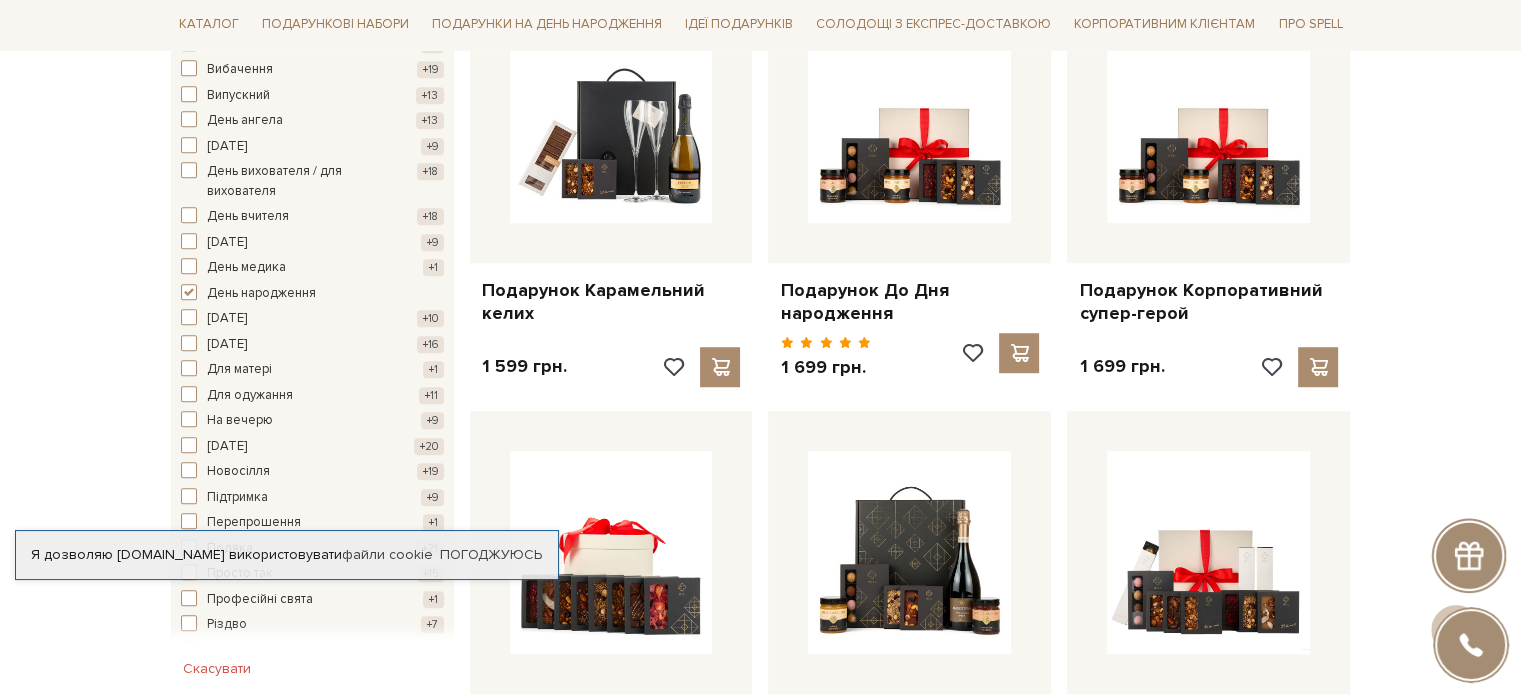 drag, startPoint x: 1235, startPoint y: 174, endPoint x: 1472, endPoint y: 230, distance: 243.52618 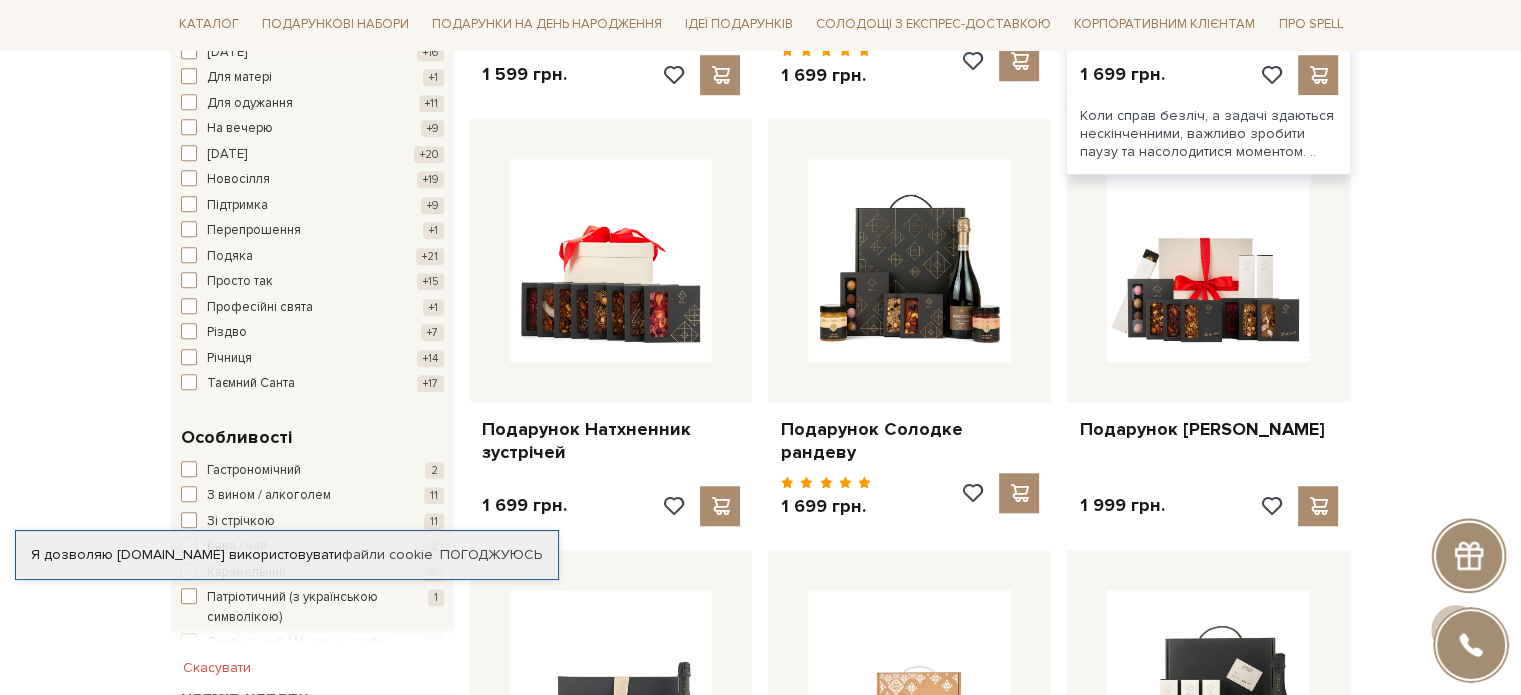 scroll, scrollTop: 1600, scrollLeft: 0, axis: vertical 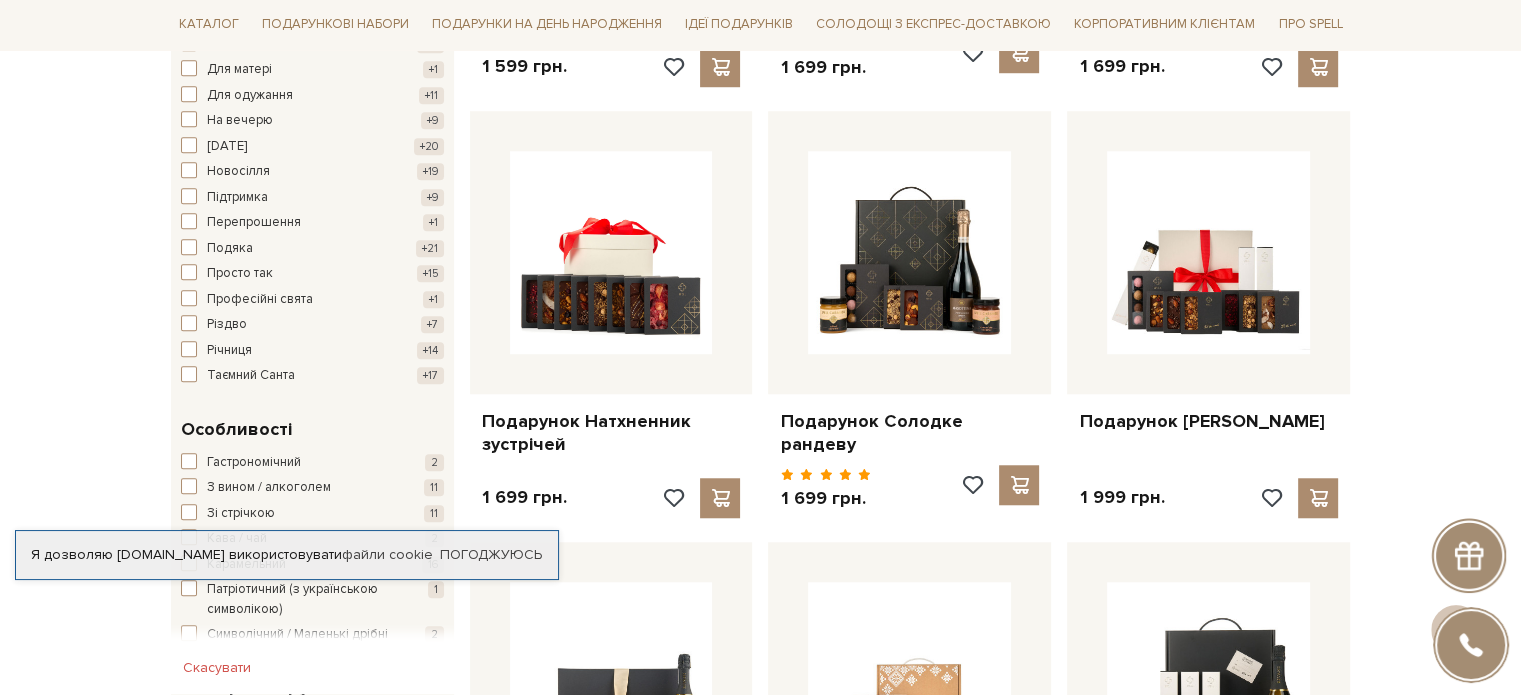 click on "Головна
Вся продукція
Подарункові набори
До якого свята / привід день народження...
Подарункові набори до якого свята / привід день народження. для кого для чоловіків, для колег, ...
Фільтри
За замовчуванням За Ціною (зростання)" at bounding box center (760, 418) 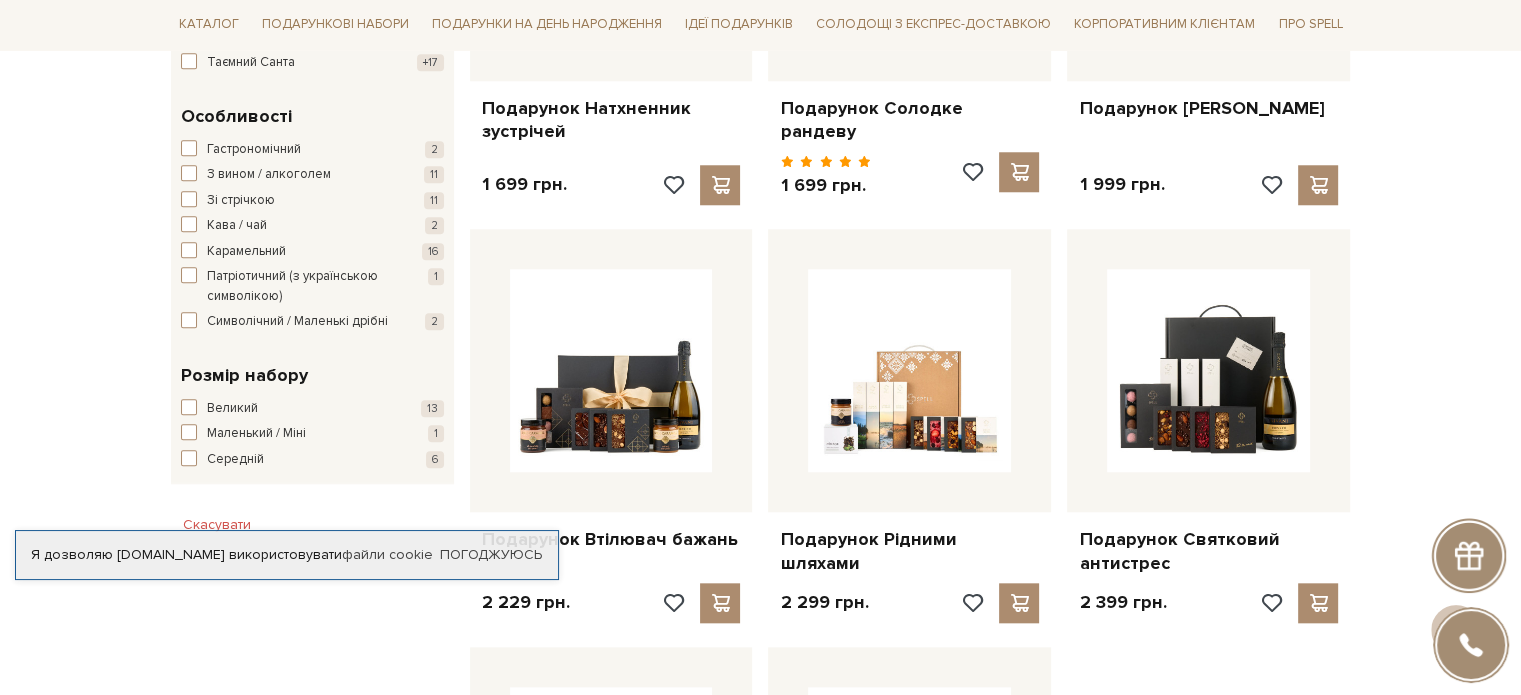 scroll, scrollTop: 2000, scrollLeft: 0, axis: vertical 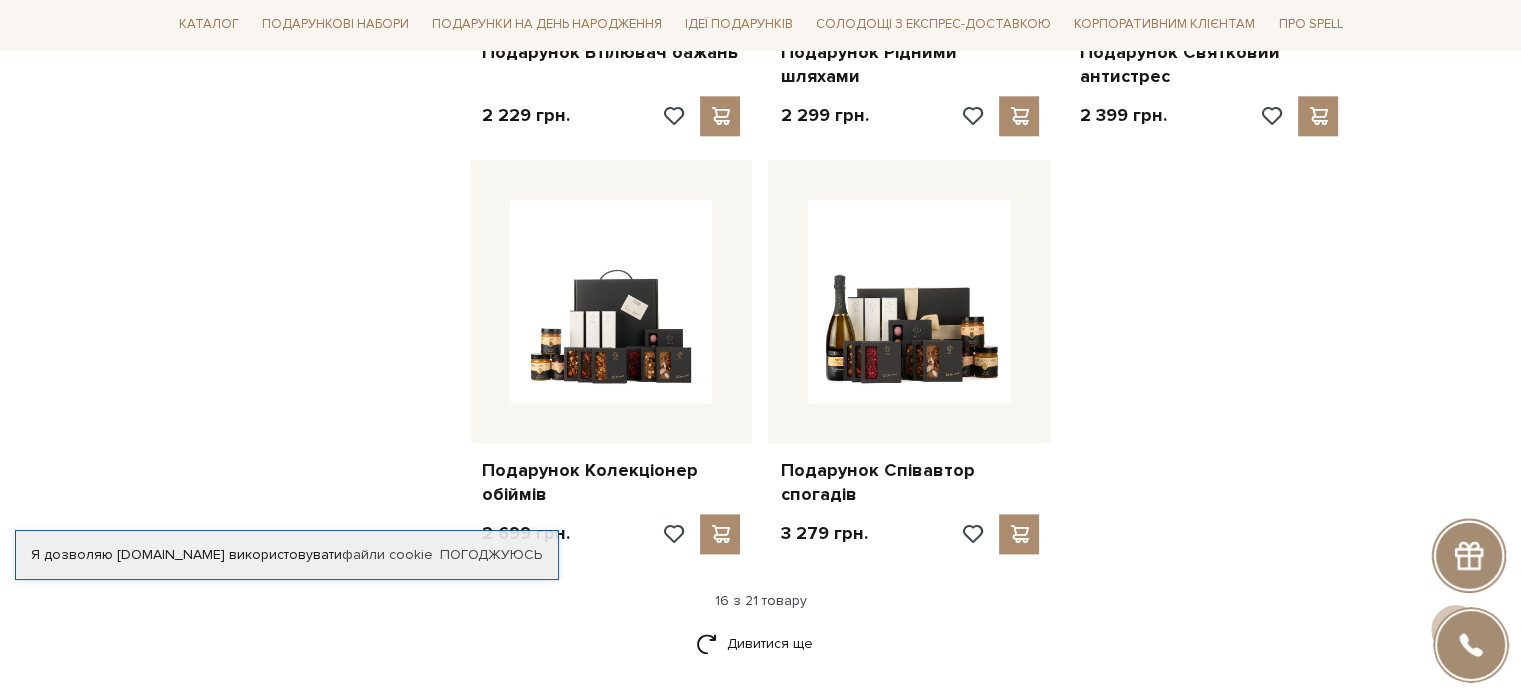 click on "Головна
Вся продукція
Подарункові набори
До якого свята / привід день народження...
Подарункові набори до якого свята / привід день народження. для кого для чоловіків, для колег, ...
Фільтри
За замовчуванням За Ціною (зростання)" at bounding box center (760, -382) 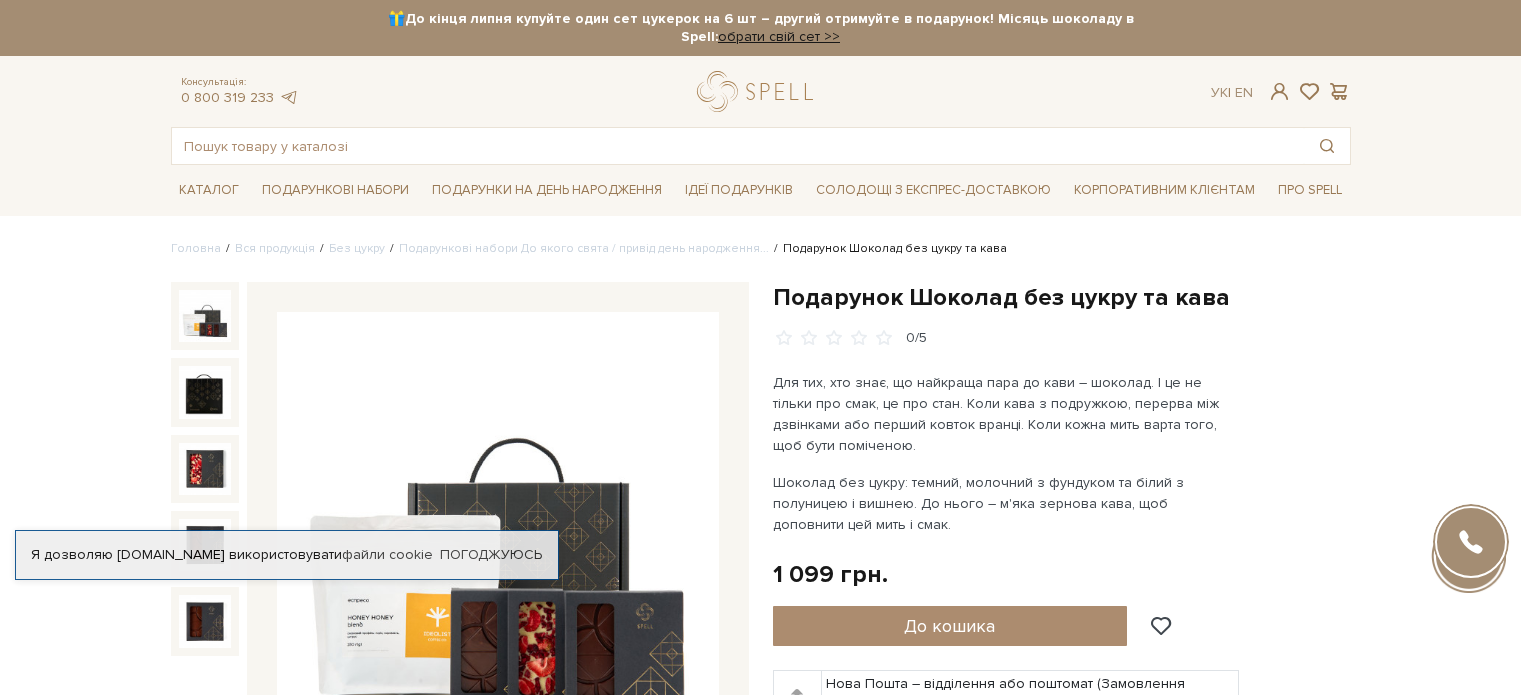 scroll, scrollTop: 0, scrollLeft: 0, axis: both 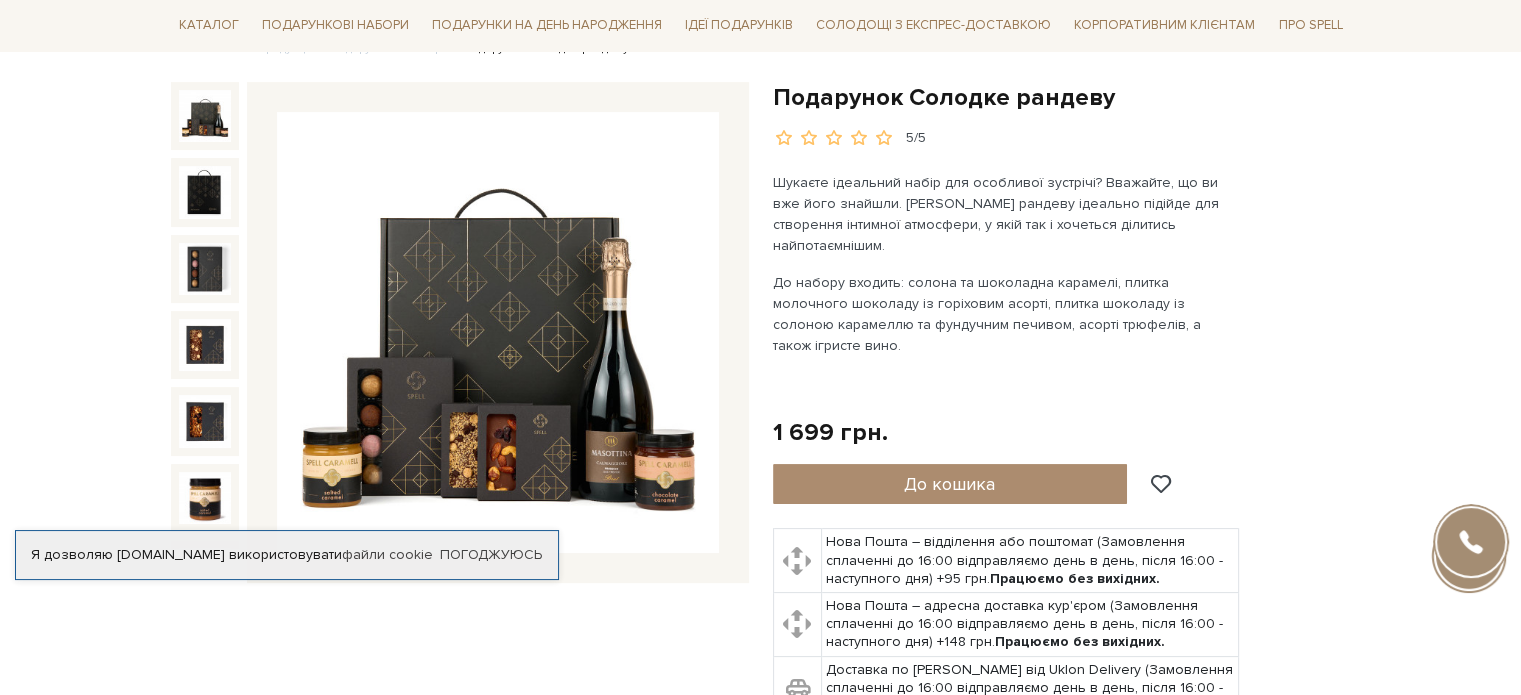 click at bounding box center [498, 333] 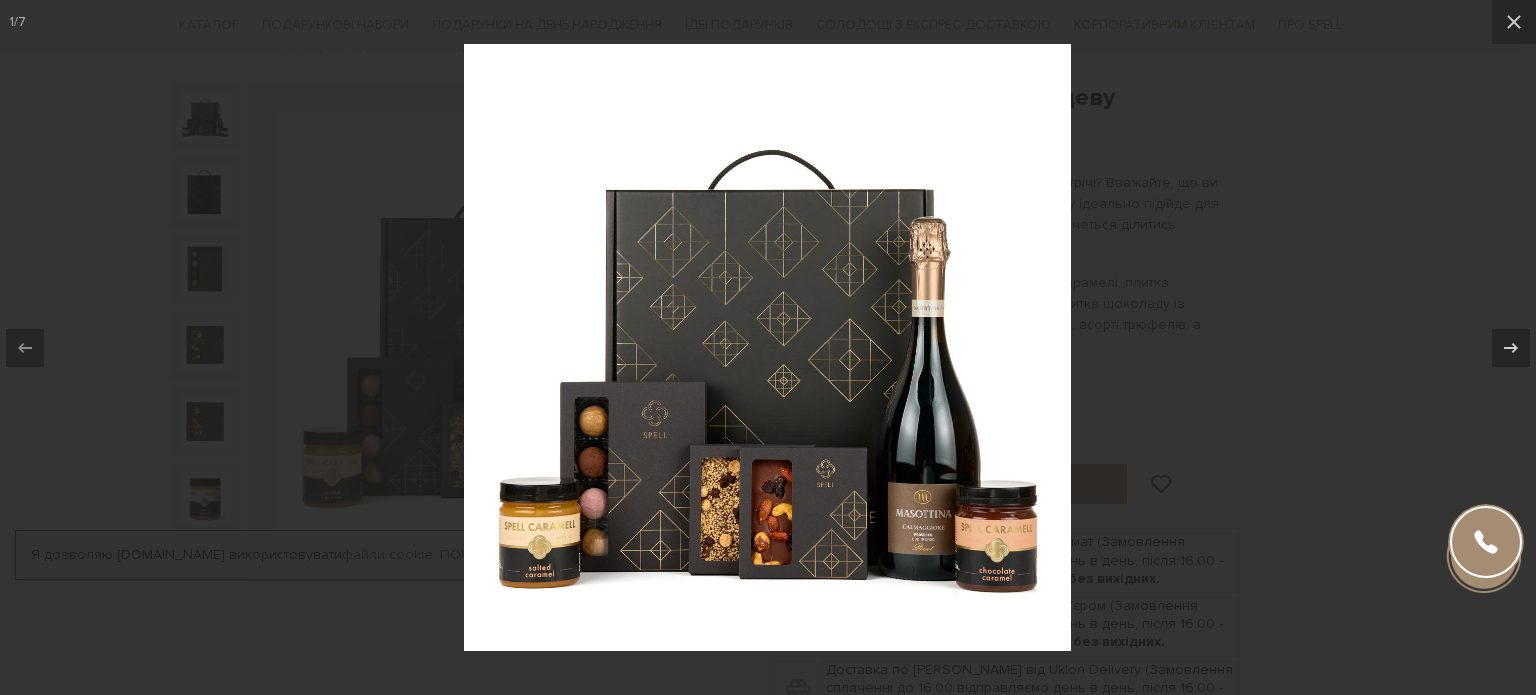 click at bounding box center (767, 347) 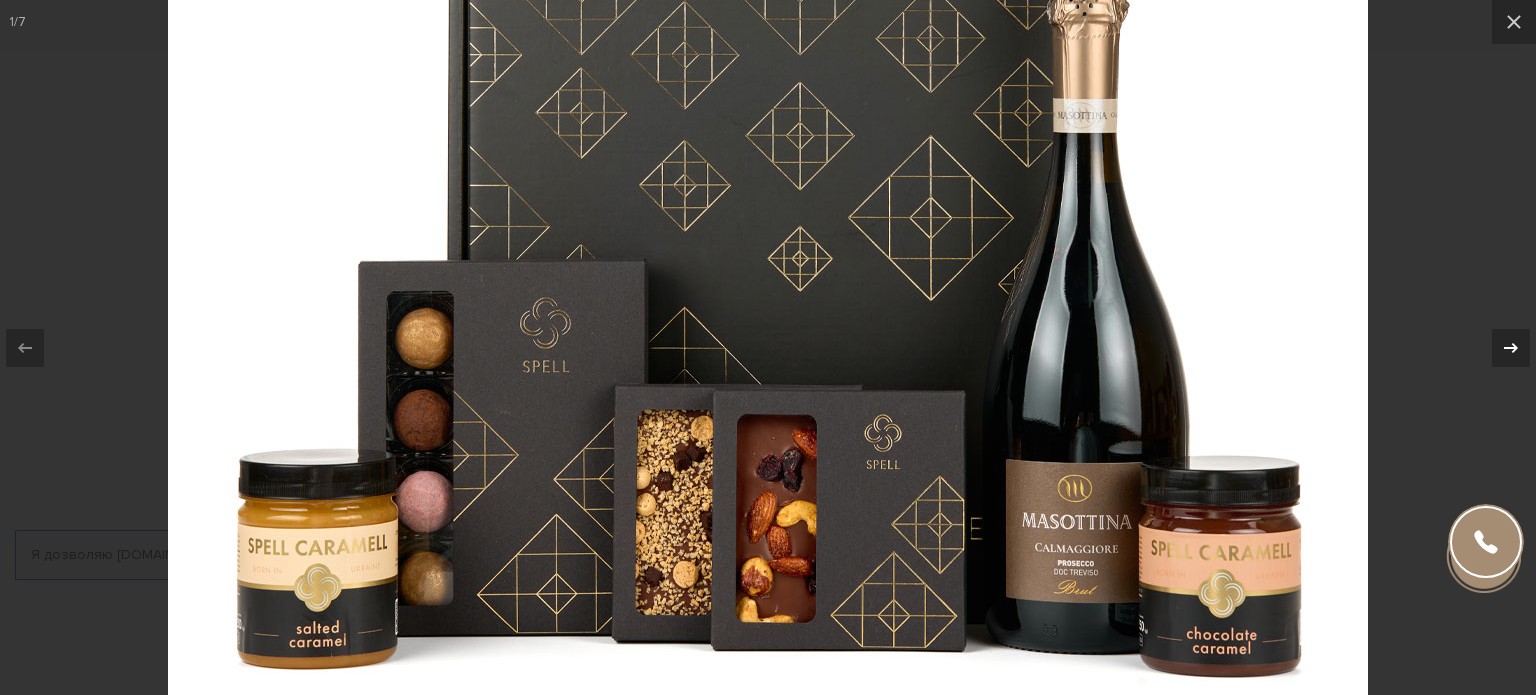 click 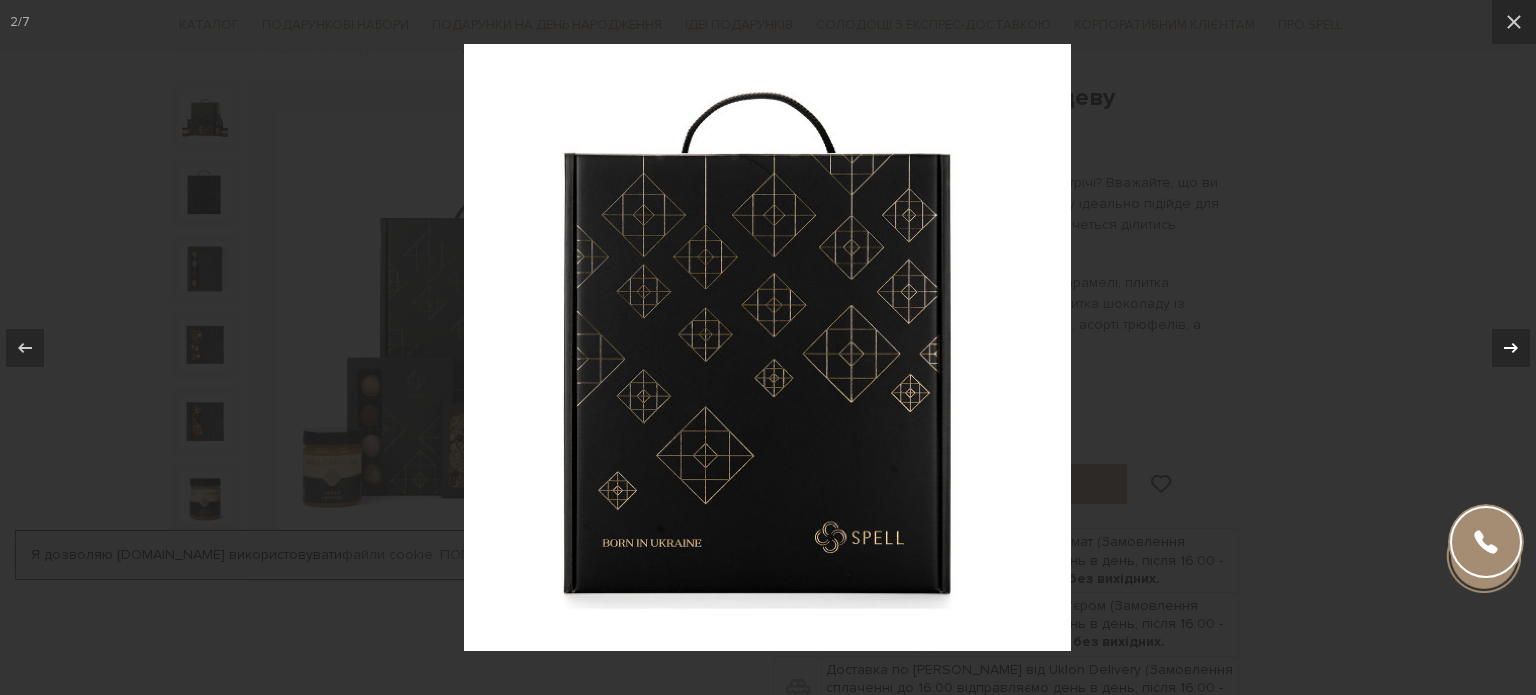 click 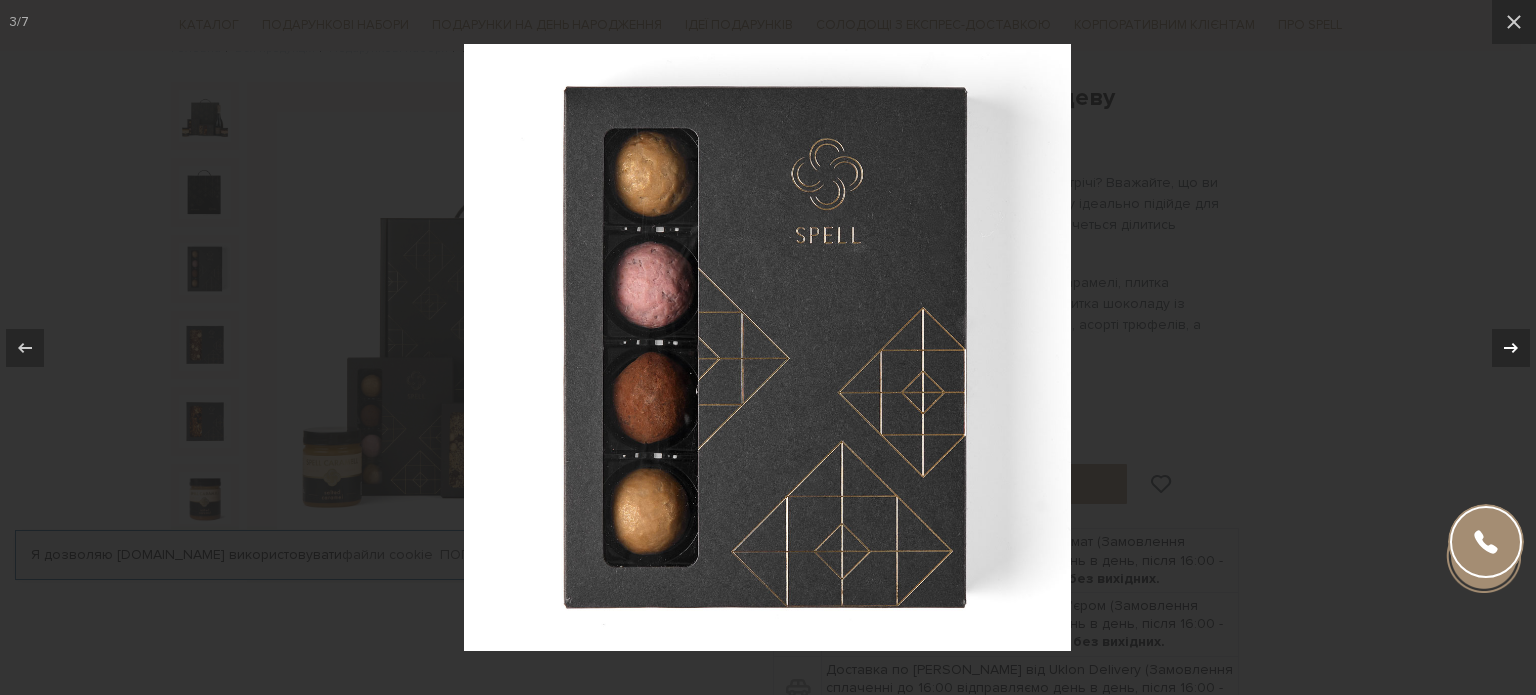 click 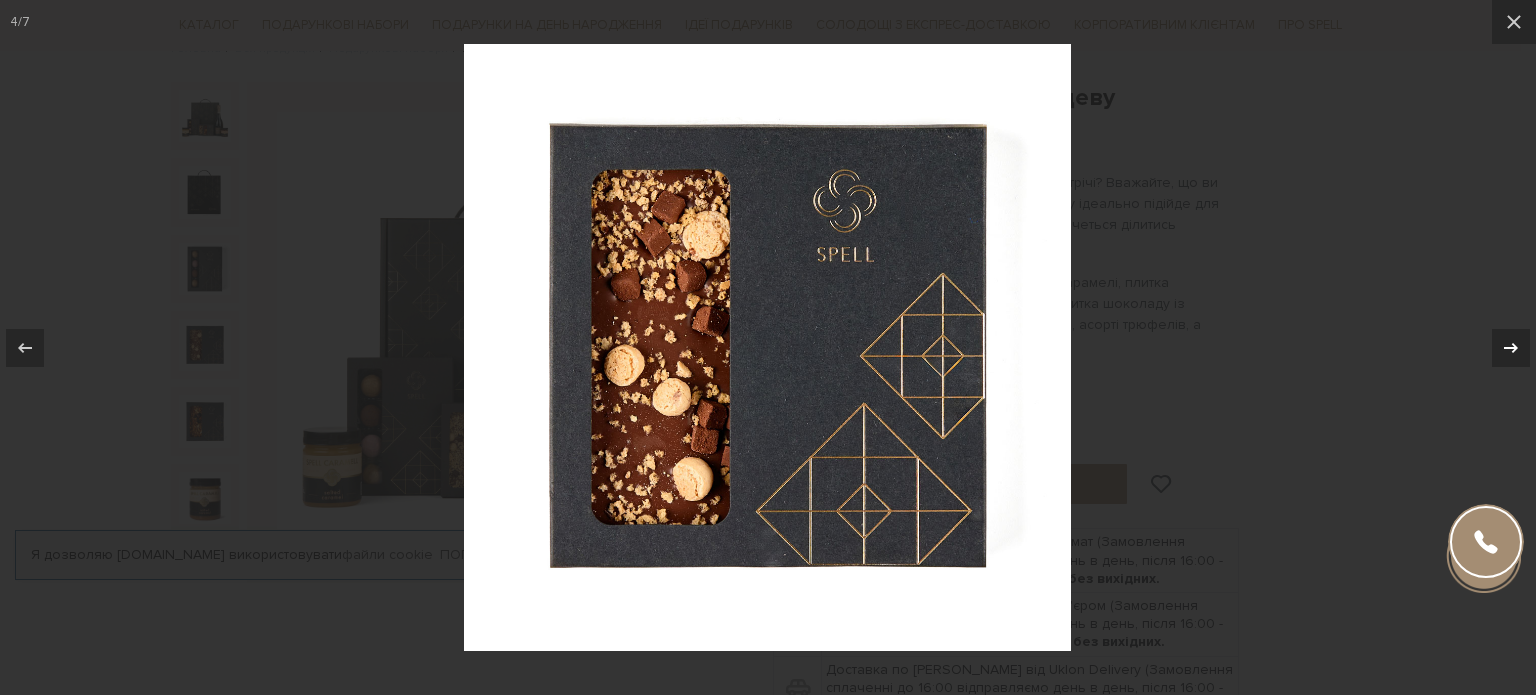 click 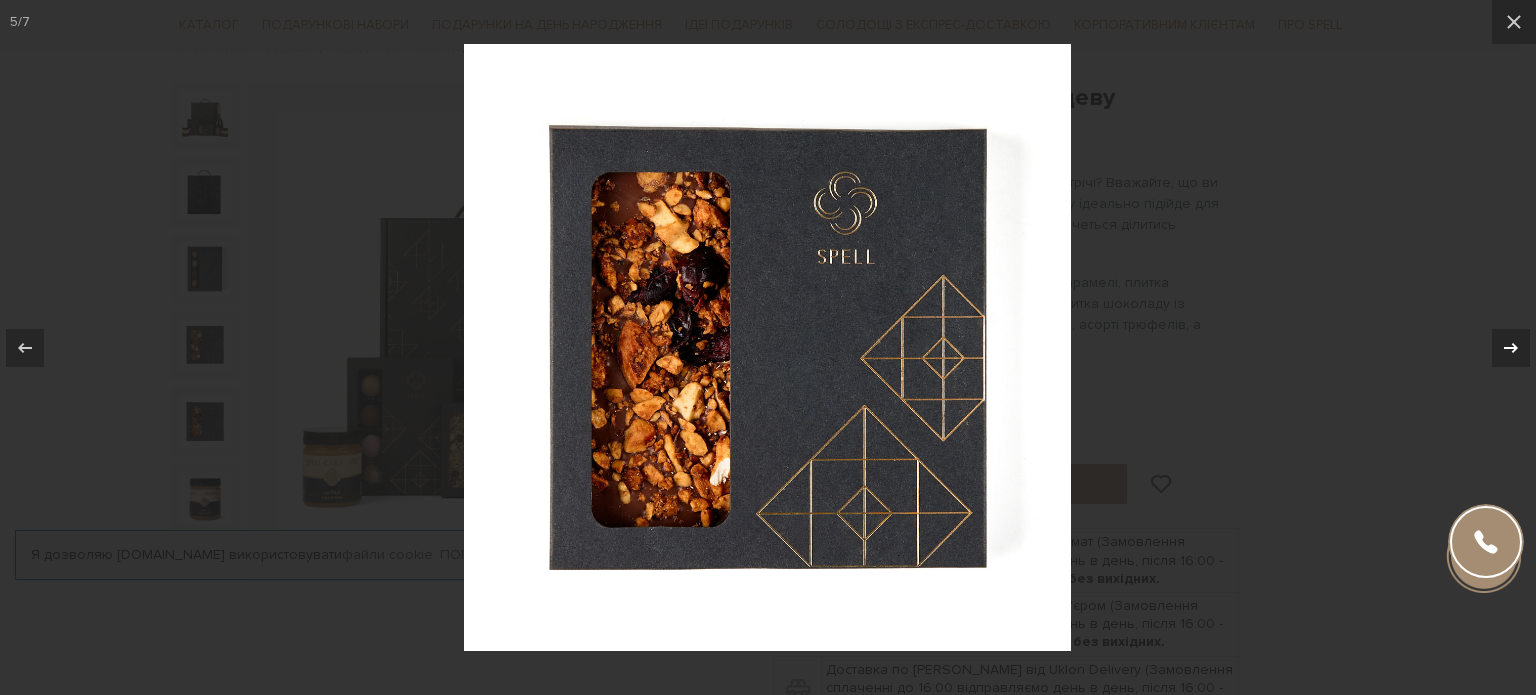 click 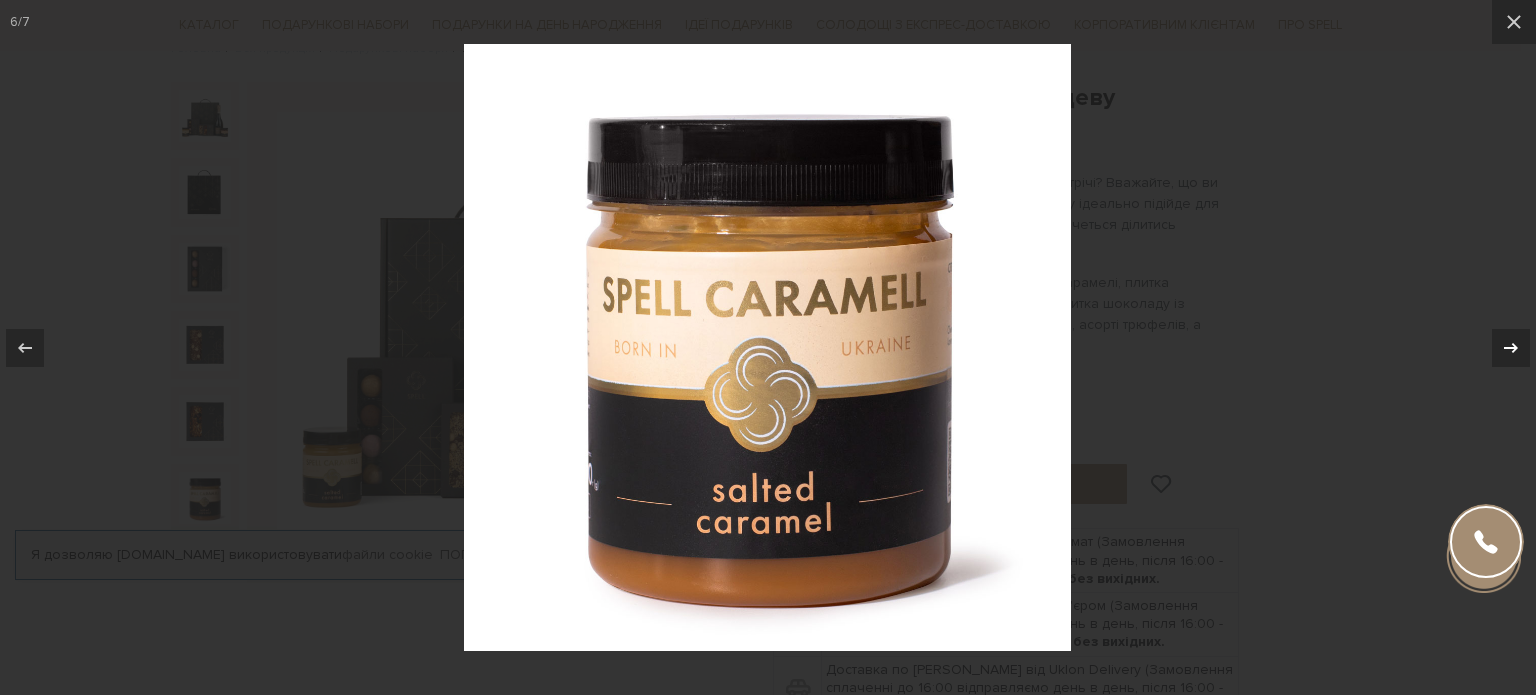 click 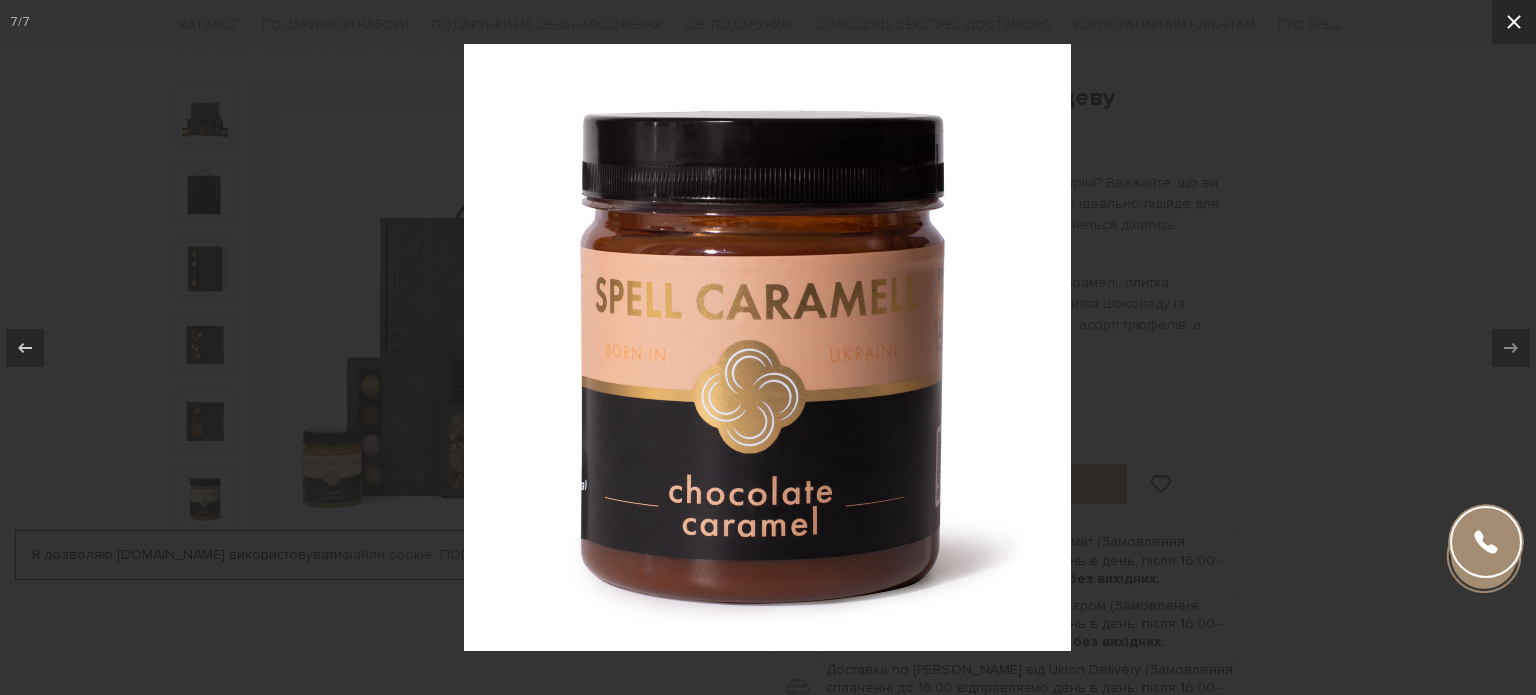 click 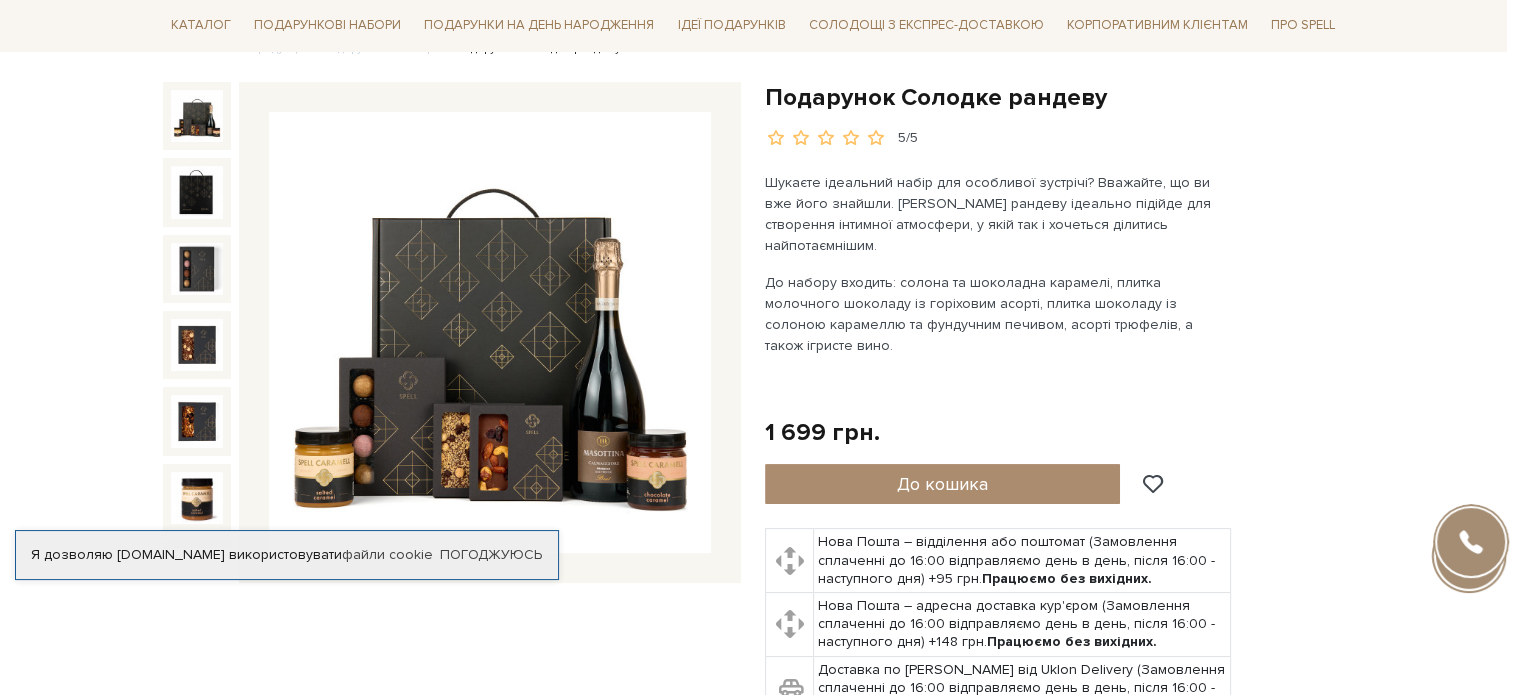 scroll, scrollTop: 15, scrollLeft: 0, axis: vertical 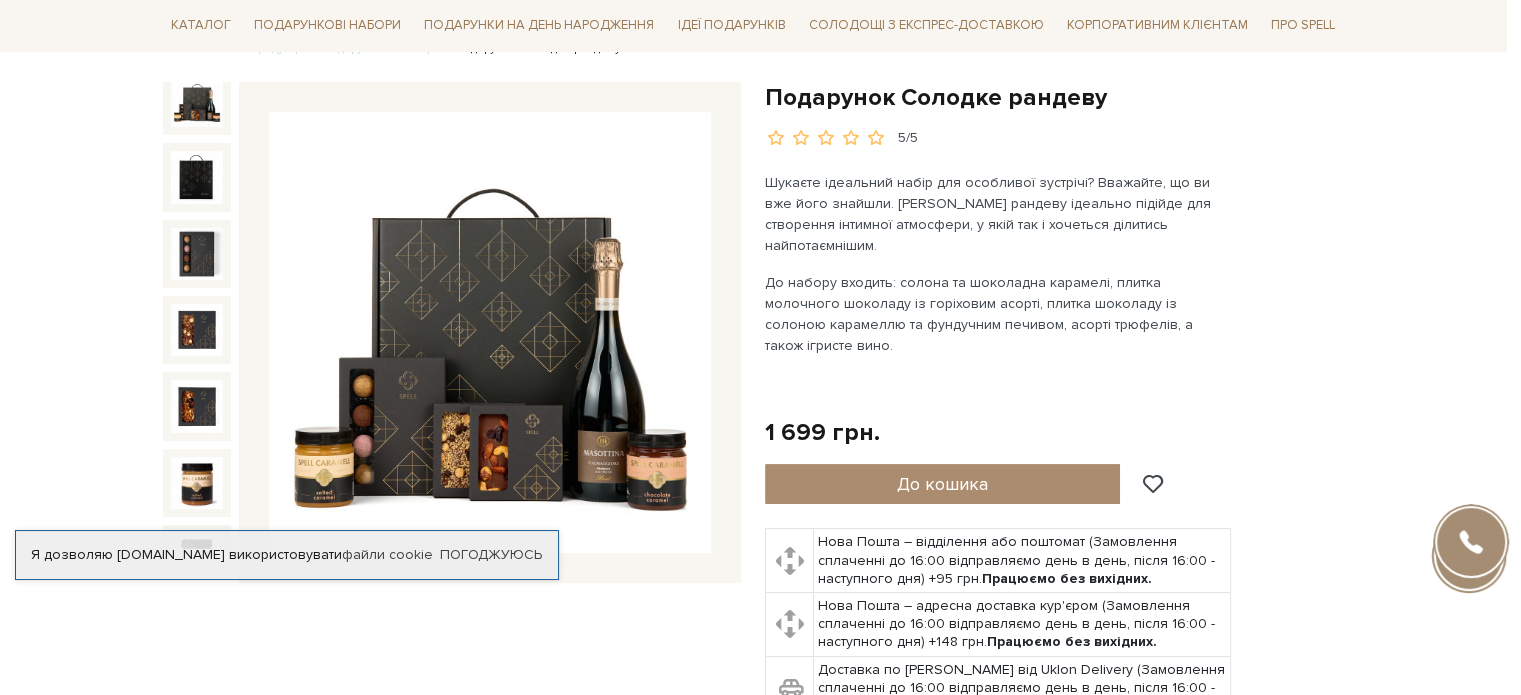 click on "Подарунок Солодке рандеву
5/5" at bounding box center [1054, 442] 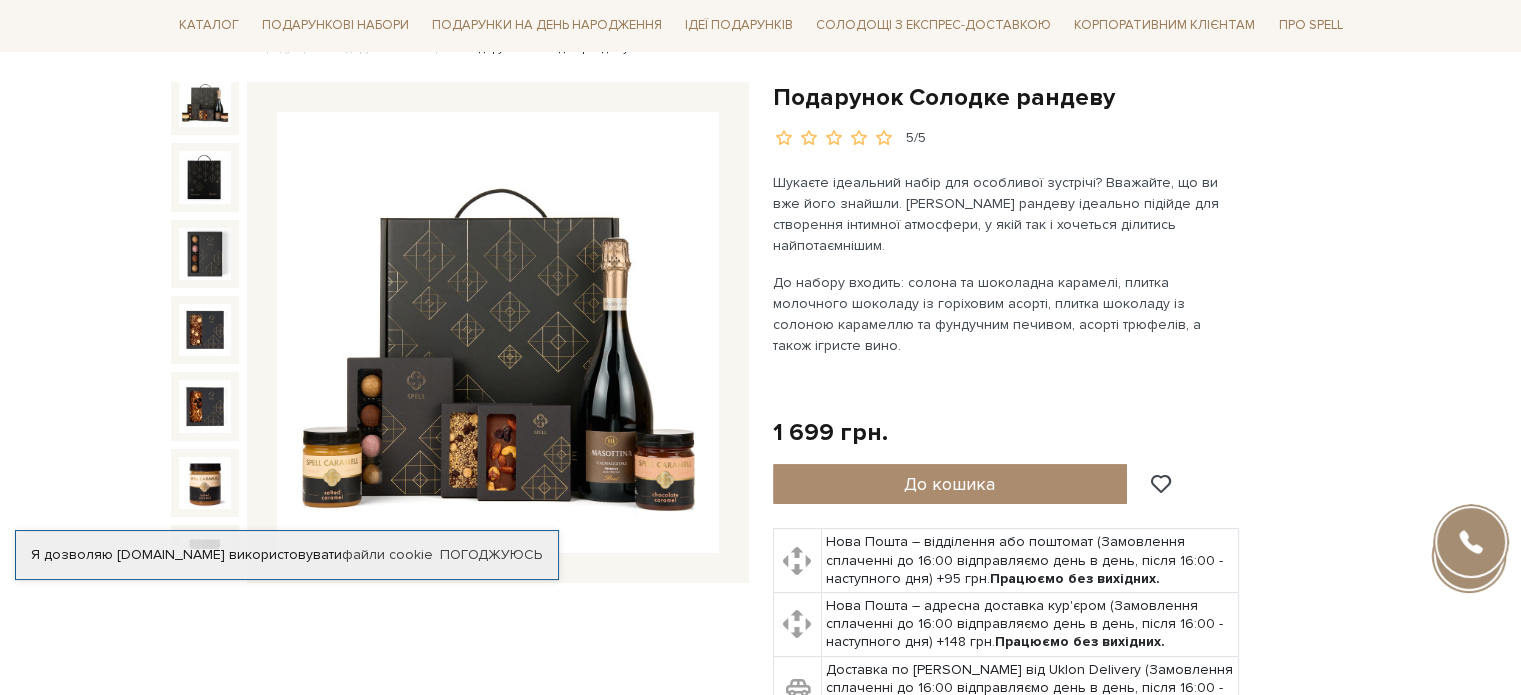 click on "Подарунок Солодке рандеву
5/5" at bounding box center [1062, 454] 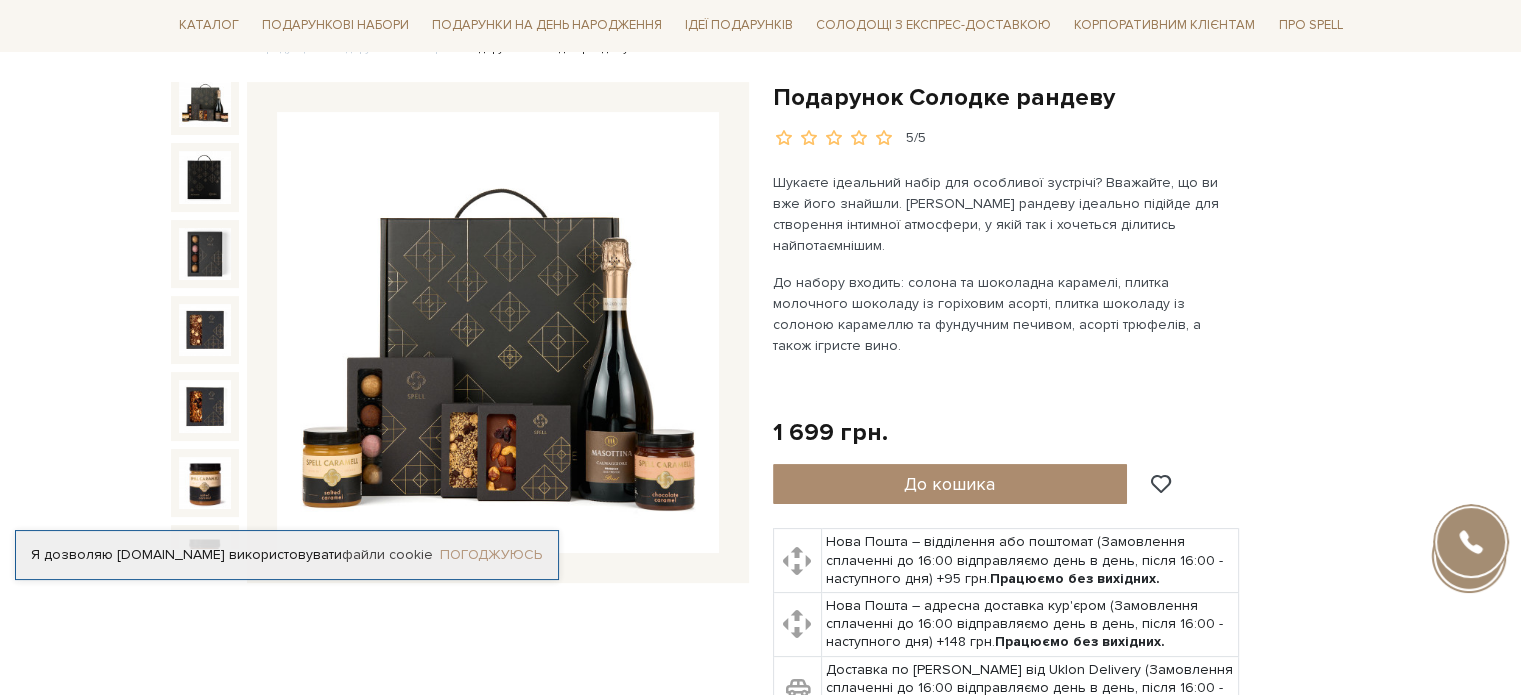 click on "Погоджуюсь" at bounding box center [491, 555] 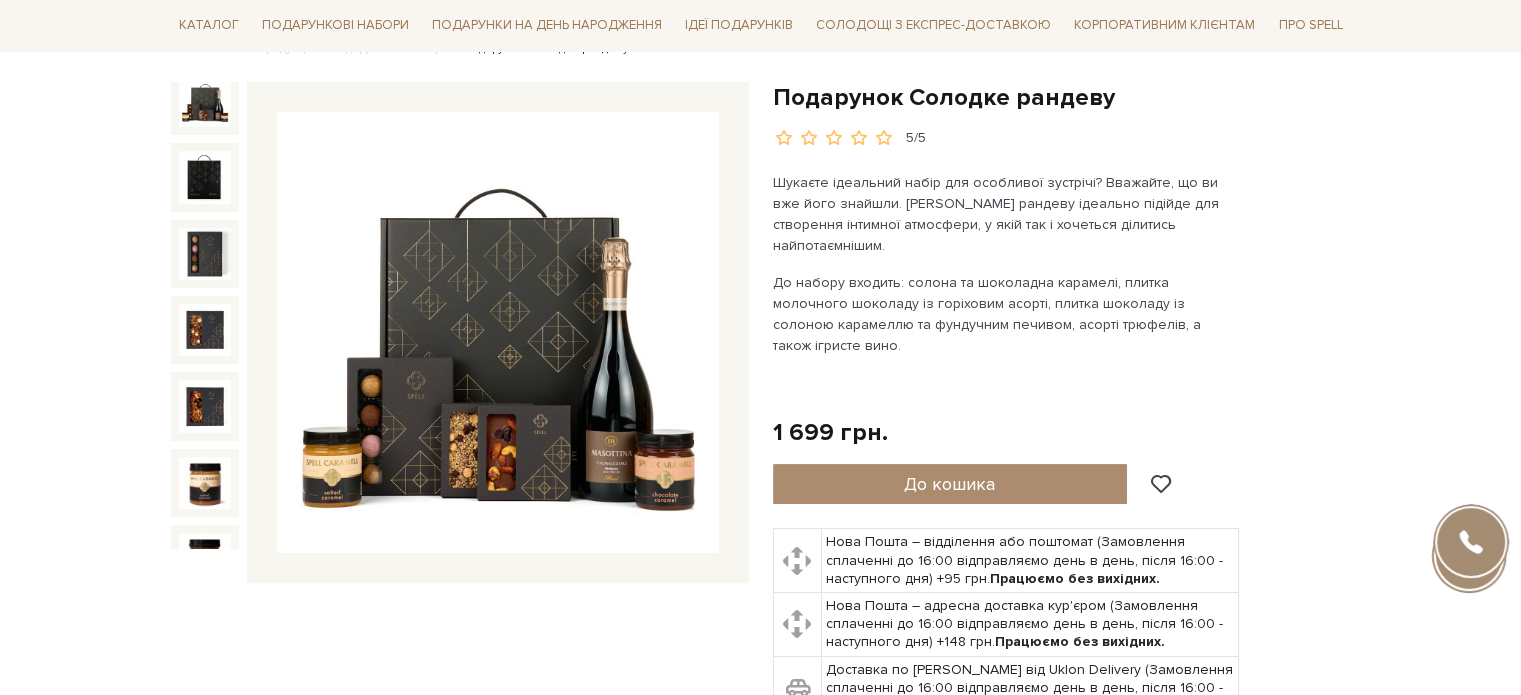 click on "Подарункові набори
SALE
Корпоративним клієнтам
Доставка і оплата
Консультація: 0 800 319 233
Передзвонити мені
Ук                 |
En
|
🎁До кінця липня купуйте один сет цукерок на 6 шт – другий отримуйте в подарунок! Місяць шоколаду в Spell:
обрати свій сет >>
обрати свій сет >>" at bounding box center (760, 1741) 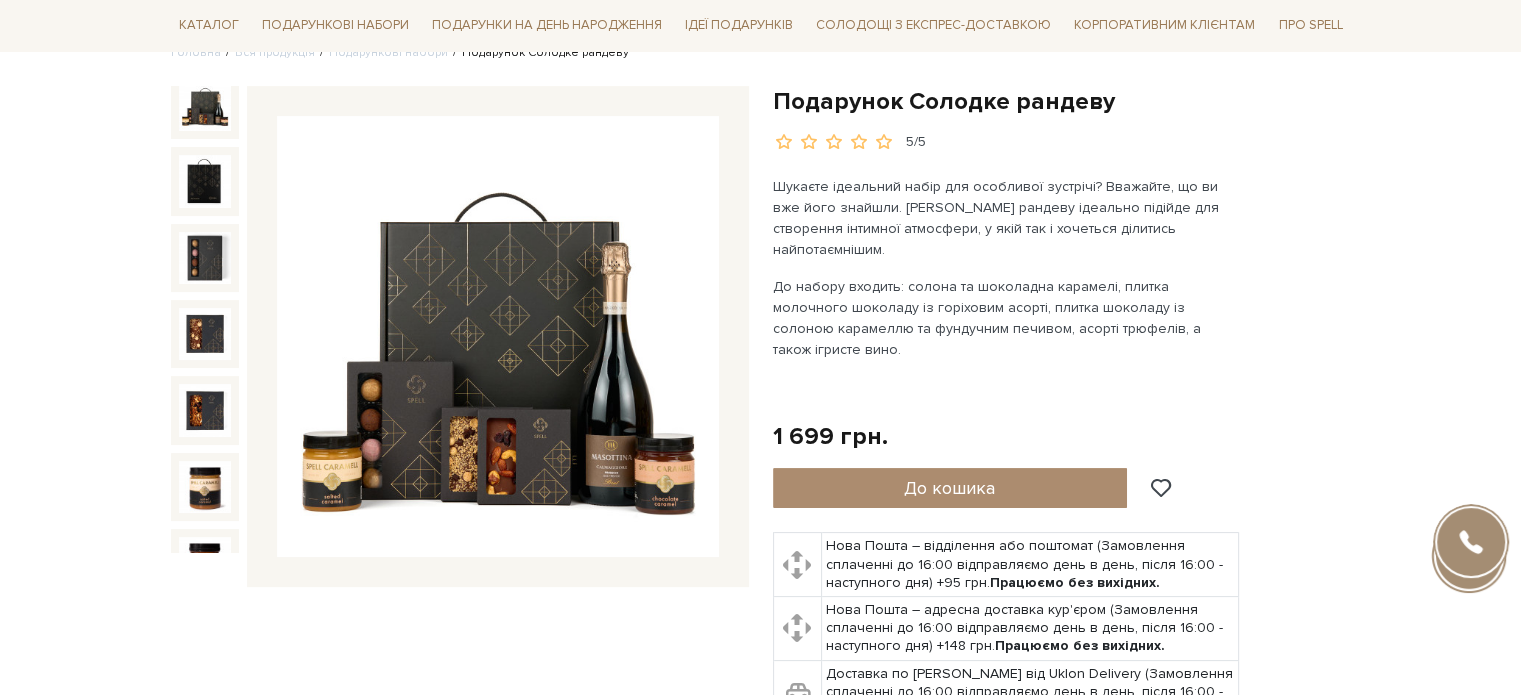 scroll, scrollTop: 200, scrollLeft: 0, axis: vertical 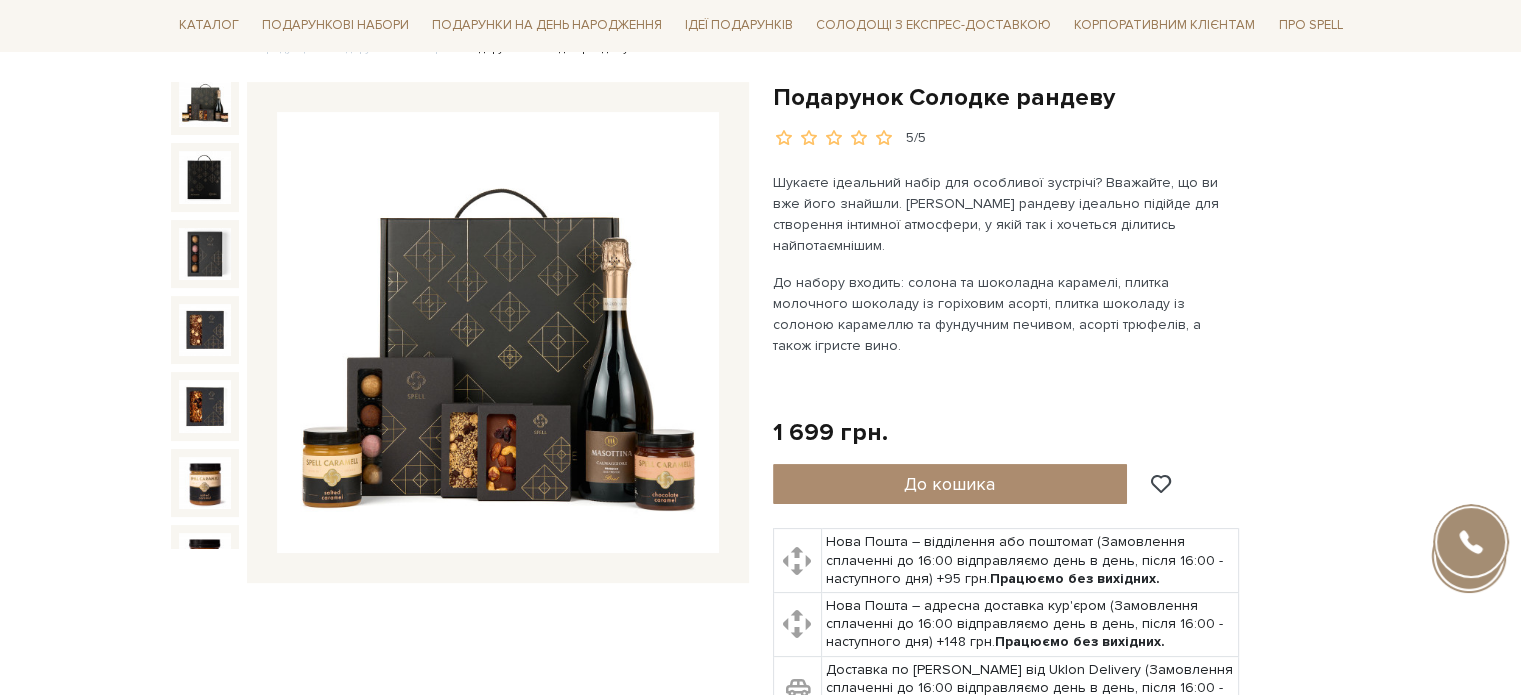 click at bounding box center (205, 101) 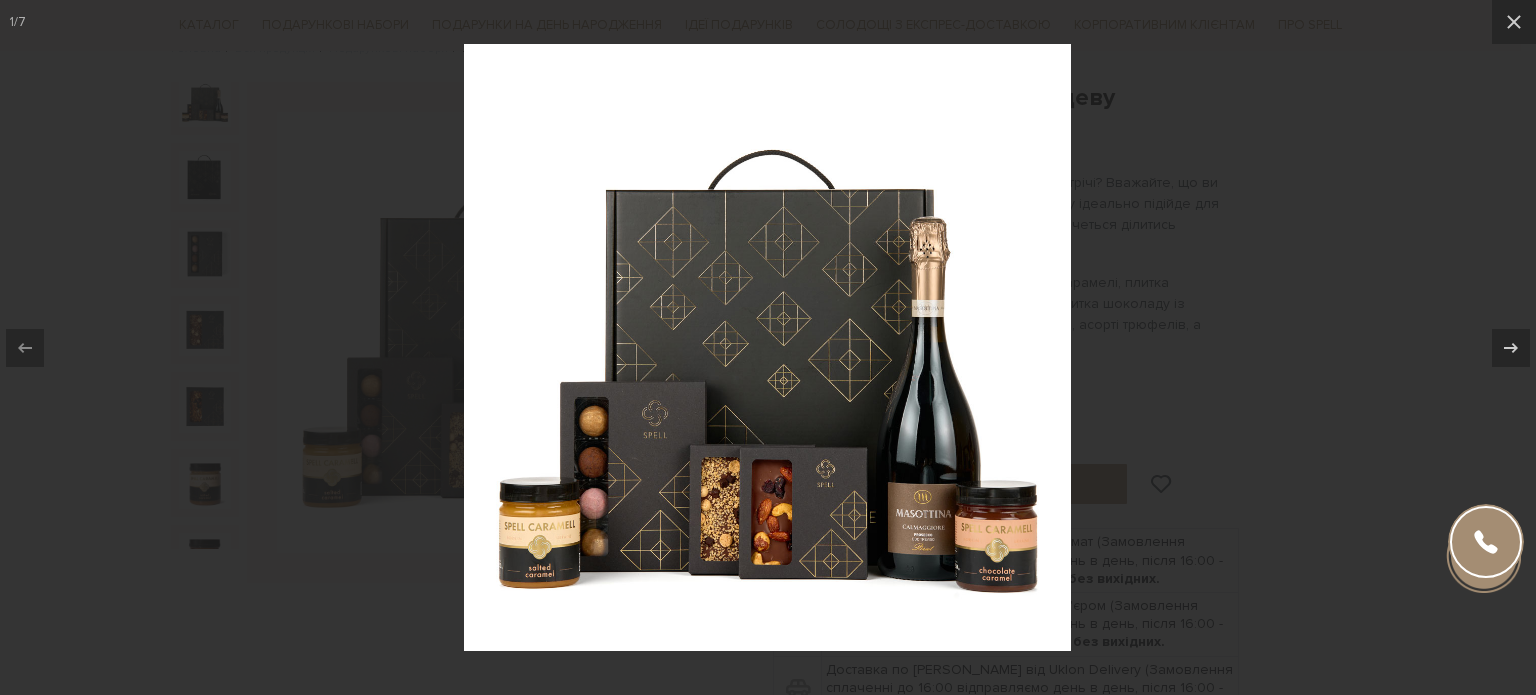click at bounding box center [768, 347] 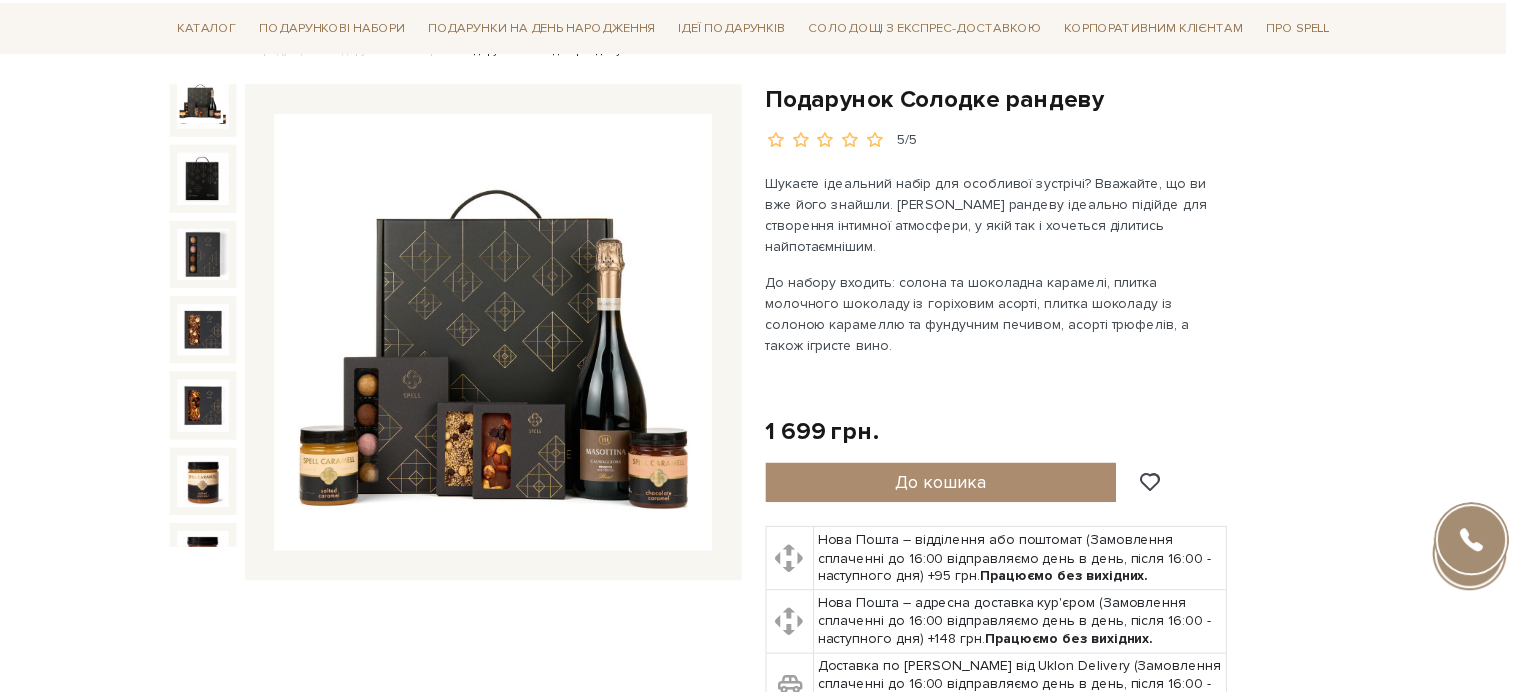 scroll, scrollTop: 8, scrollLeft: 0, axis: vertical 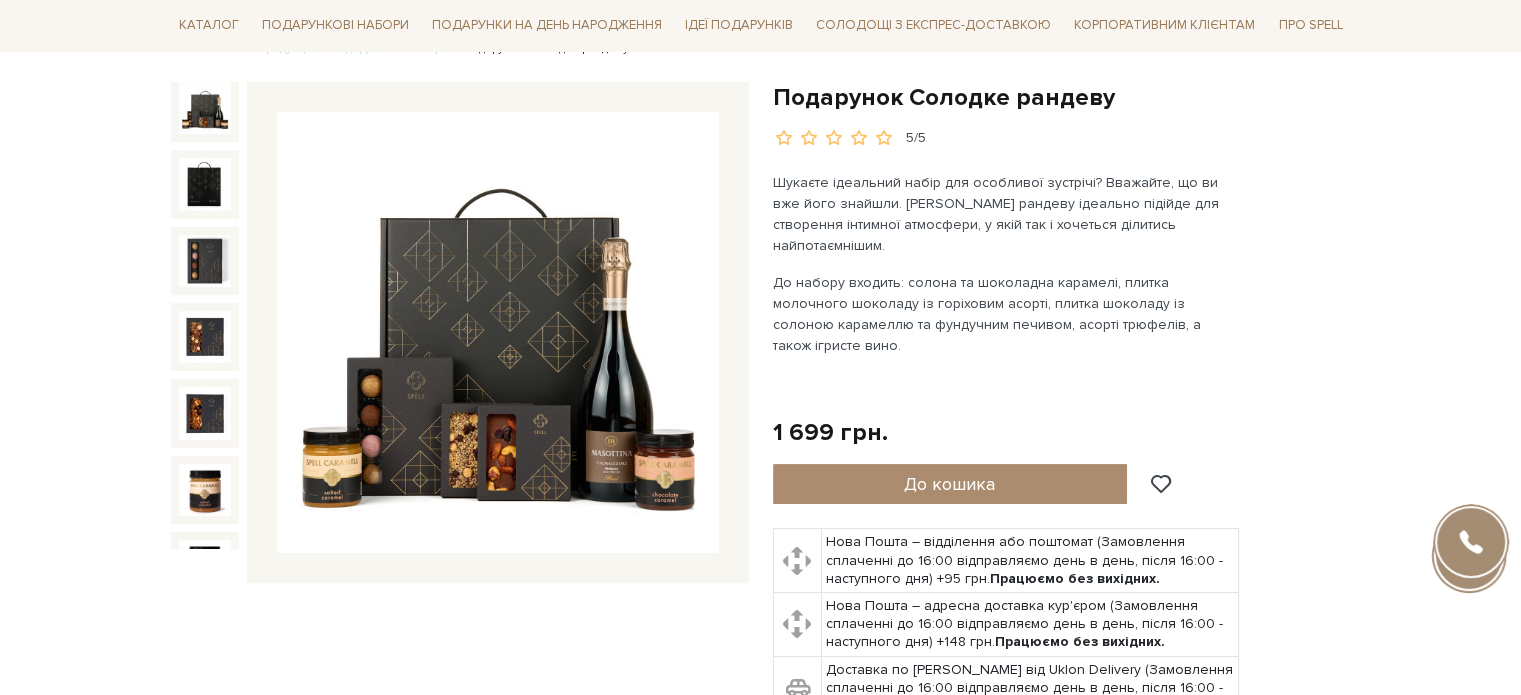 click on "Подарунок Солодке рандеву
5/5" at bounding box center (1062, 442) 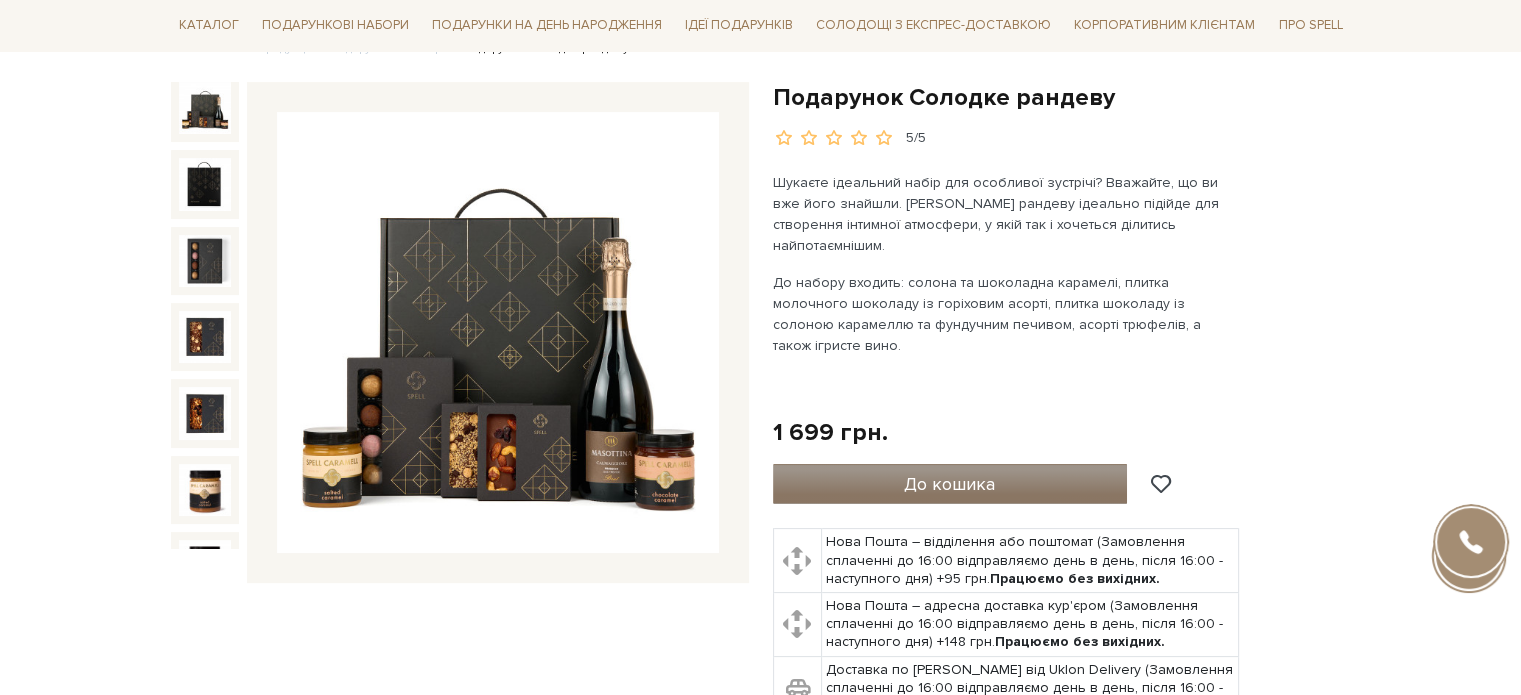 click on "До кошика" at bounding box center [949, 484] 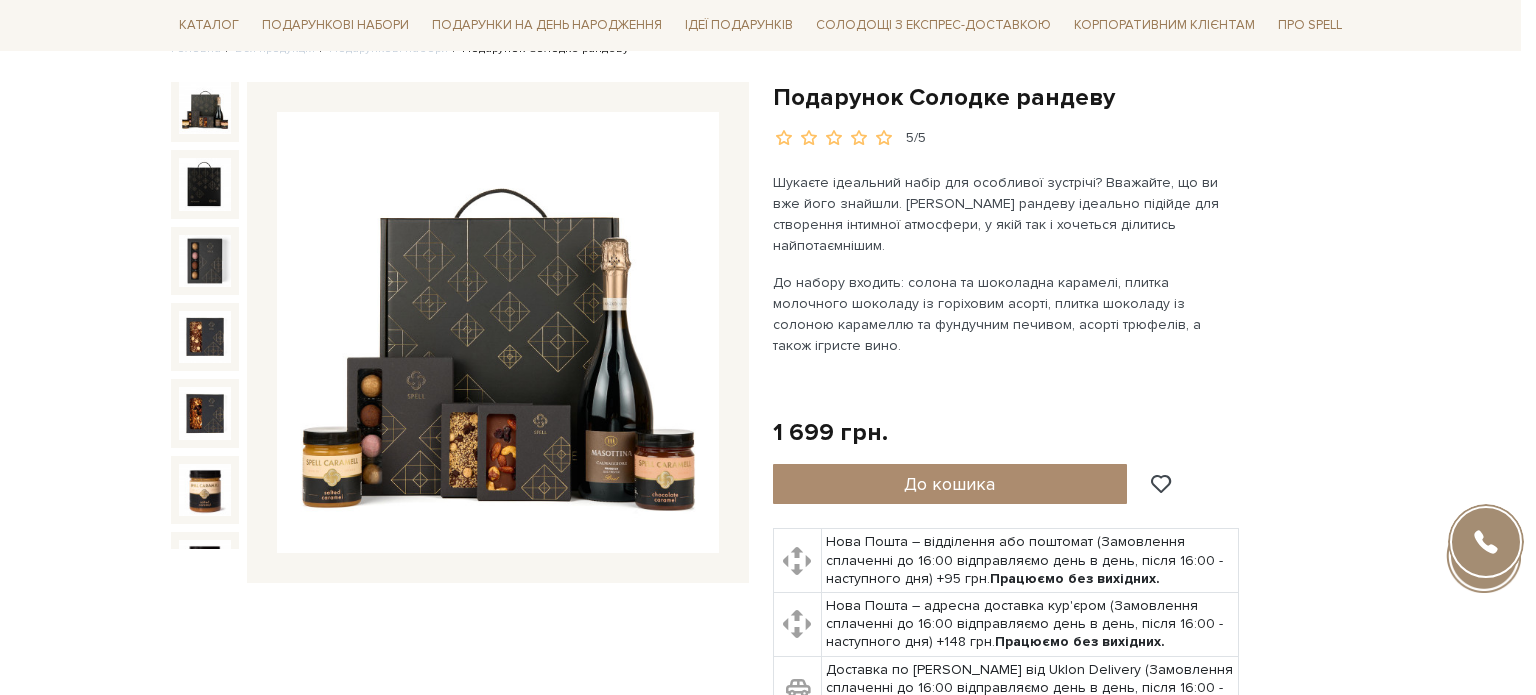 click at bounding box center (768, 347) 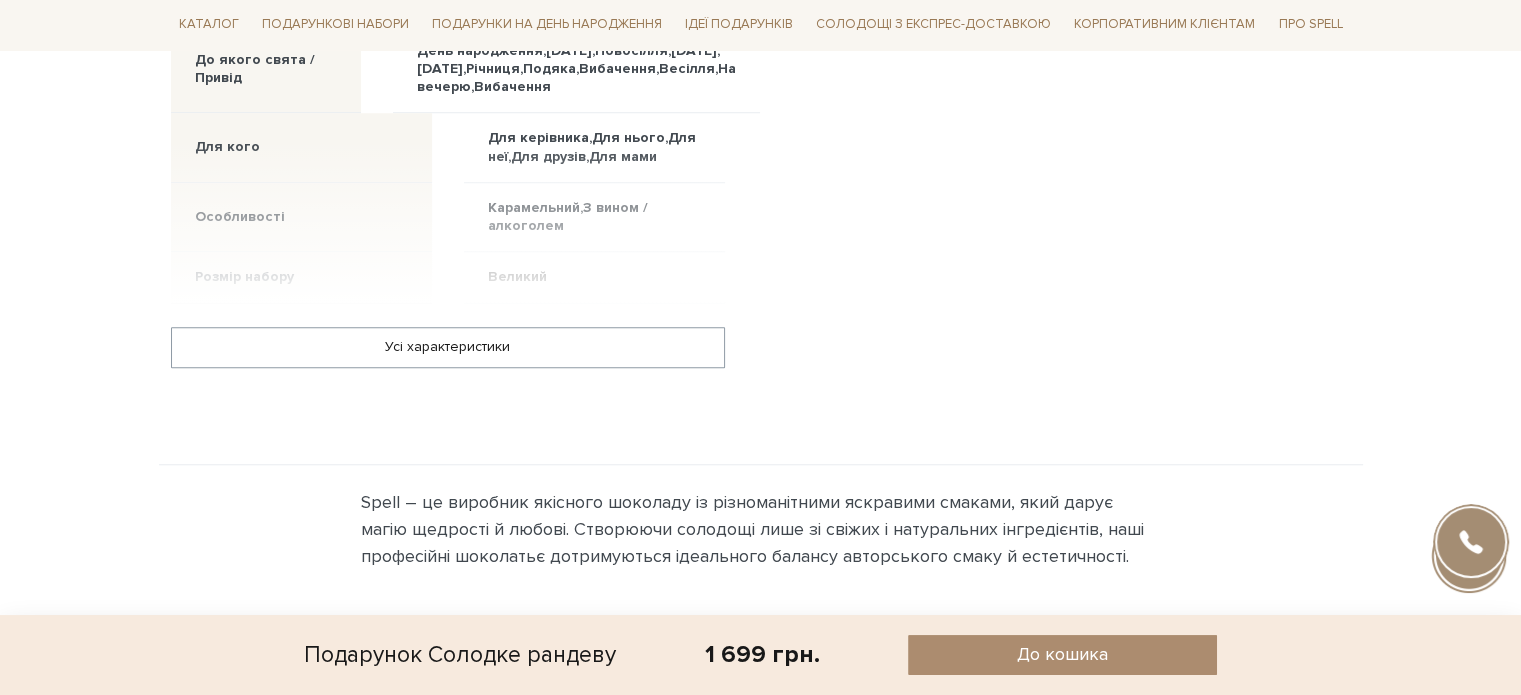 scroll, scrollTop: 1600, scrollLeft: 0, axis: vertical 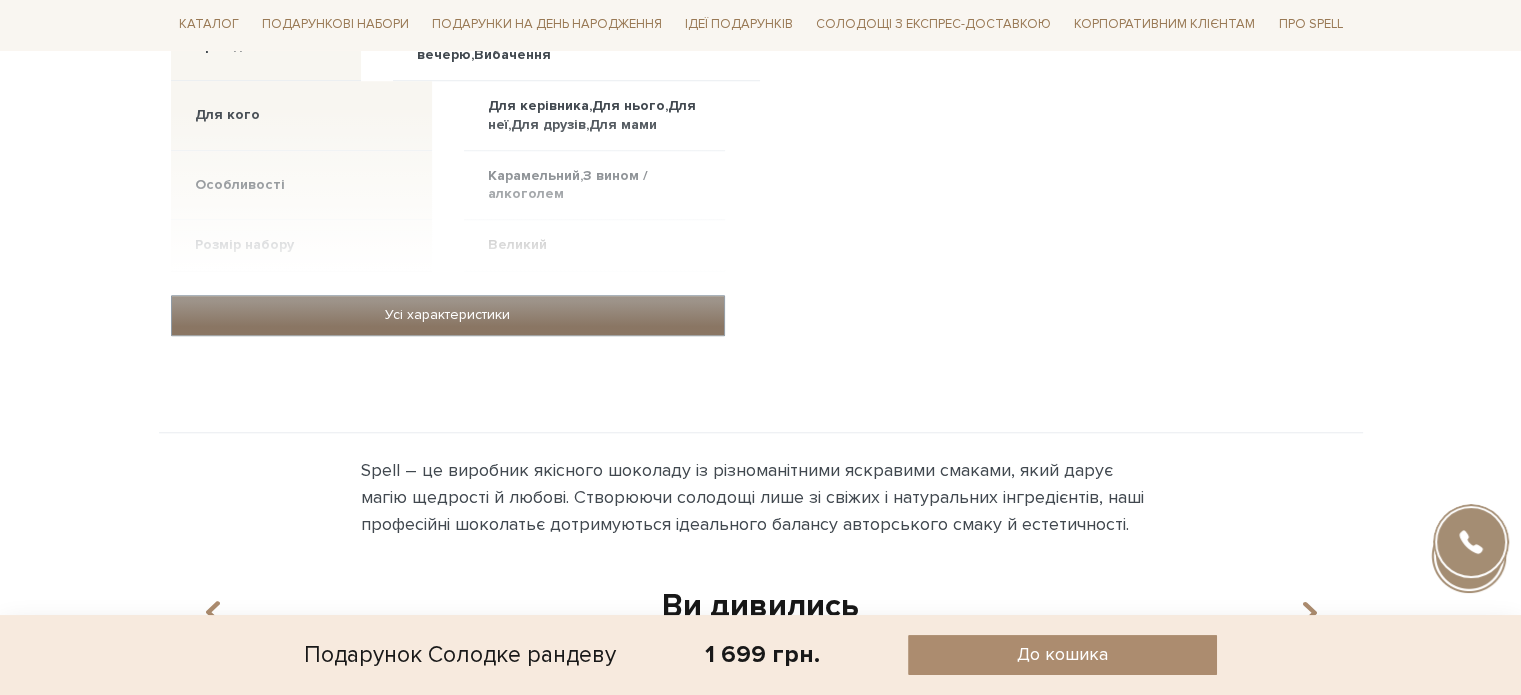 click on "Усі характеристики" at bounding box center (448, 315) 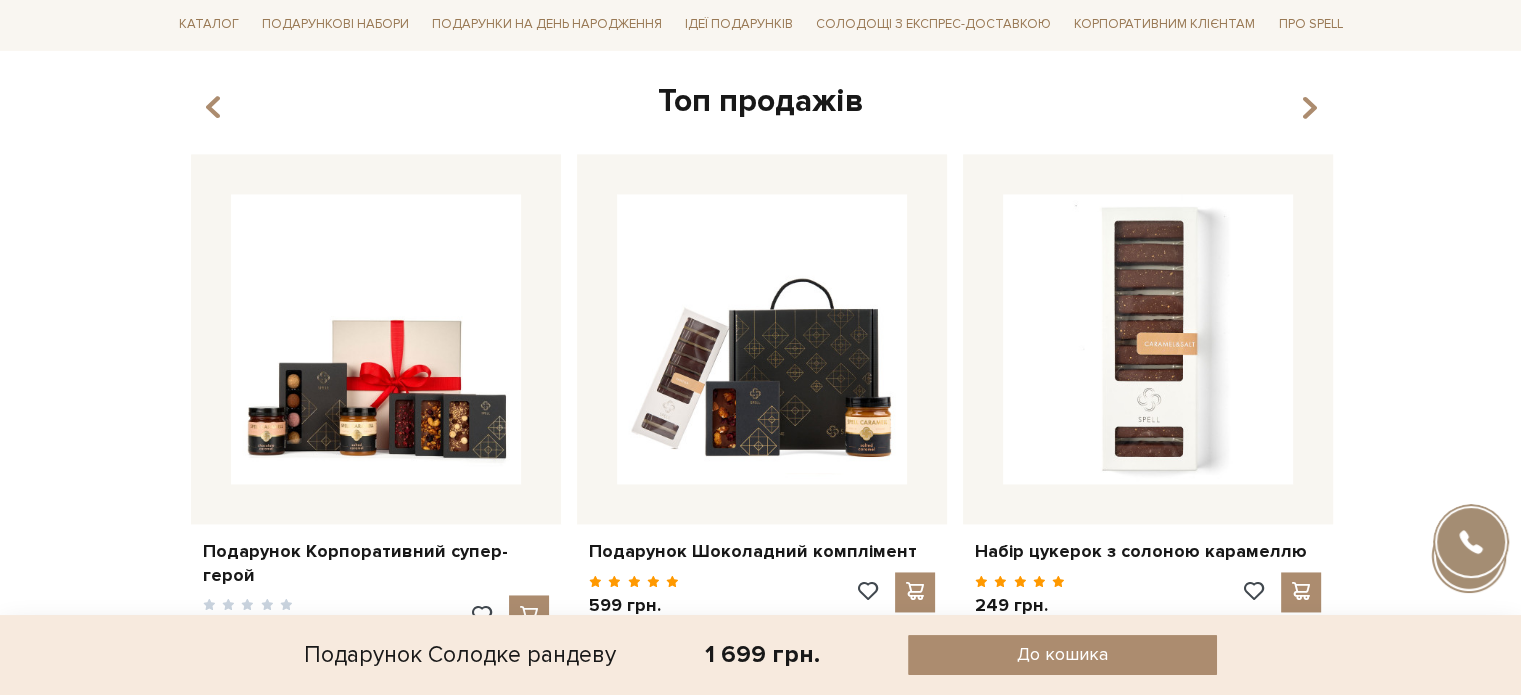 scroll, scrollTop: 2834, scrollLeft: 0, axis: vertical 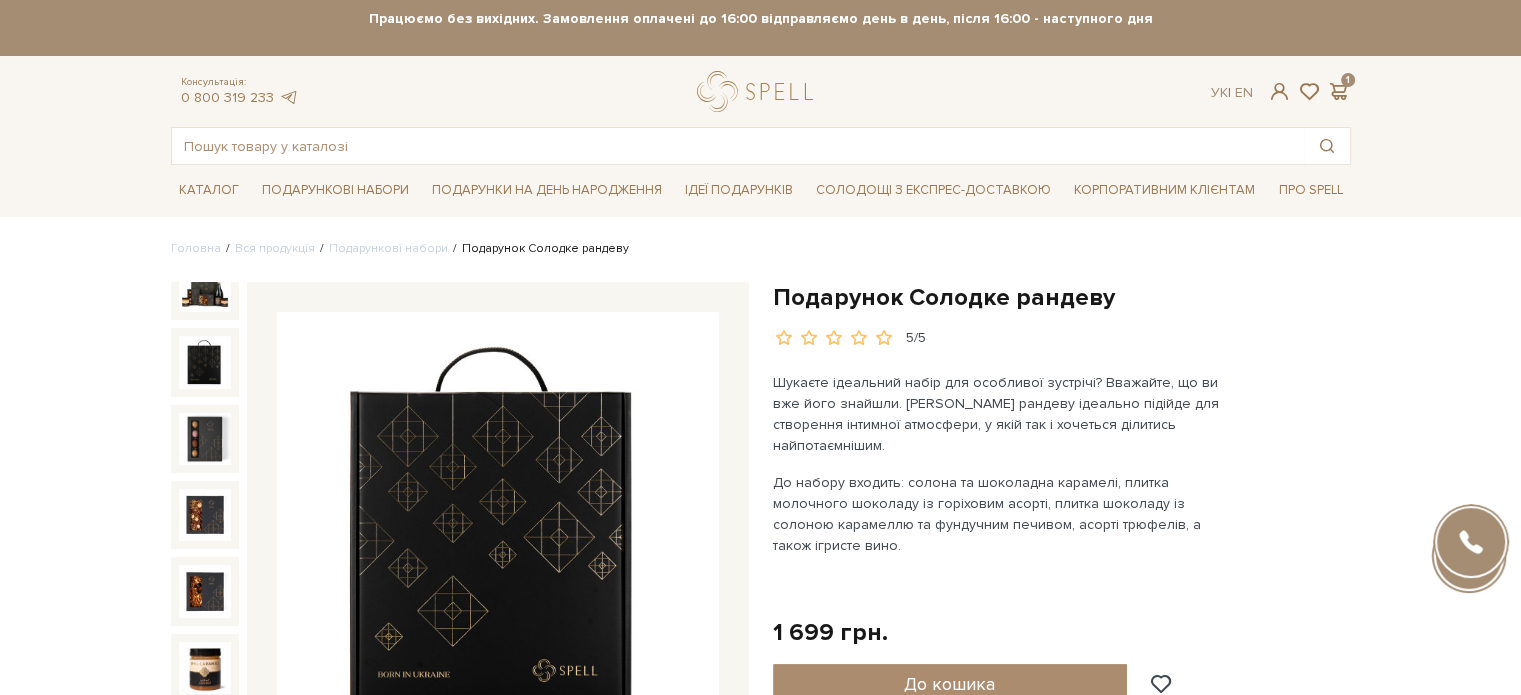 click on "Подарункові набори
SALE
Корпоративним клієнтам
Доставка і оплата
Консультація: 0 800 319 233
Передзвонити мені
Ук                 |
En
|
🎁До кінця липня купуйте один сет цукерок на 6 шт – другий отримуйте в подарунок! Місяць шоколаду в Spell:
обрати свій сет >>
обрати свій сет >>" at bounding box center (760, 1941) 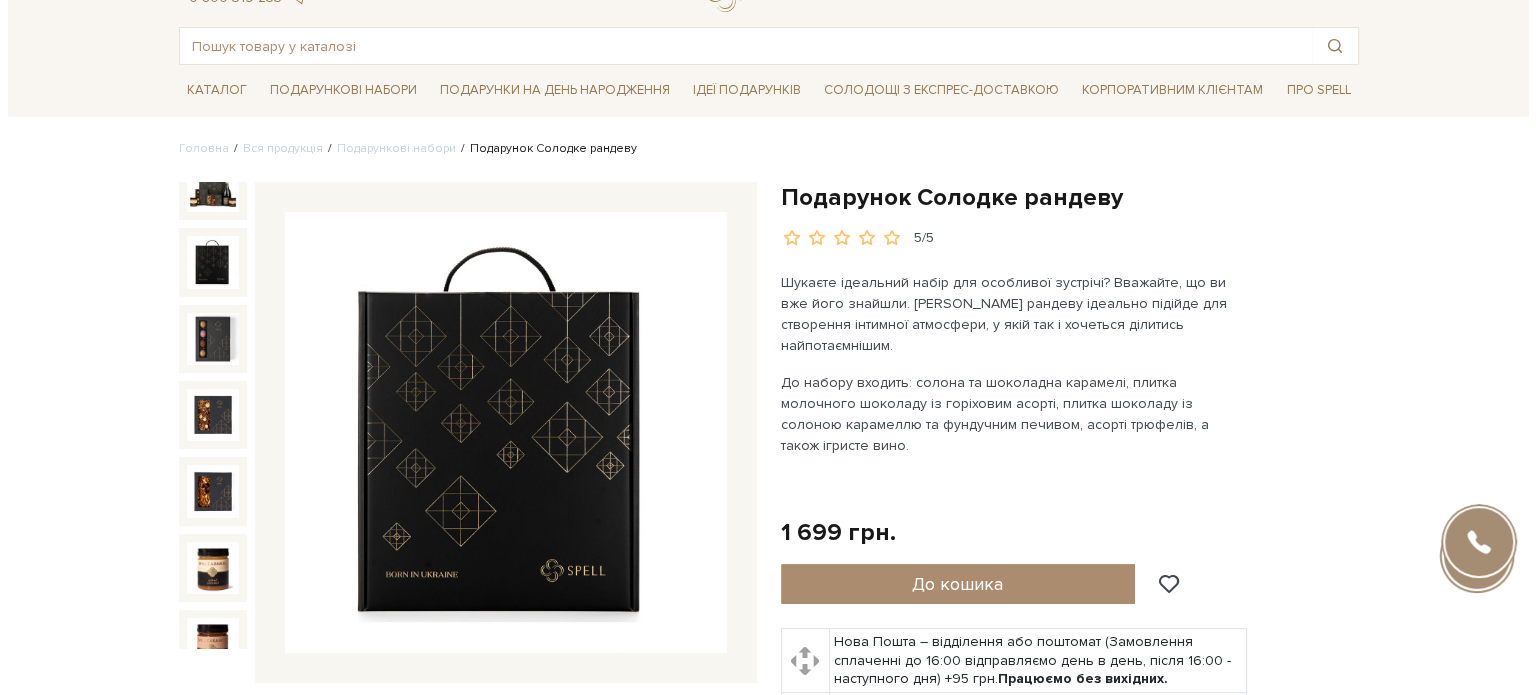 scroll, scrollTop: 0, scrollLeft: 0, axis: both 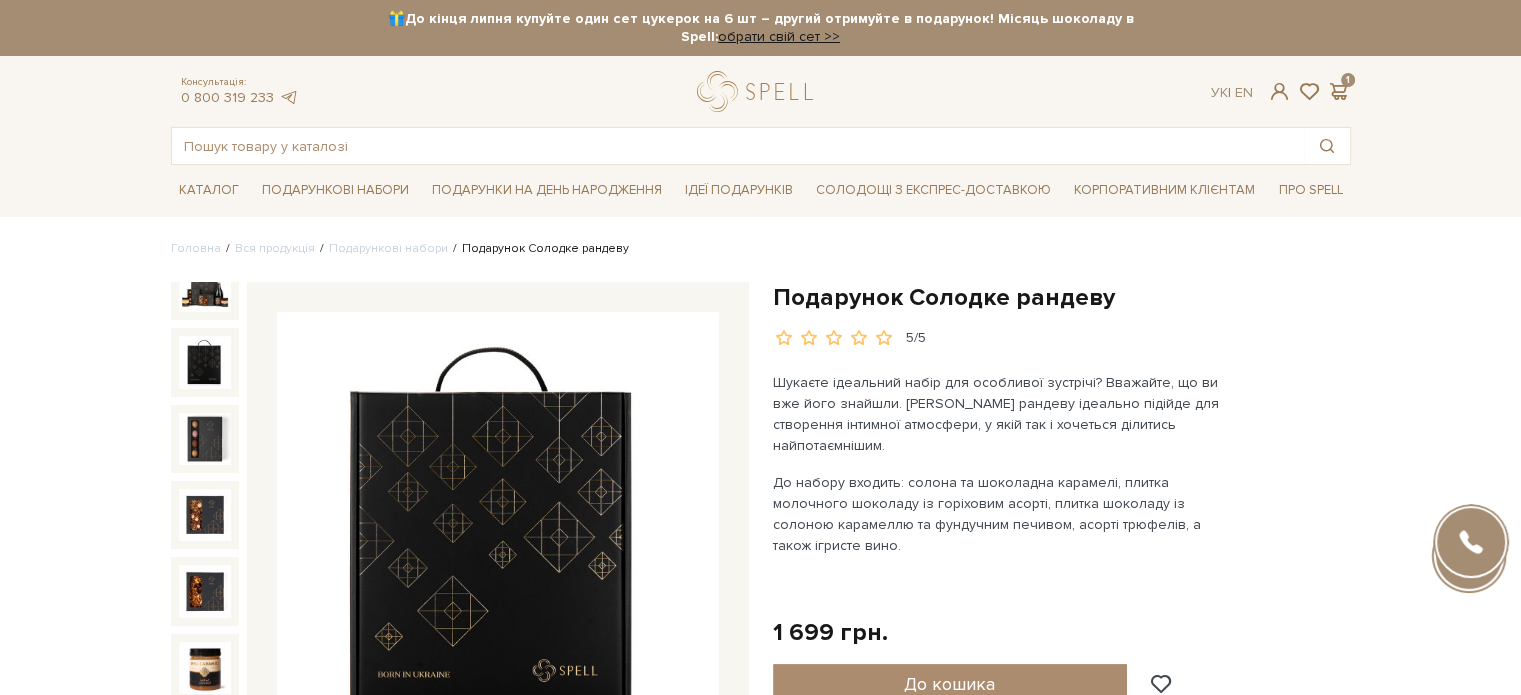 click on "Подарункові набори
SALE
Корпоративним клієнтам
Доставка і оплата
Консультація: 0 800 319 233
Передзвонити мені
Ук                 |
En
|
🎁До кінця липня купуйте один сет цукерок на 6 шт – другий отримуйте в подарунок! Місяць шоколаду в Spell:
обрати свій сет >>
обрати свій сет >>" at bounding box center [760, 1941] 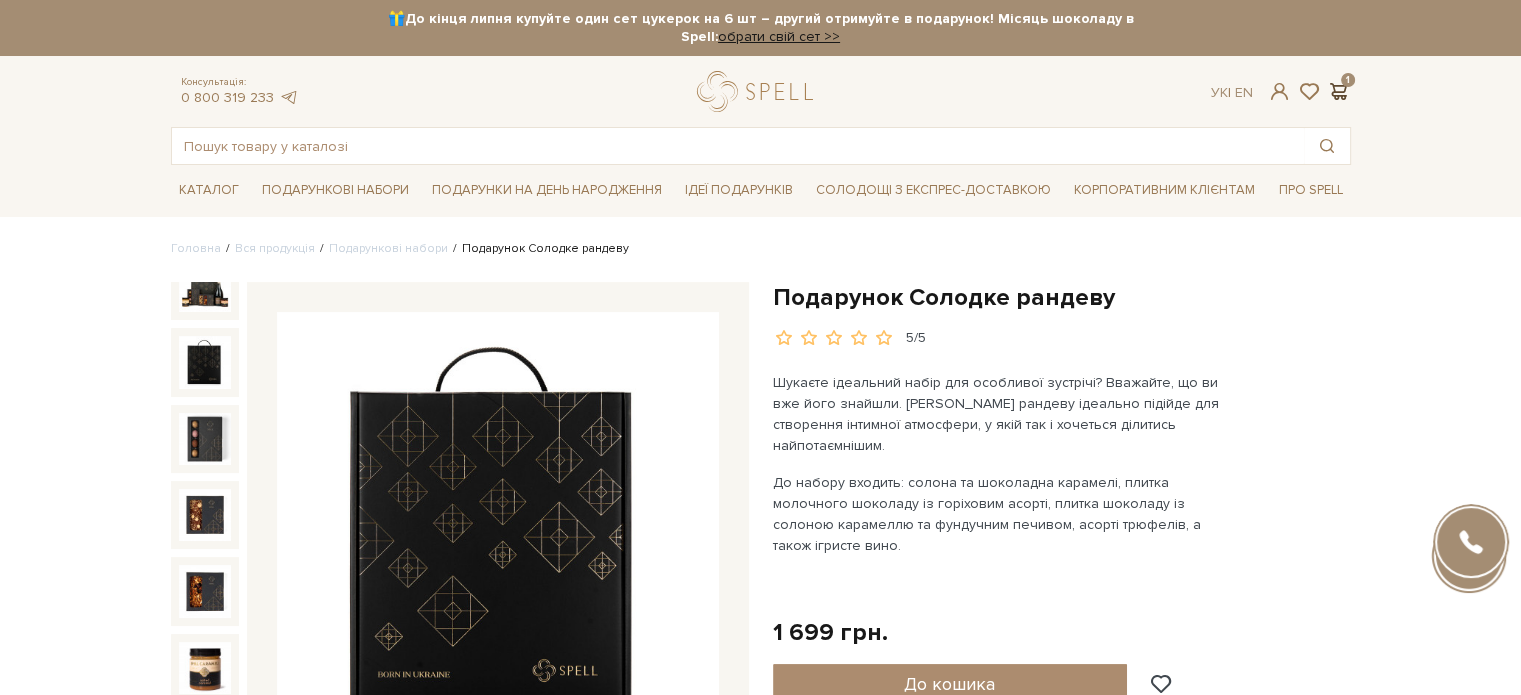 click at bounding box center [1339, 91] 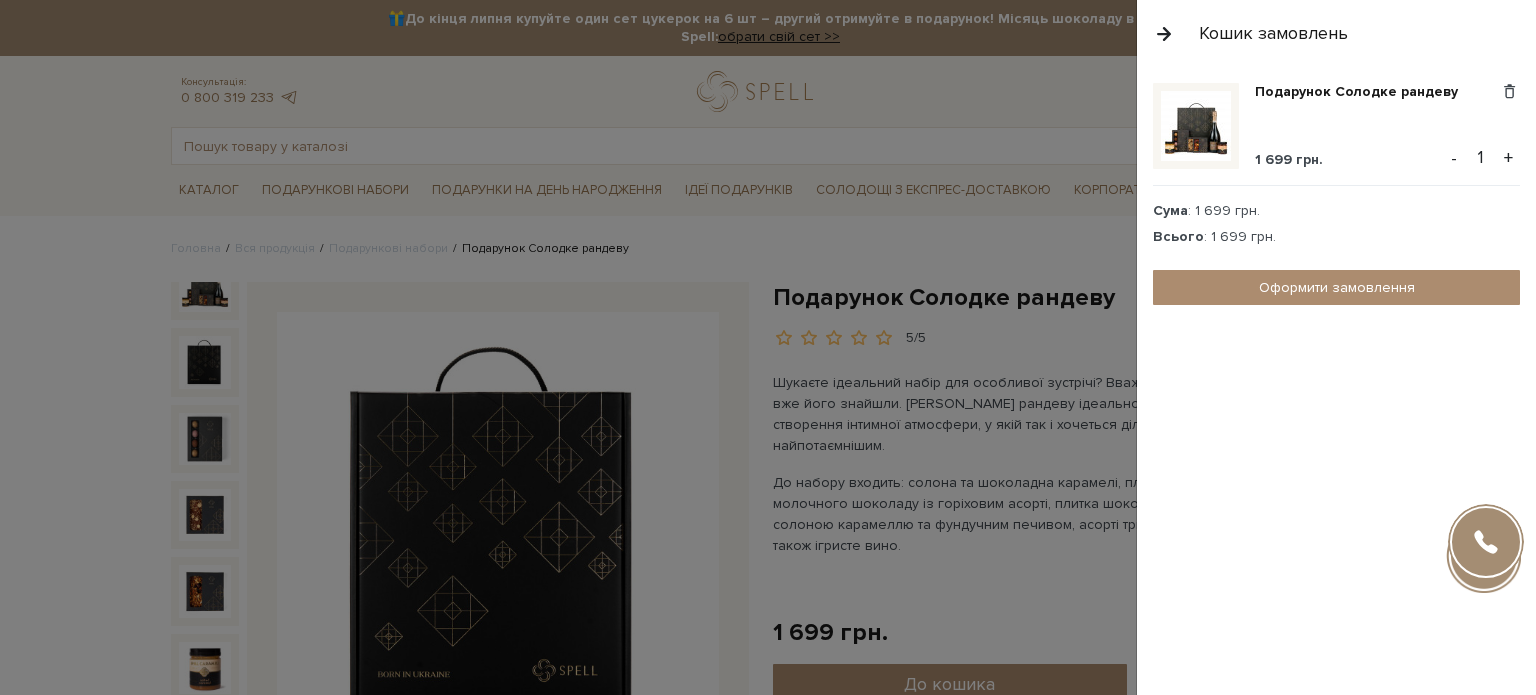 click on "Подарунок Солодке рандеву
1 699 грн.
Видалити
Додати в обрані
-
1
+
Сума
: 1 699 грн.
Всього" at bounding box center (1336, 381) 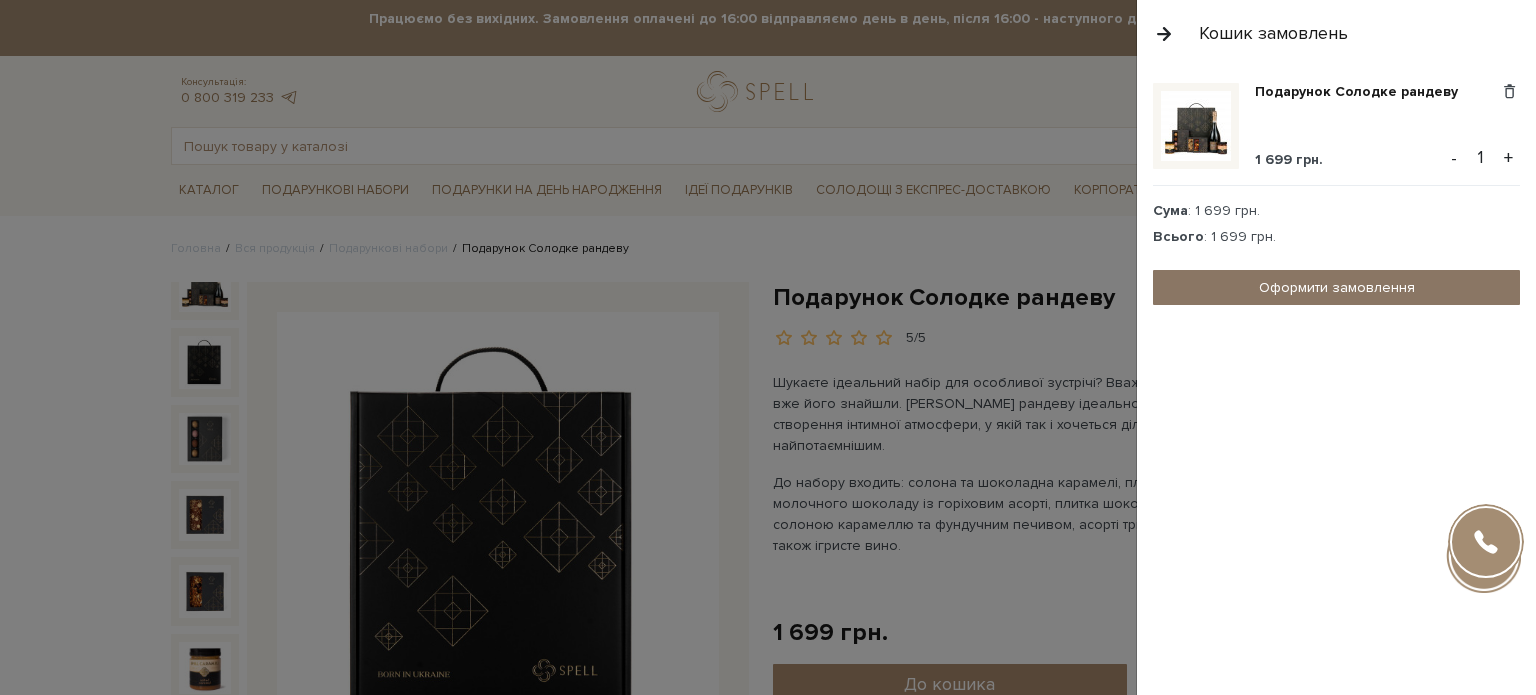 click on "Оформити замовлення" at bounding box center [1336, 287] 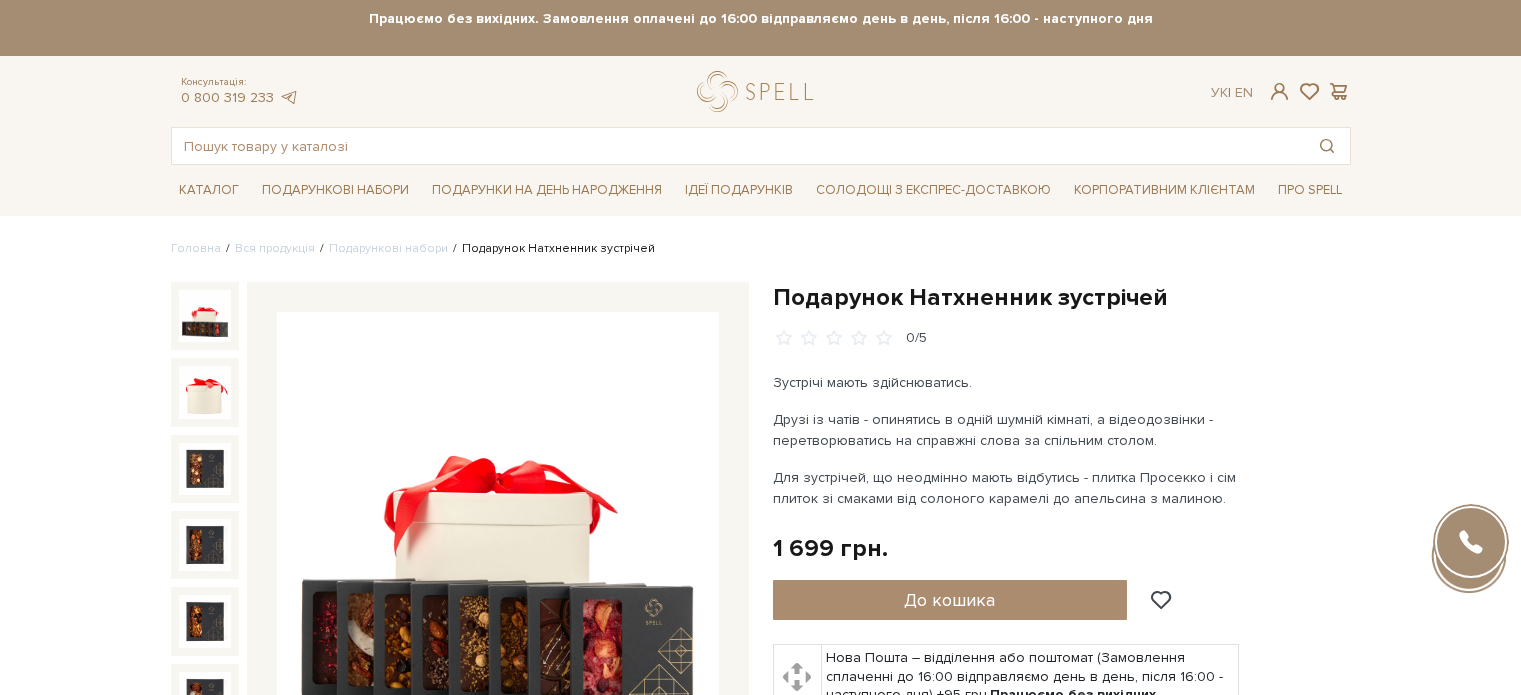 scroll, scrollTop: 0, scrollLeft: 0, axis: both 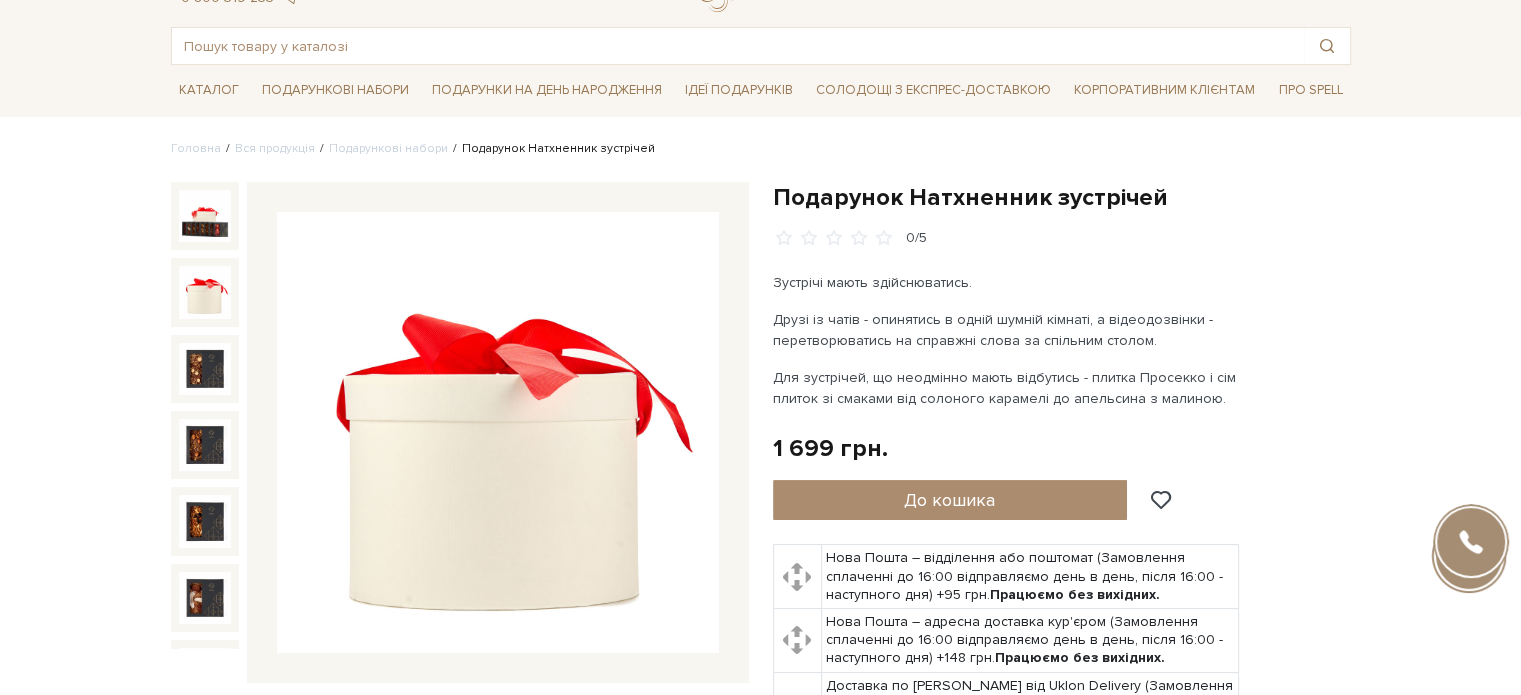 click at bounding box center [205, 292] 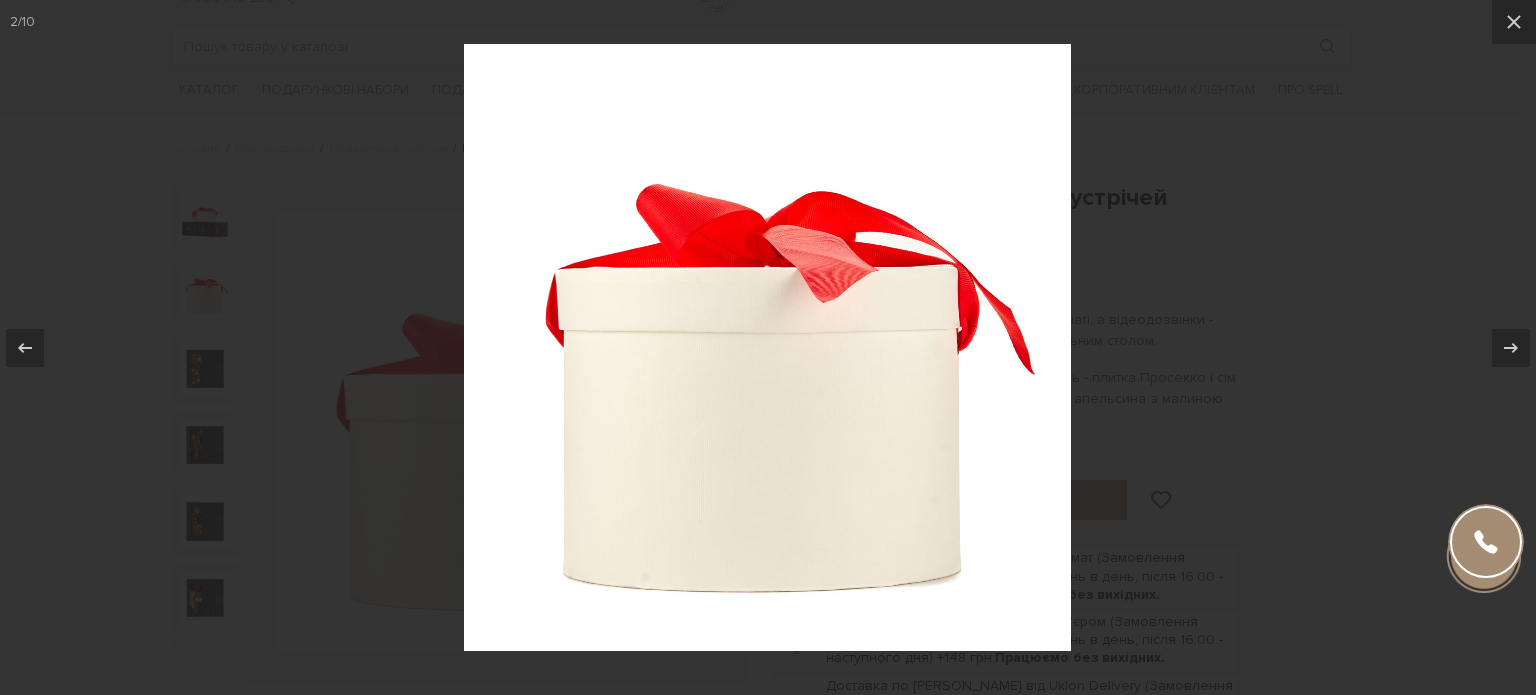 click at bounding box center [768, 347] 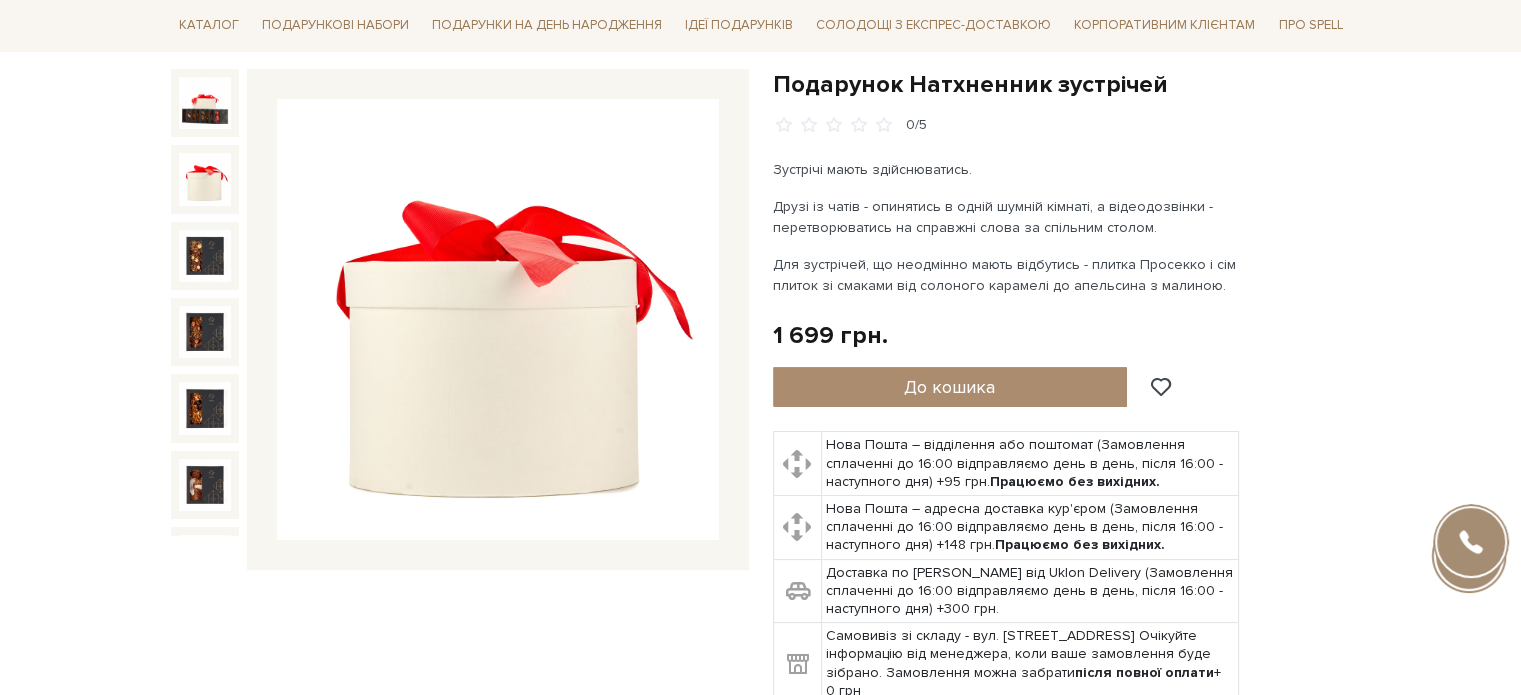 scroll, scrollTop: 300, scrollLeft: 0, axis: vertical 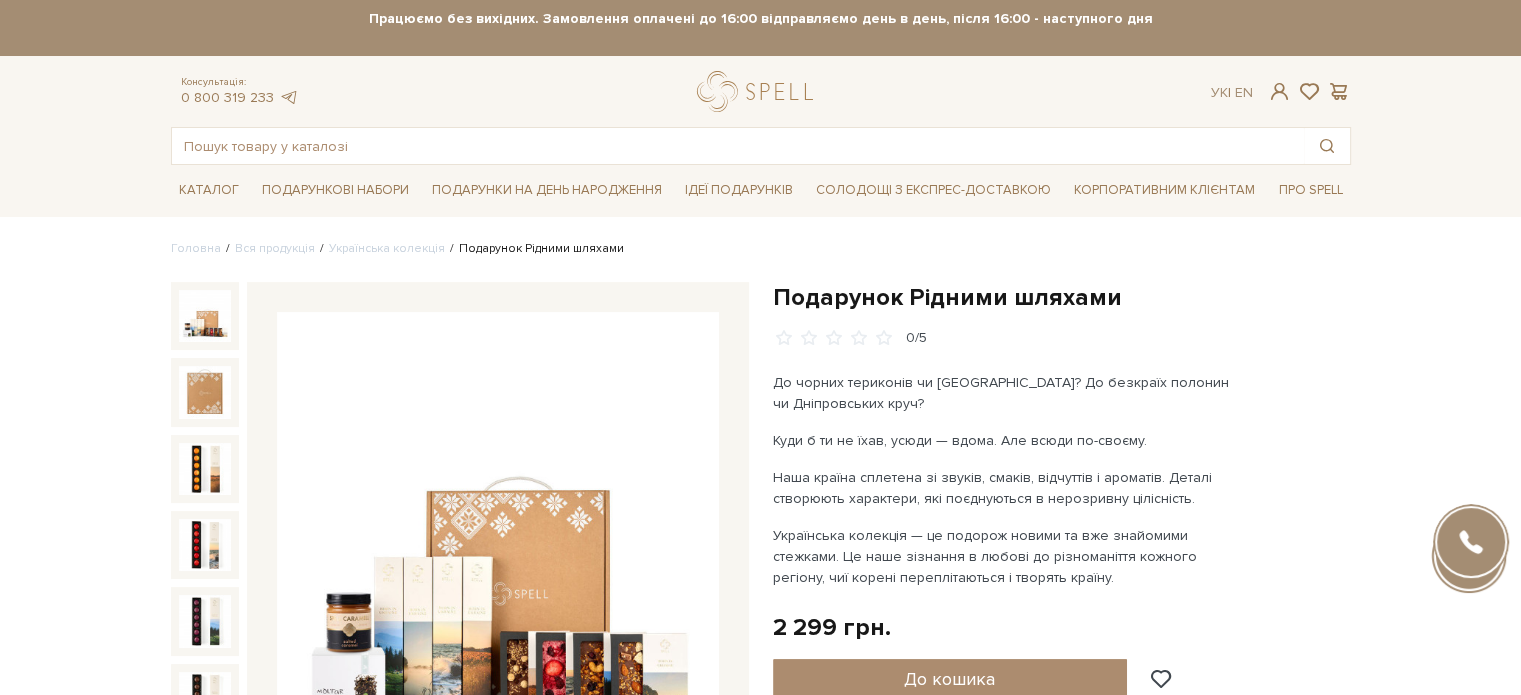 click on "Подарункові набори
SALE
Корпоративним клієнтам
Доставка і оплата
Консультація: 0 800 319 233
Передзвонити мені
Ук                 |
En
|
🎁До кінця липня купуйте один сет цукерок на 6 шт – другий отримуйте в подарунок! Місяць шоколаду в Spell:
обрати свій сет >>
обрати свій сет >>" at bounding box center [760, 1906] 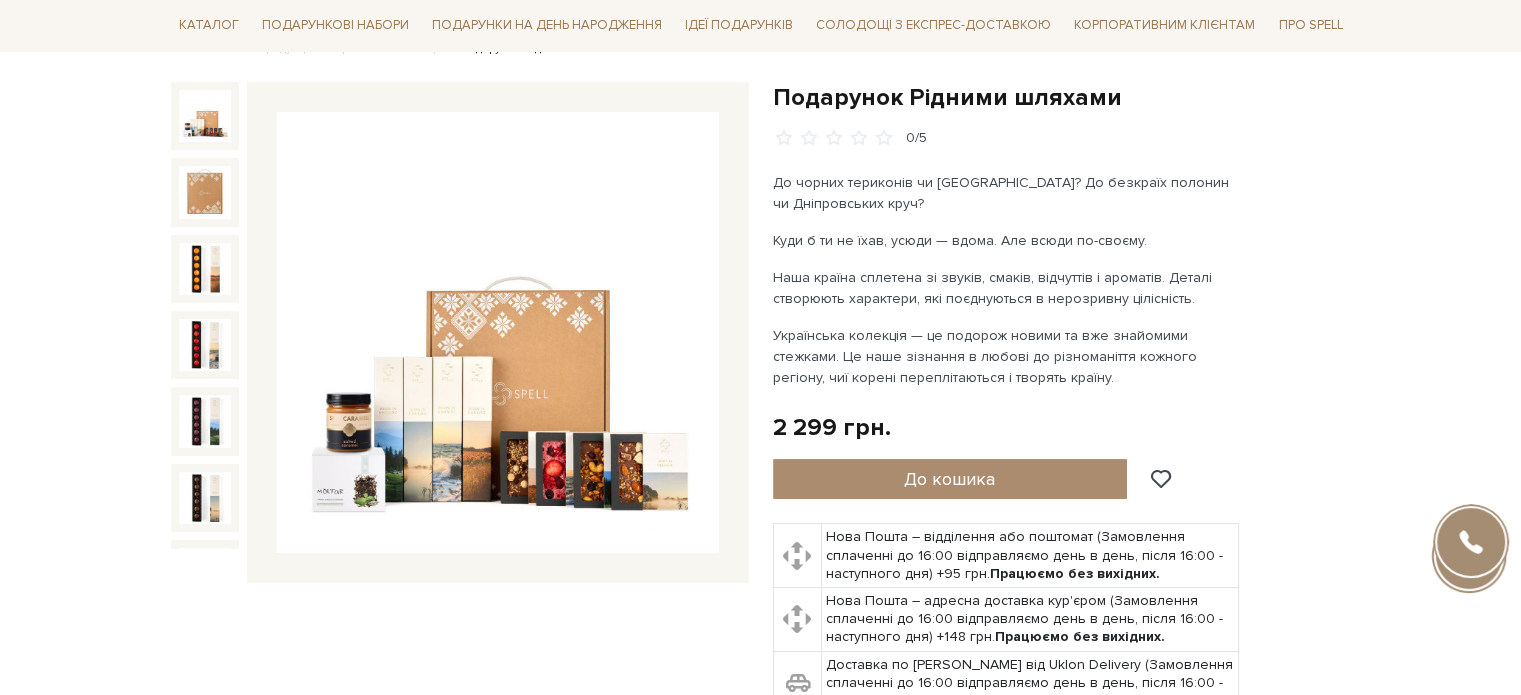click at bounding box center (498, 333) 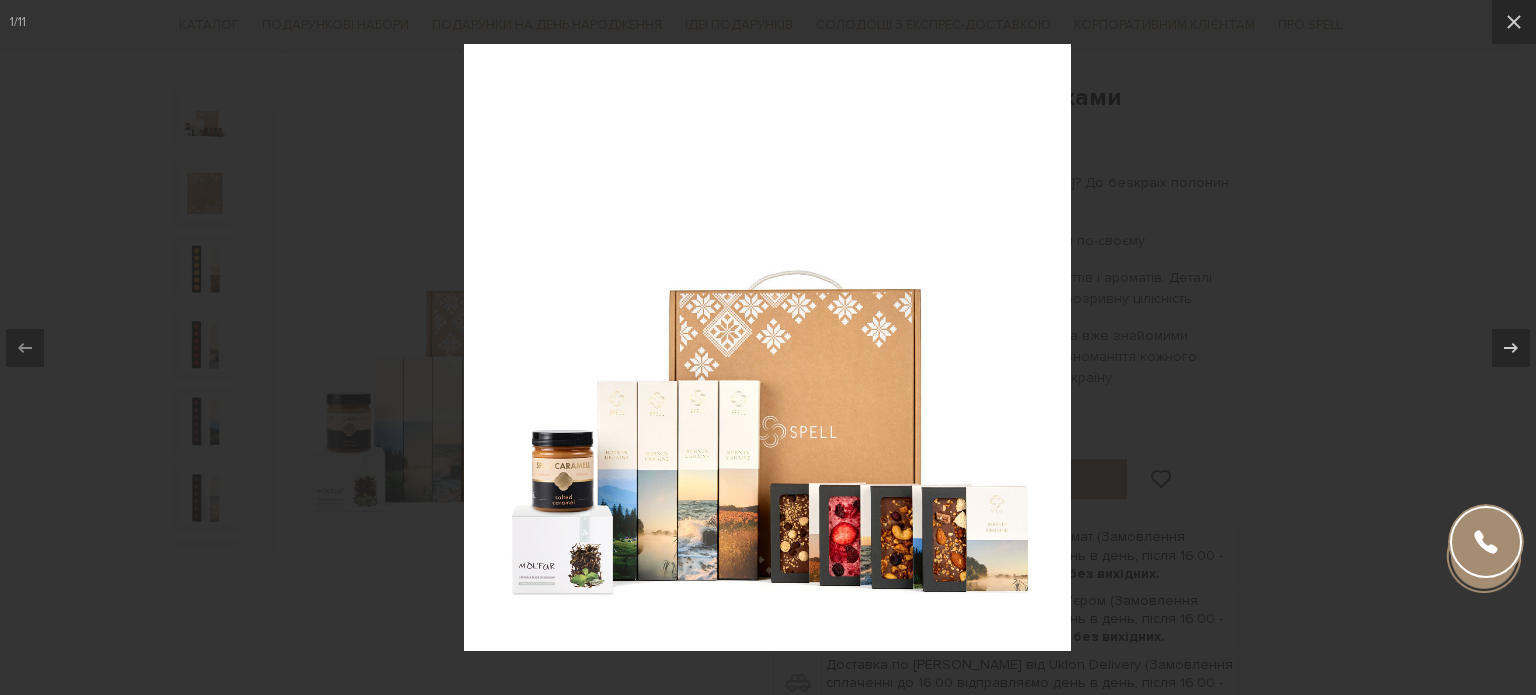 click at bounding box center (767, 347) 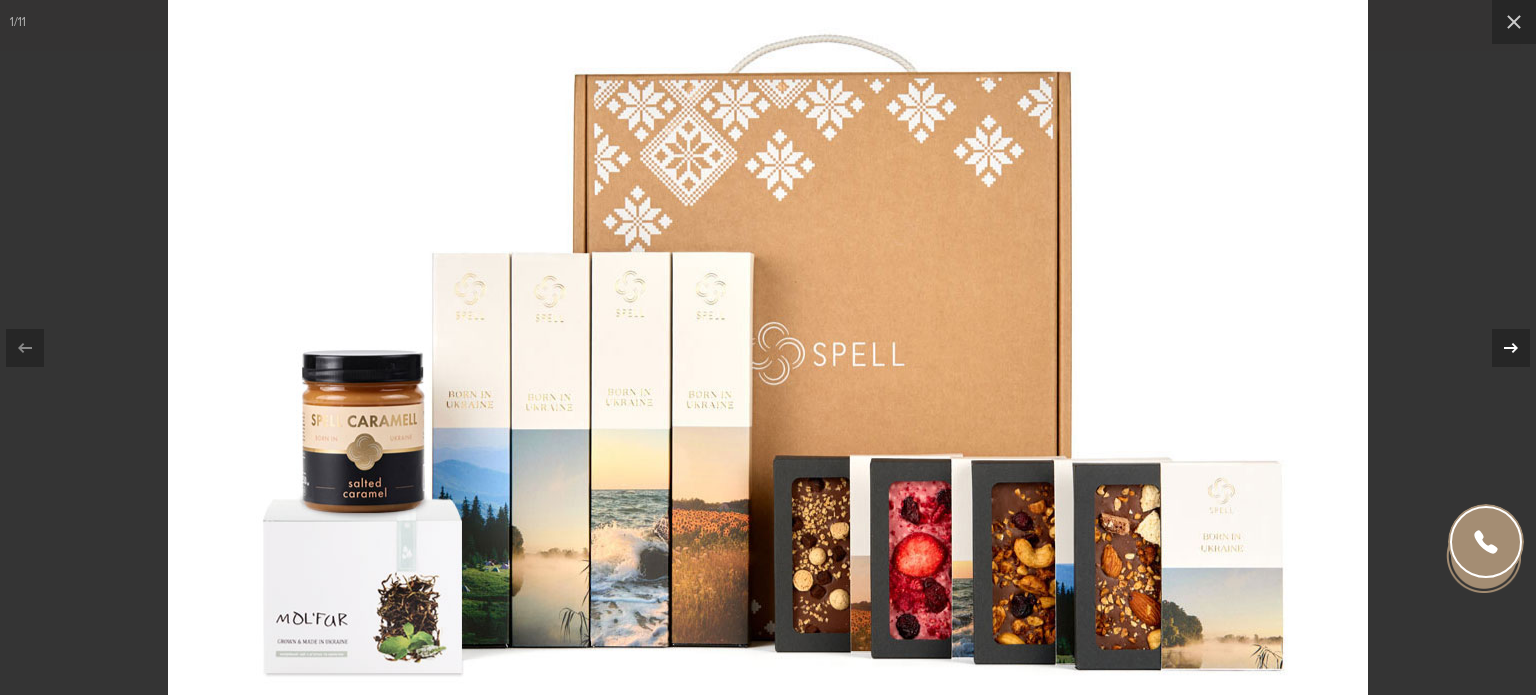 click 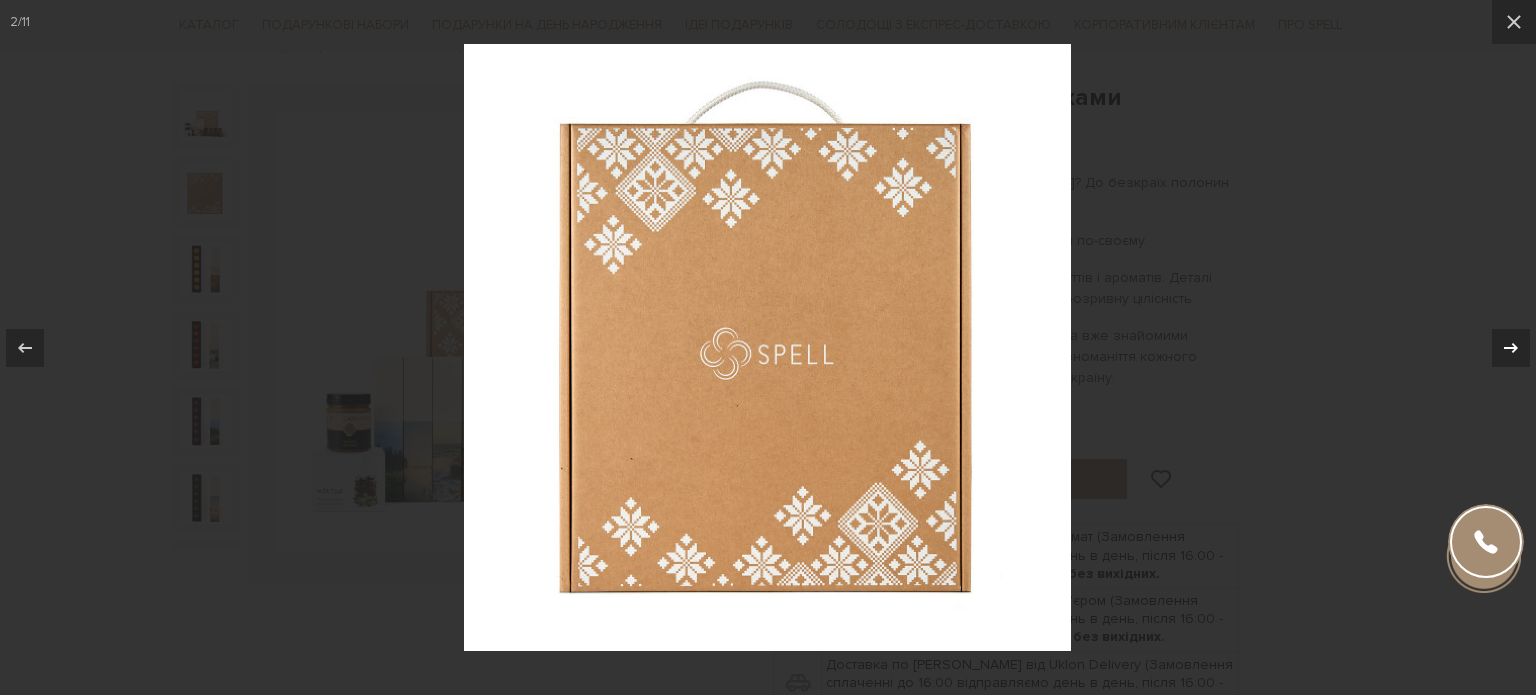 click 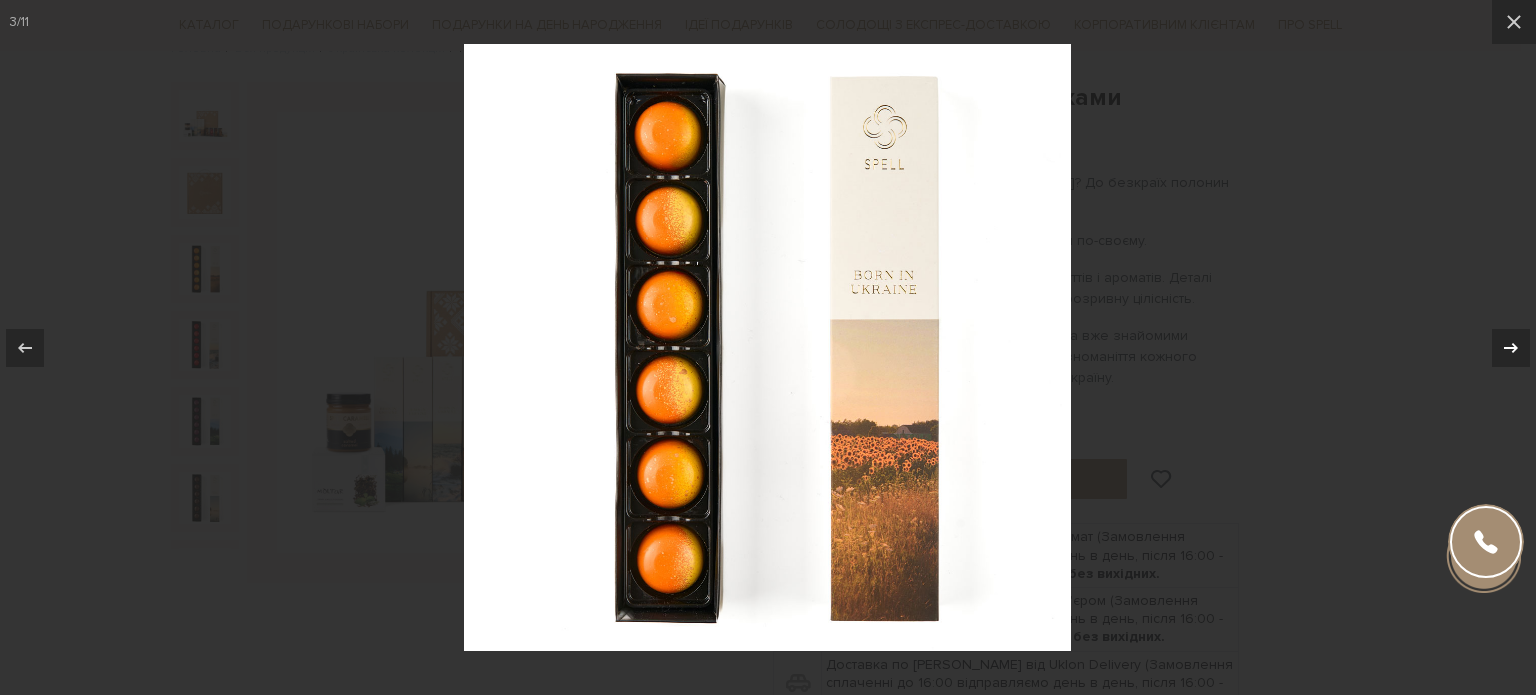 click 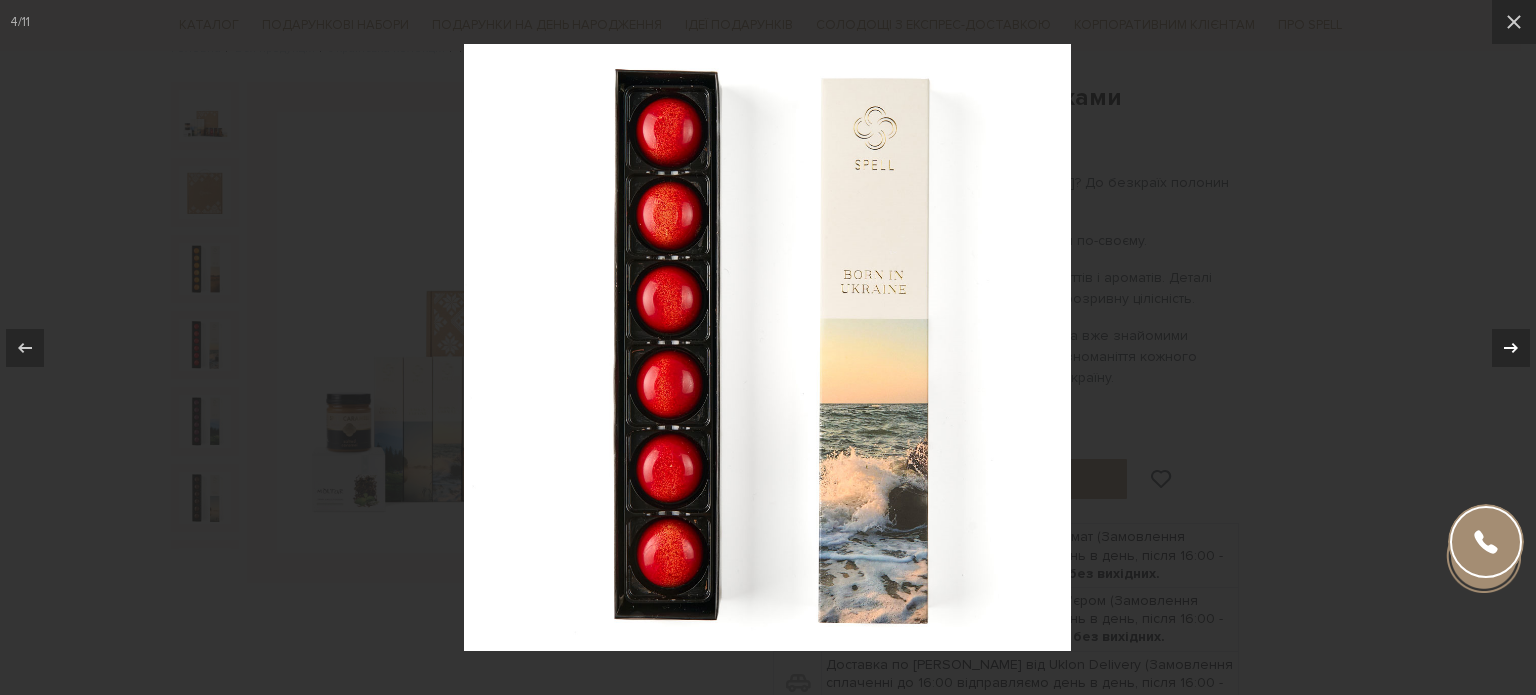 click 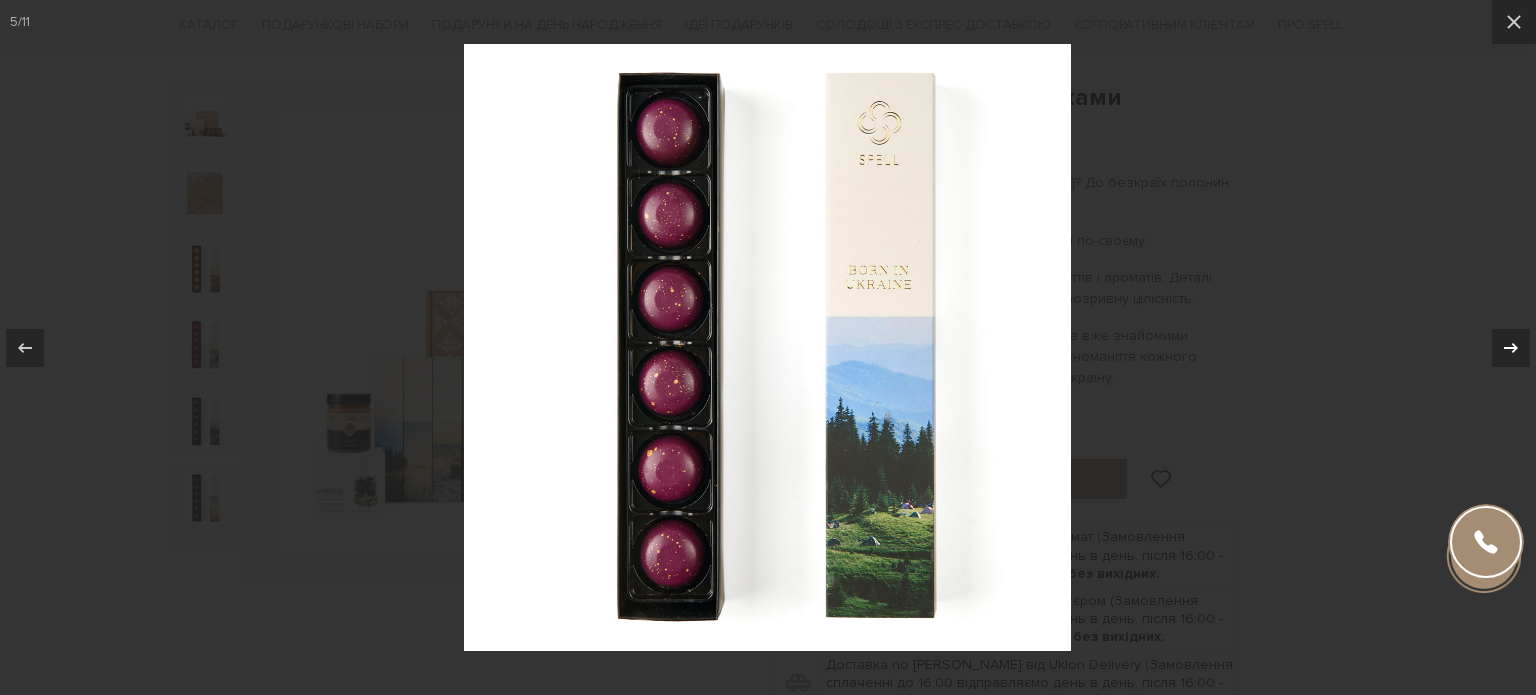 click 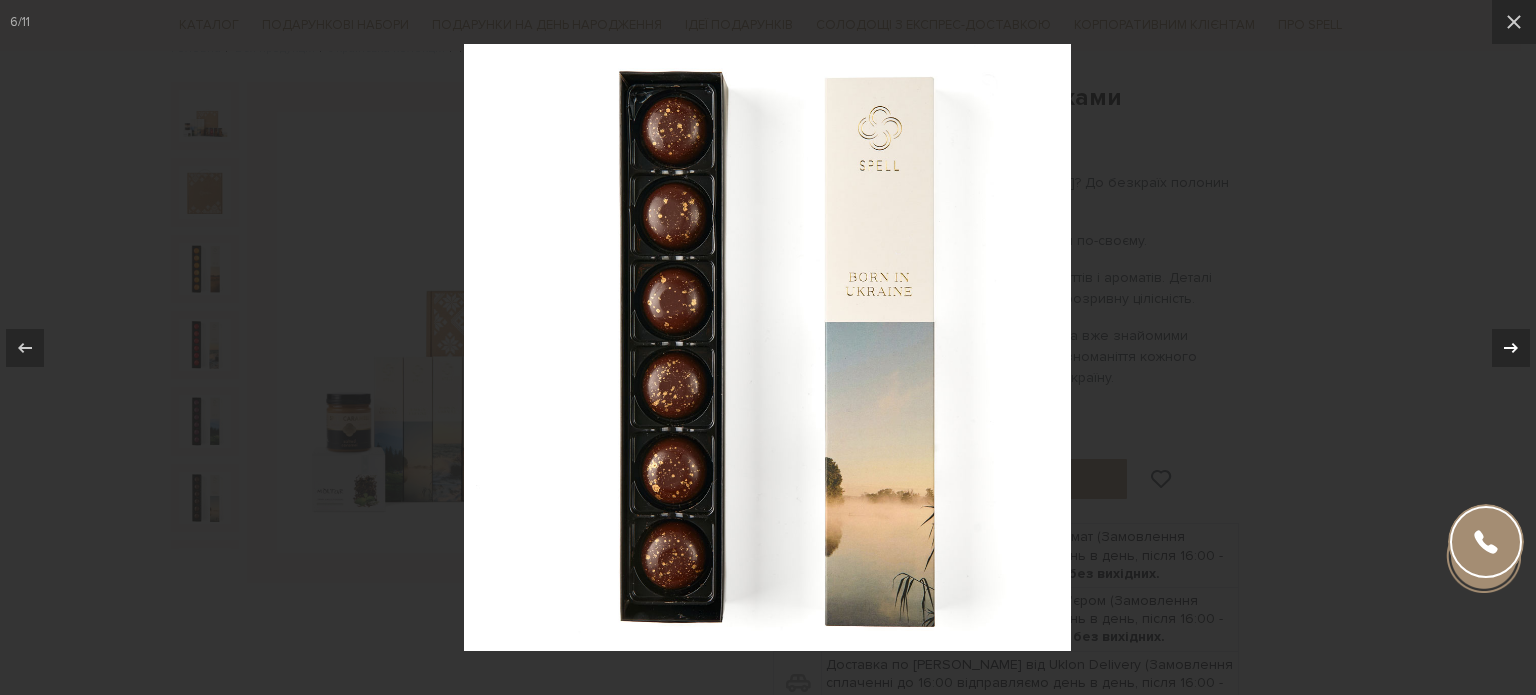 click 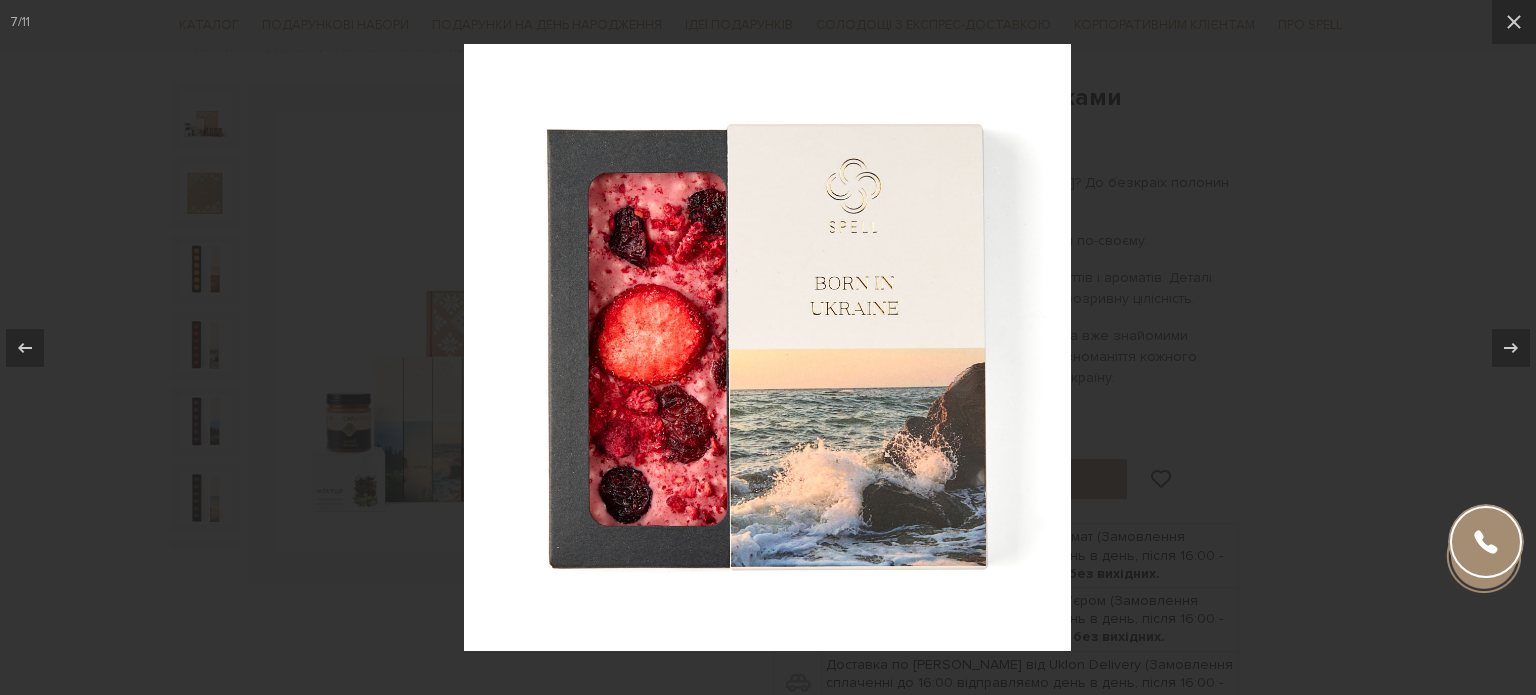 click at bounding box center (768, 347) 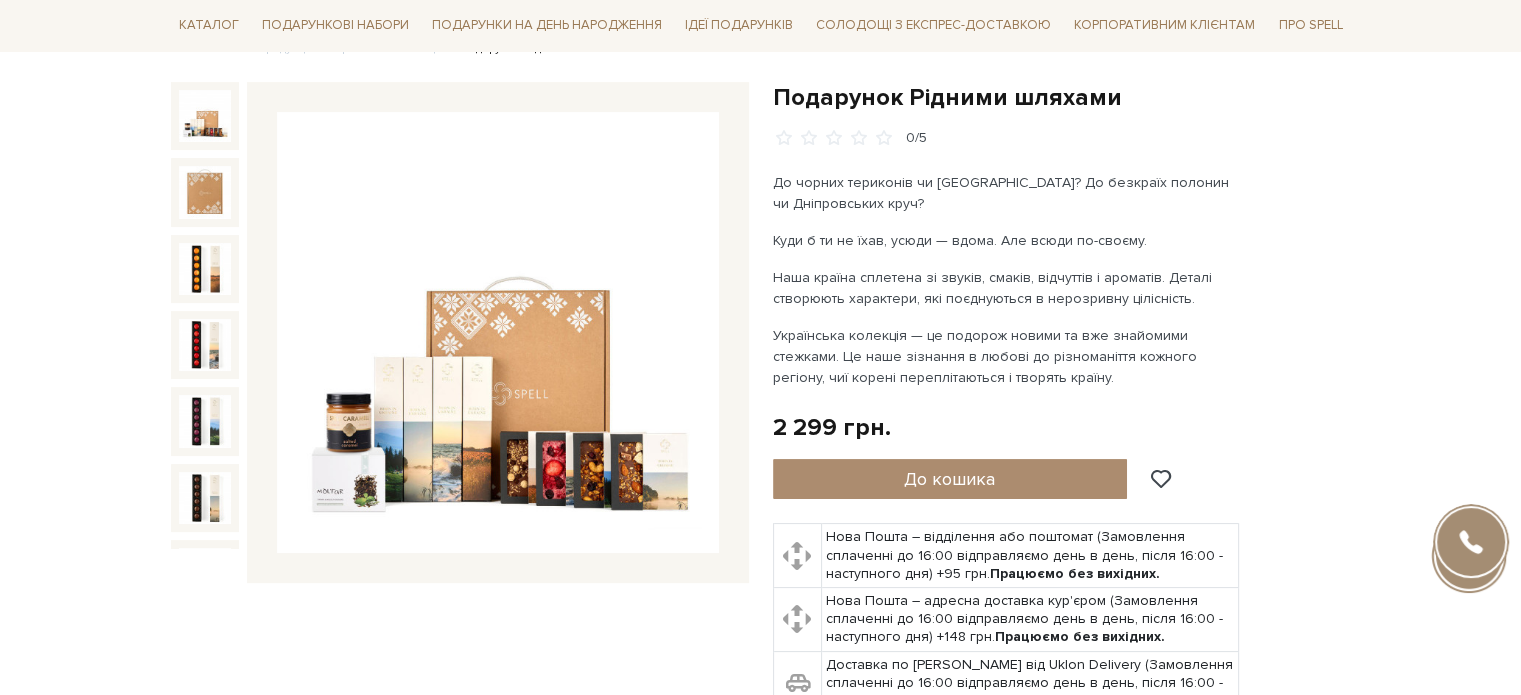 scroll, scrollTop: 15, scrollLeft: 0, axis: vertical 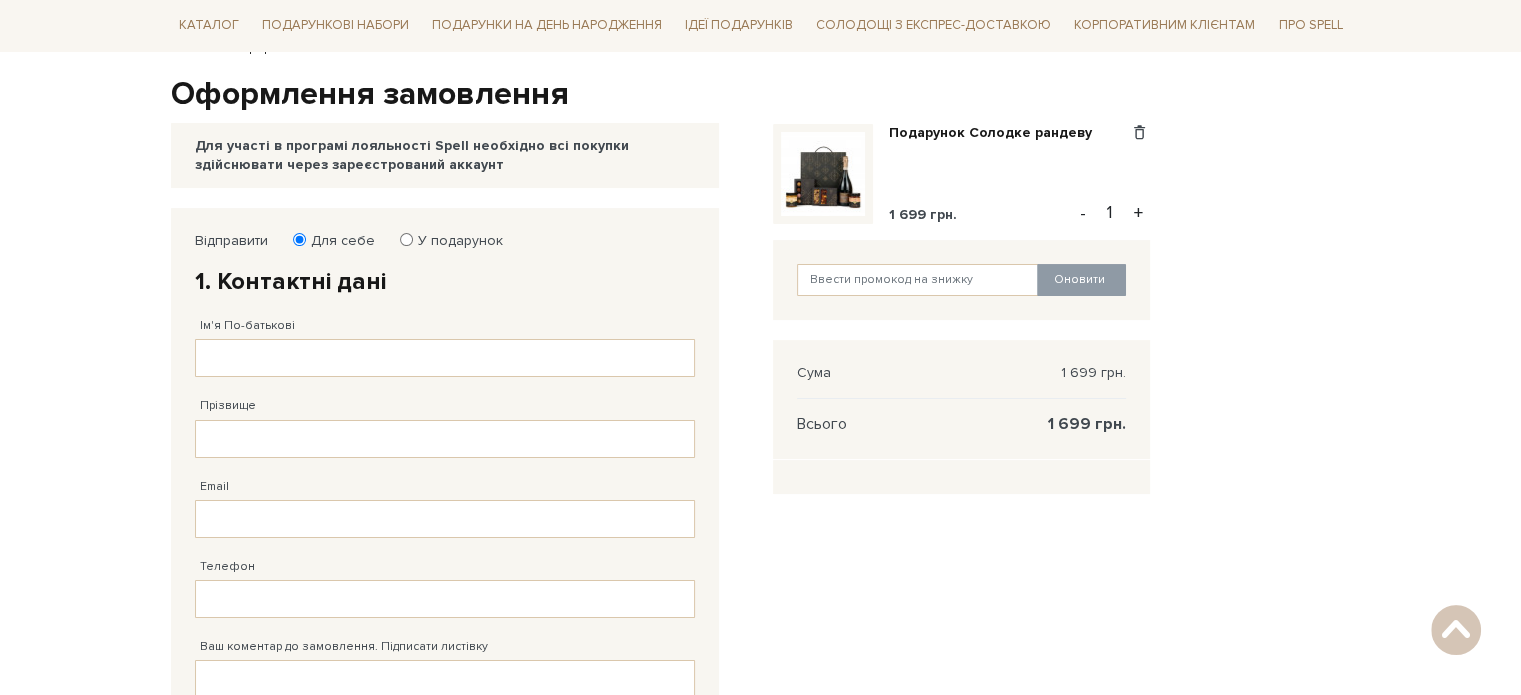 click on "У подарунок" at bounding box center [406, 239] 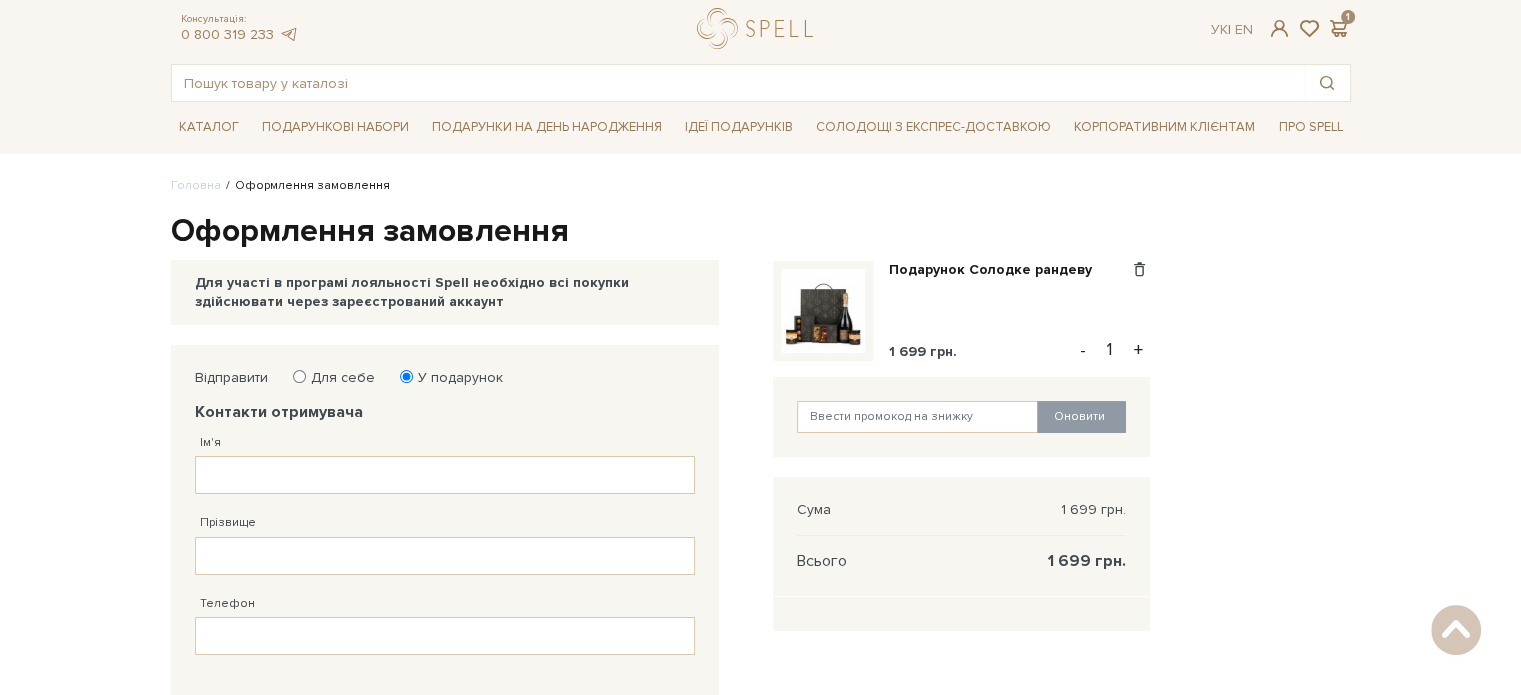 scroll, scrollTop: 0, scrollLeft: 0, axis: both 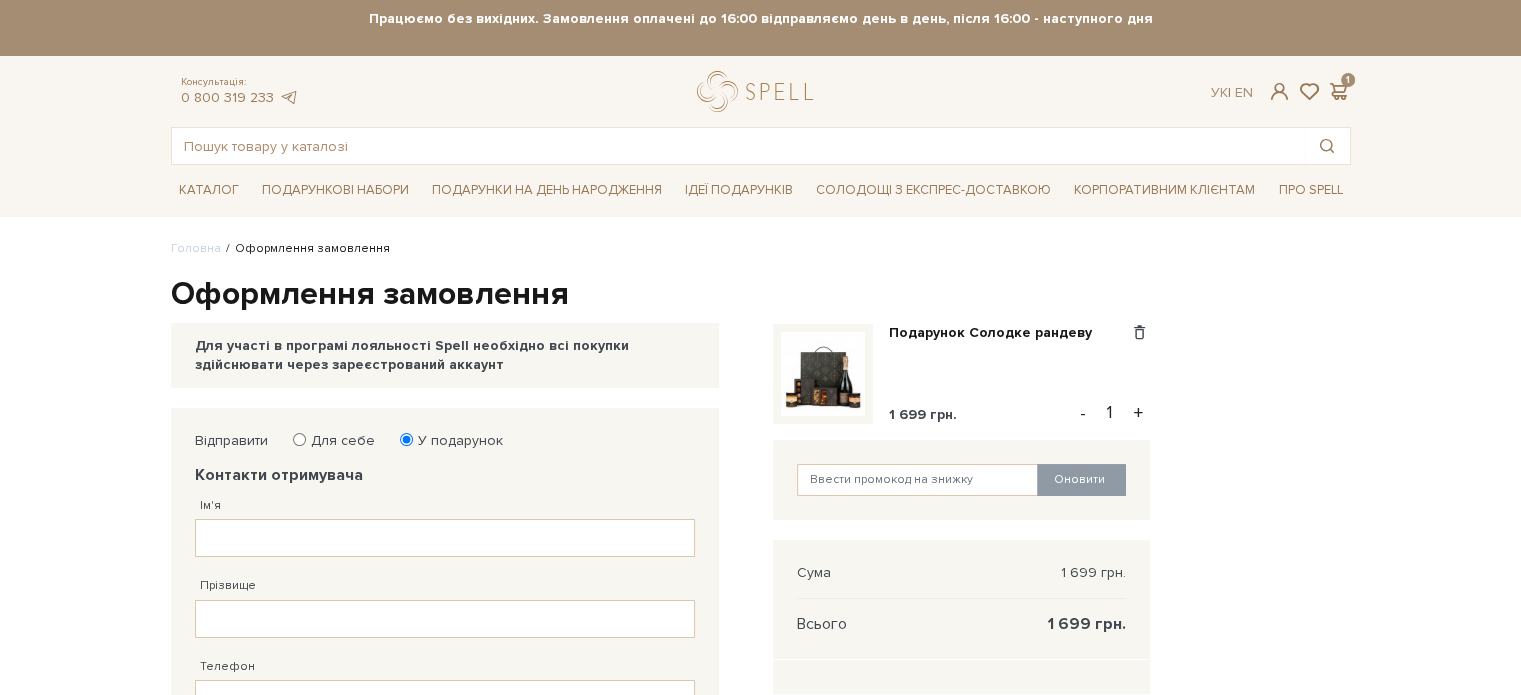 click on "Подарункові набори
SALE
Корпоративним клієнтам
Доставка і оплата
Консультація: 0 800 319 233
Передзвонити мені
Ук                 |
En
|
🎁До кінця липня купуйте один сет цукерок на 6 шт – другий отримуйте в подарунок! Місяць шоколаду в Spell:
обрати свій сет >>
обрати свій сет >>" at bounding box center (760, 861) 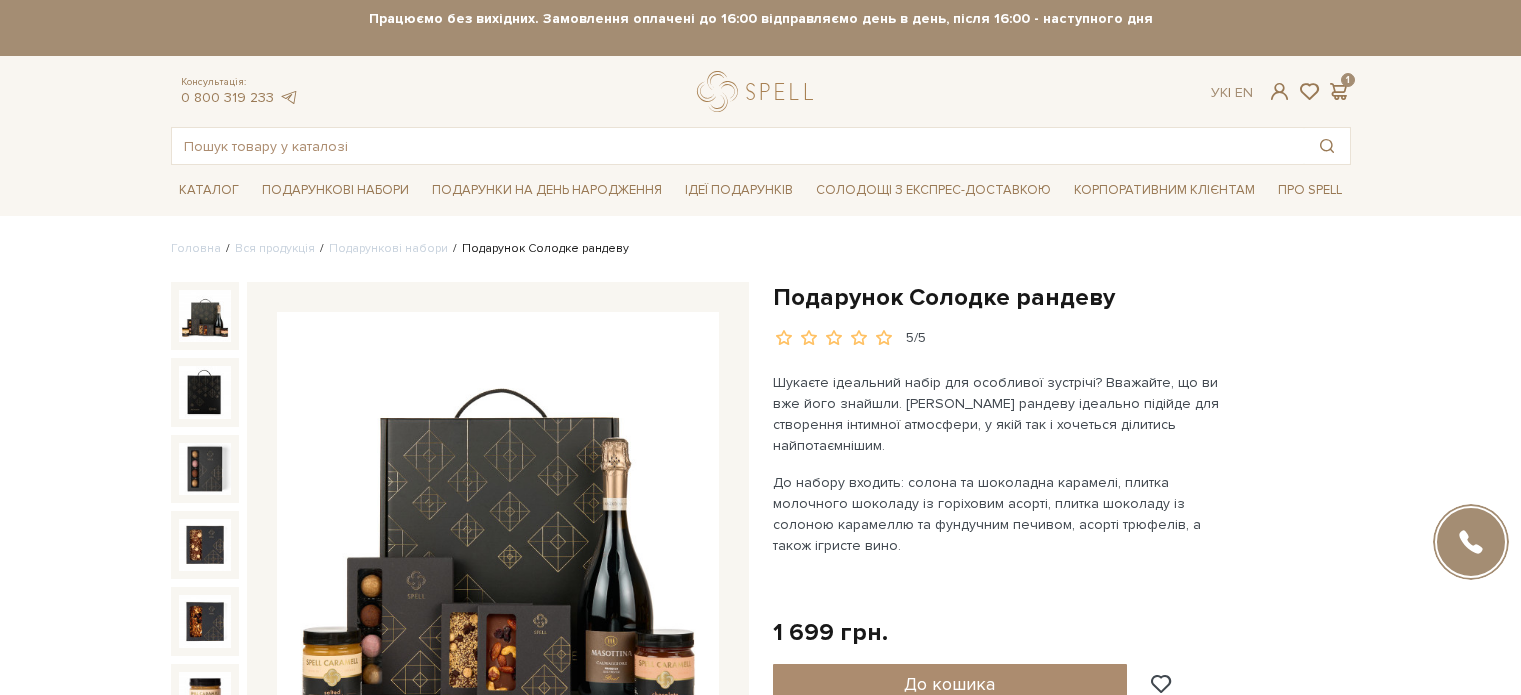 scroll, scrollTop: 0, scrollLeft: 0, axis: both 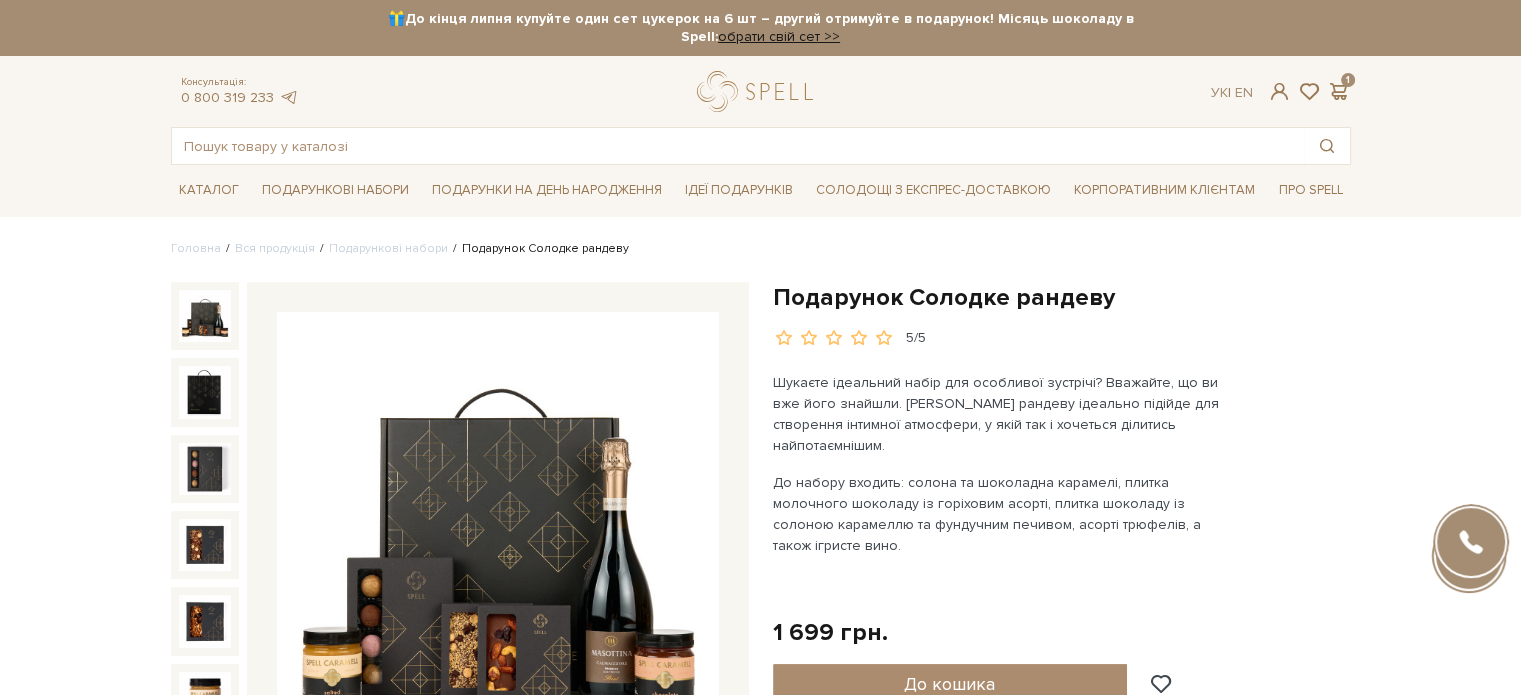 click on "Подарункові набори
SALE
Корпоративним клієнтам
Доставка і оплата
Консультація: 0 800 319 233
Передзвонити мені
Ук                 |
En
|
🎁До кінця липня купуйте один сет цукерок на 6 шт – другий отримуйте в подарунок! Місяць шоколаду в Spell:
обрати свій сет >>
обрати свій сет >>" at bounding box center [760, 1941] 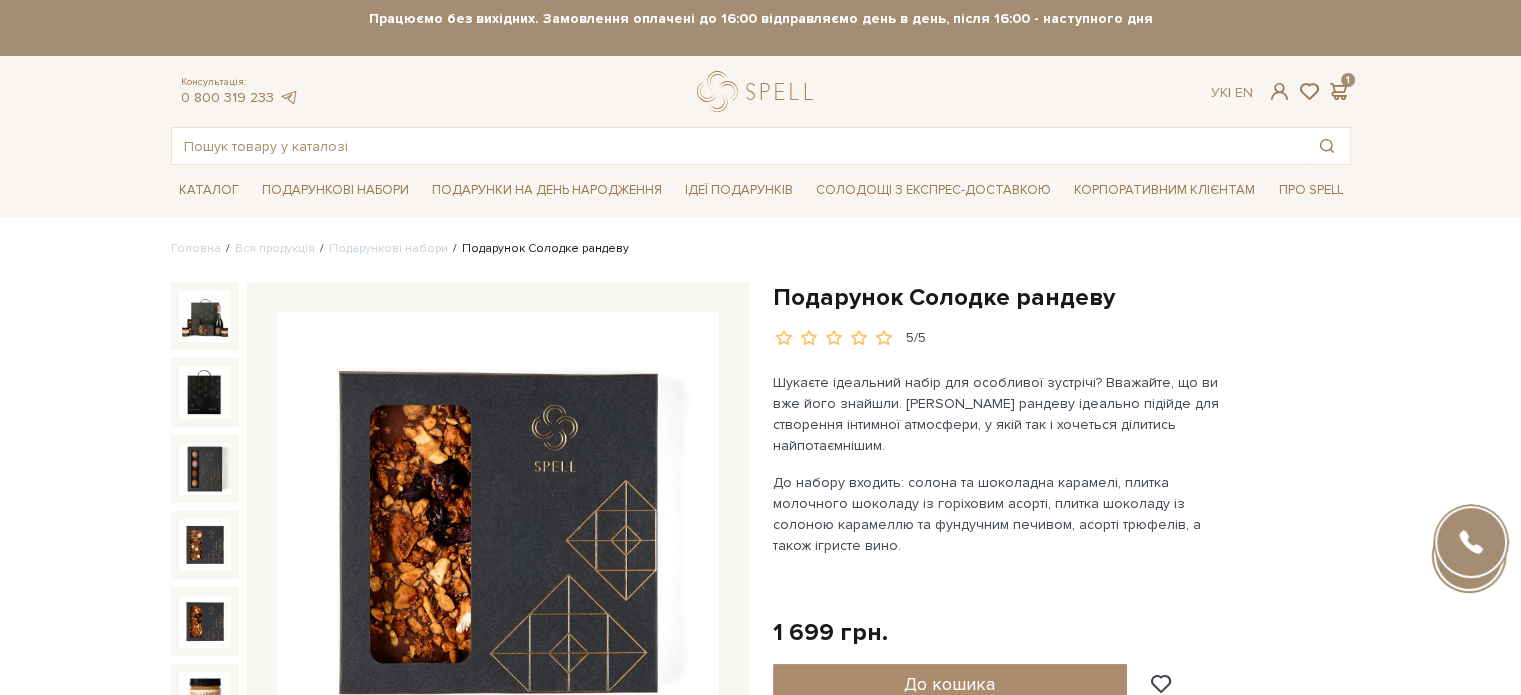 click on "Подарункові набори
SALE
Корпоративним клієнтам
Доставка і оплата
Консультація: 0 800 319 233
Передзвонити мені
Ук                 |
En
|
🎁До кінця липня купуйте один сет цукерок на 6 шт – другий отримуйте в подарунок! Місяць шоколаду в Spell:
обрати свій сет >>
обрати свій сет >>" at bounding box center [760, 1941] 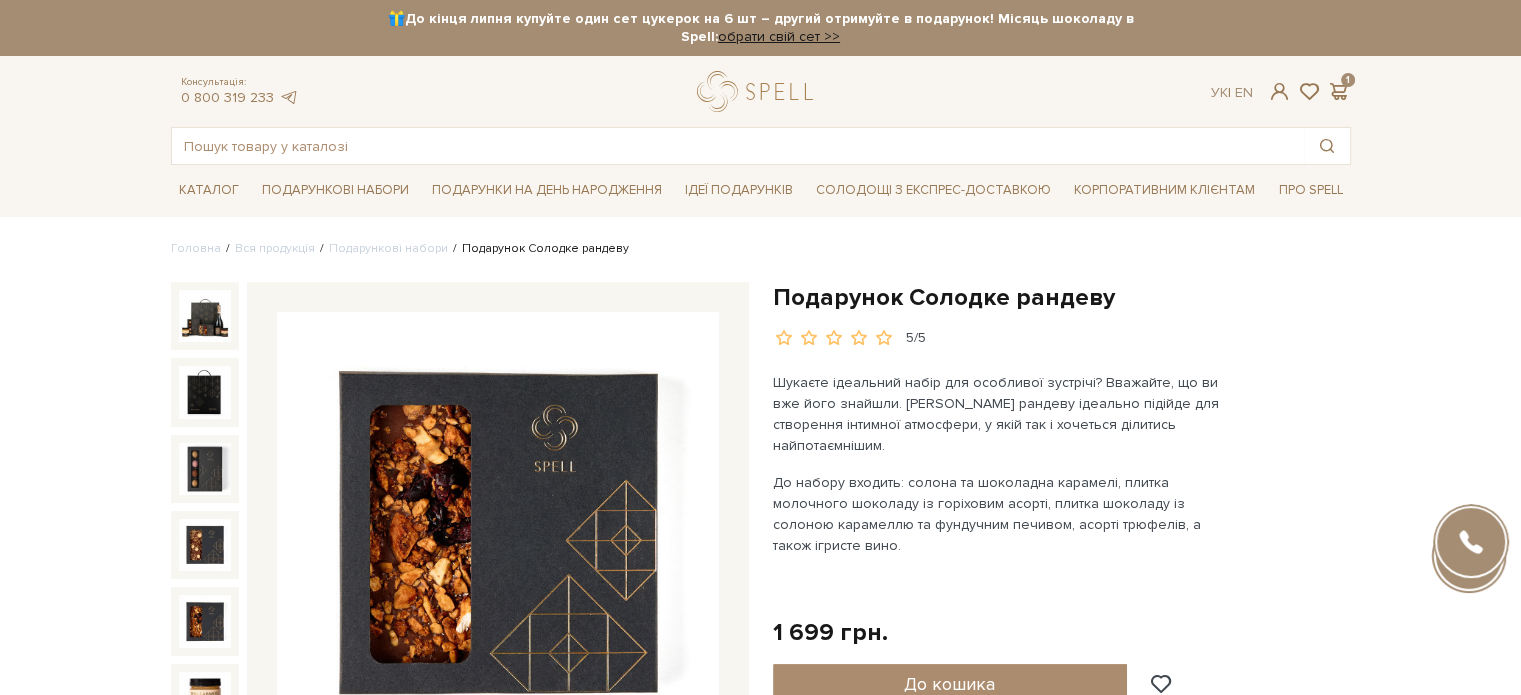 click on "Подарункові набори
SALE
Корпоративним клієнтам
Доставка і оплата
Консультація: 0 800 319 233
Передзвонити мені
Ук                 |
En
|
🎁До кінця липня купуйте один сет цукерок на 6 шт – другий отримуйте в подарунок! Місяць шоколаду в Spell:
обрати свій сет >>
обрати свій сет >>" at bounding box center [760, 1941] 